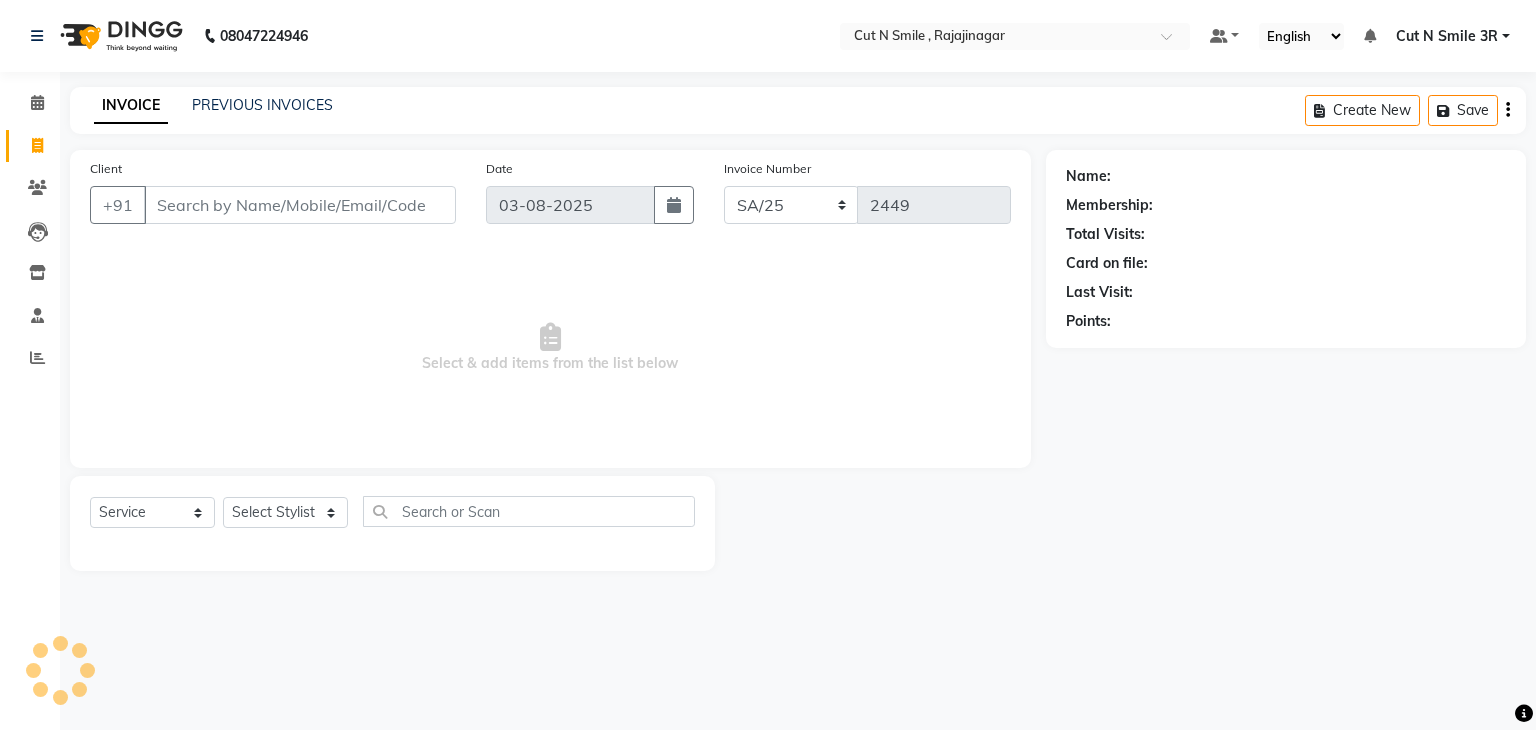 select on "7181" 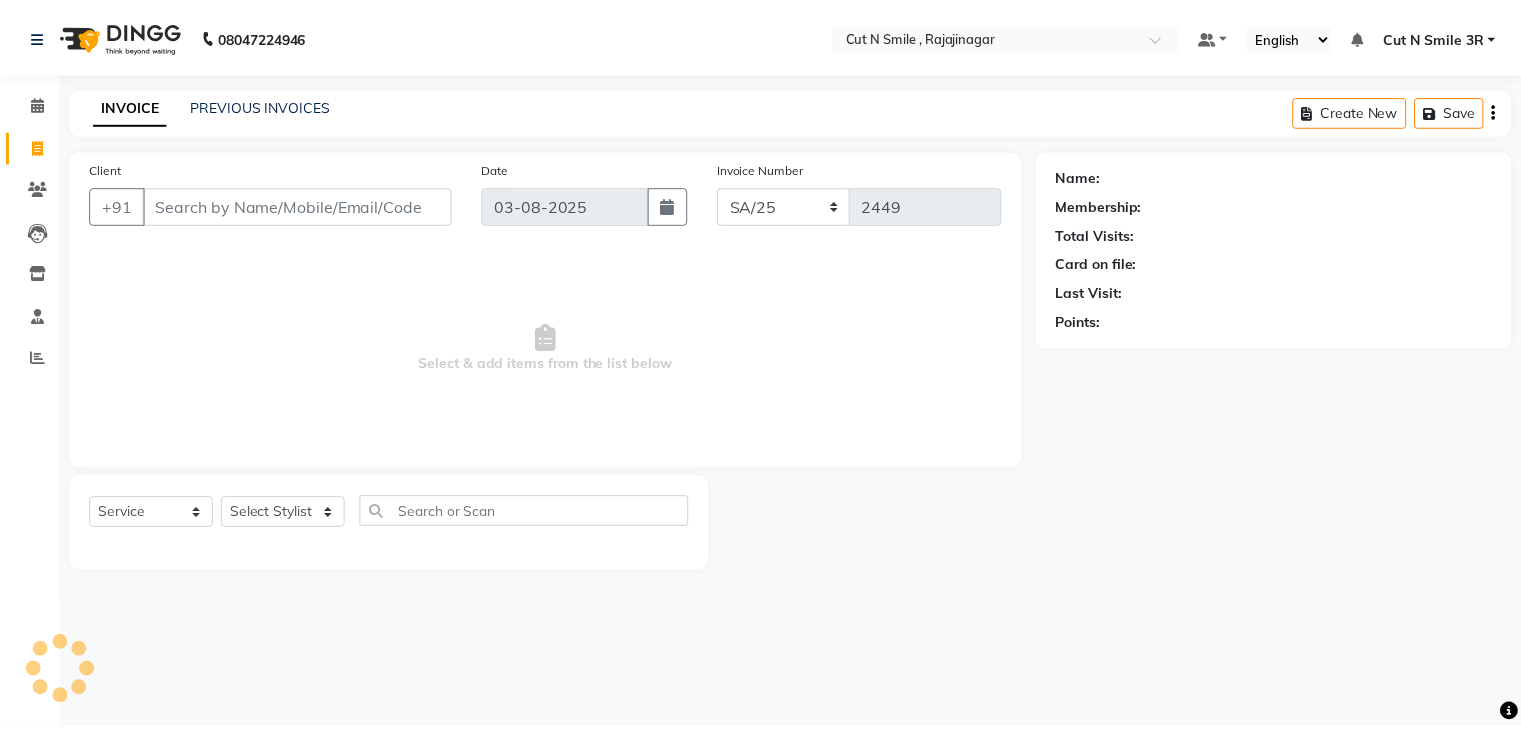 scroll, scrollTop: 0, scrollLeft: 0, axis: both 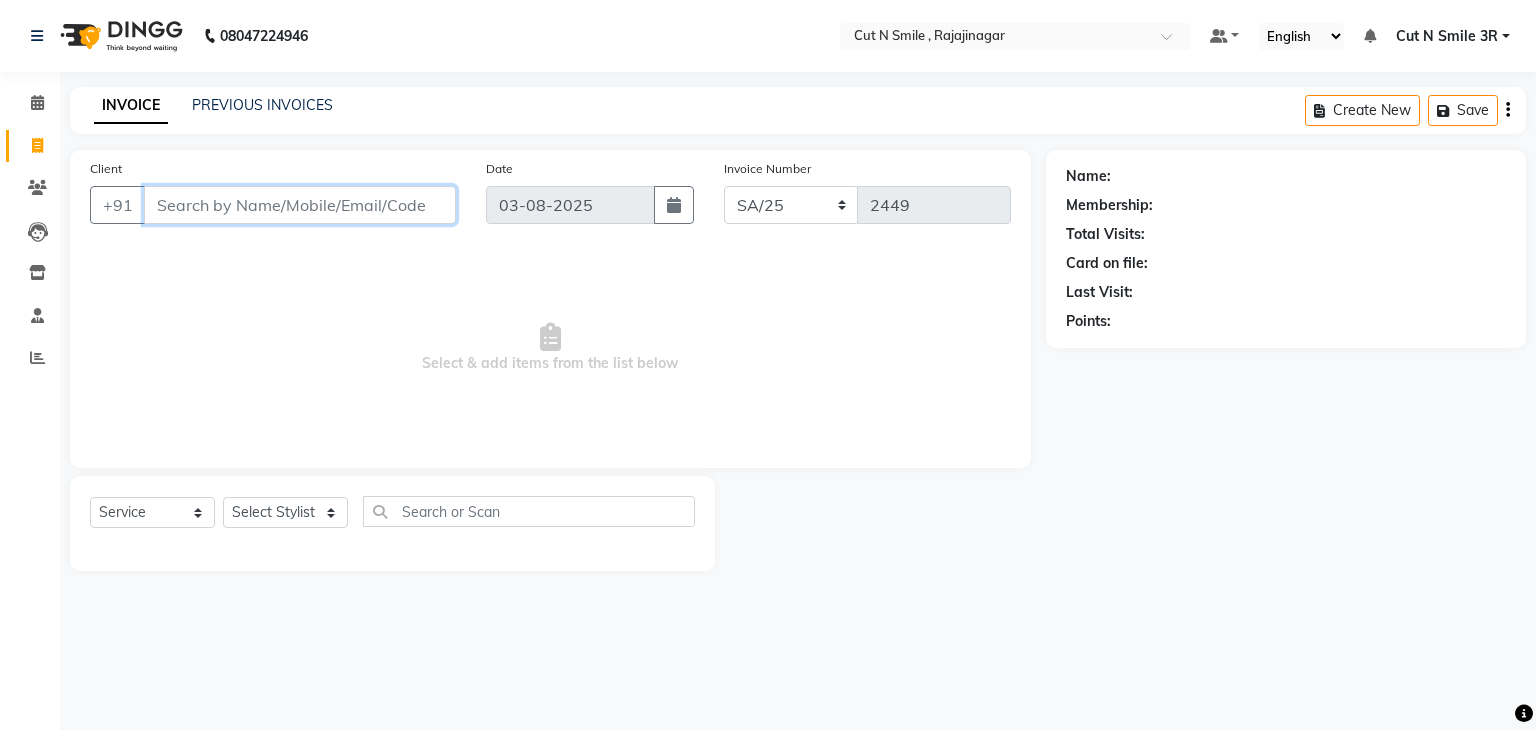 click on "Client" at bounding box center (300, 205) 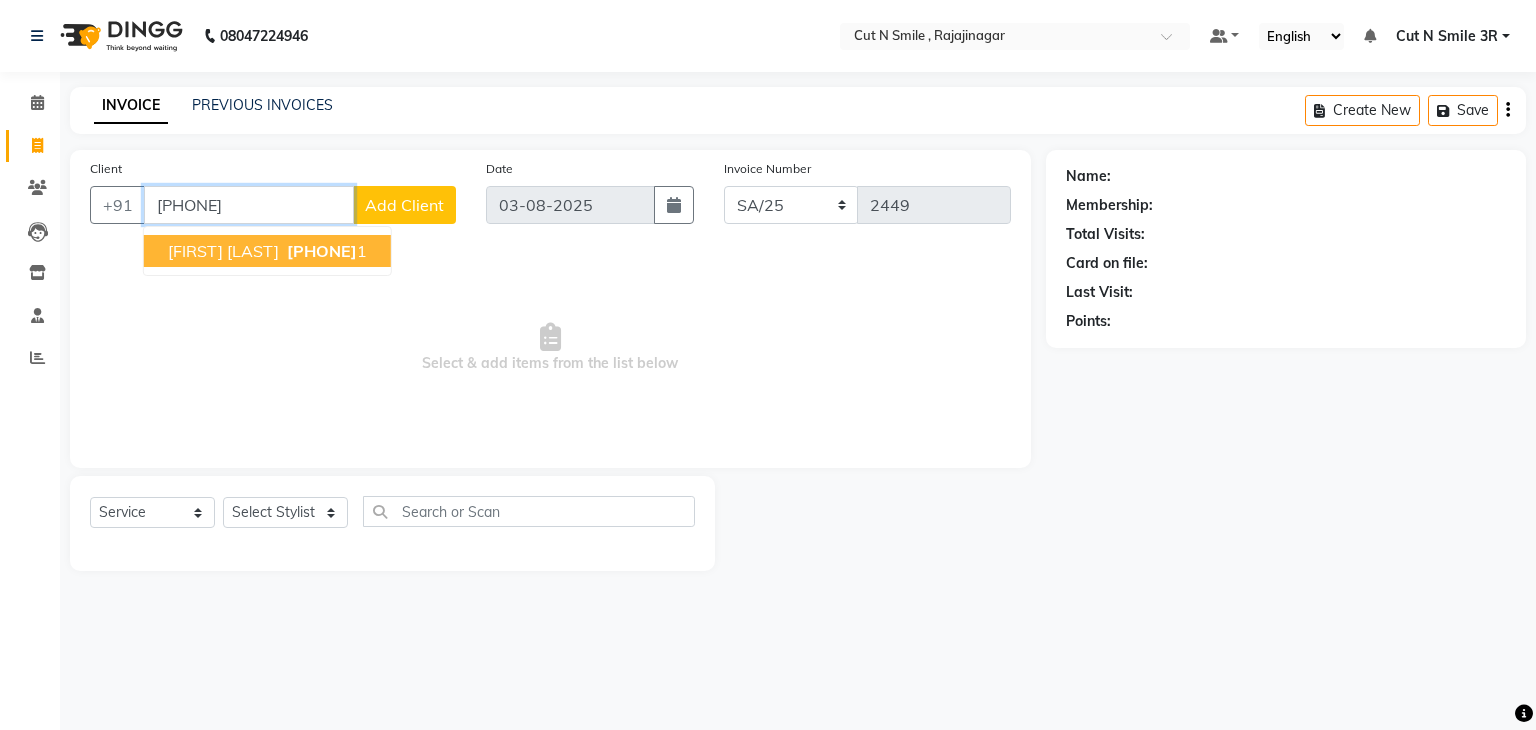 click on "[FIRST] [LAST]" at bounding box center (223, 251) 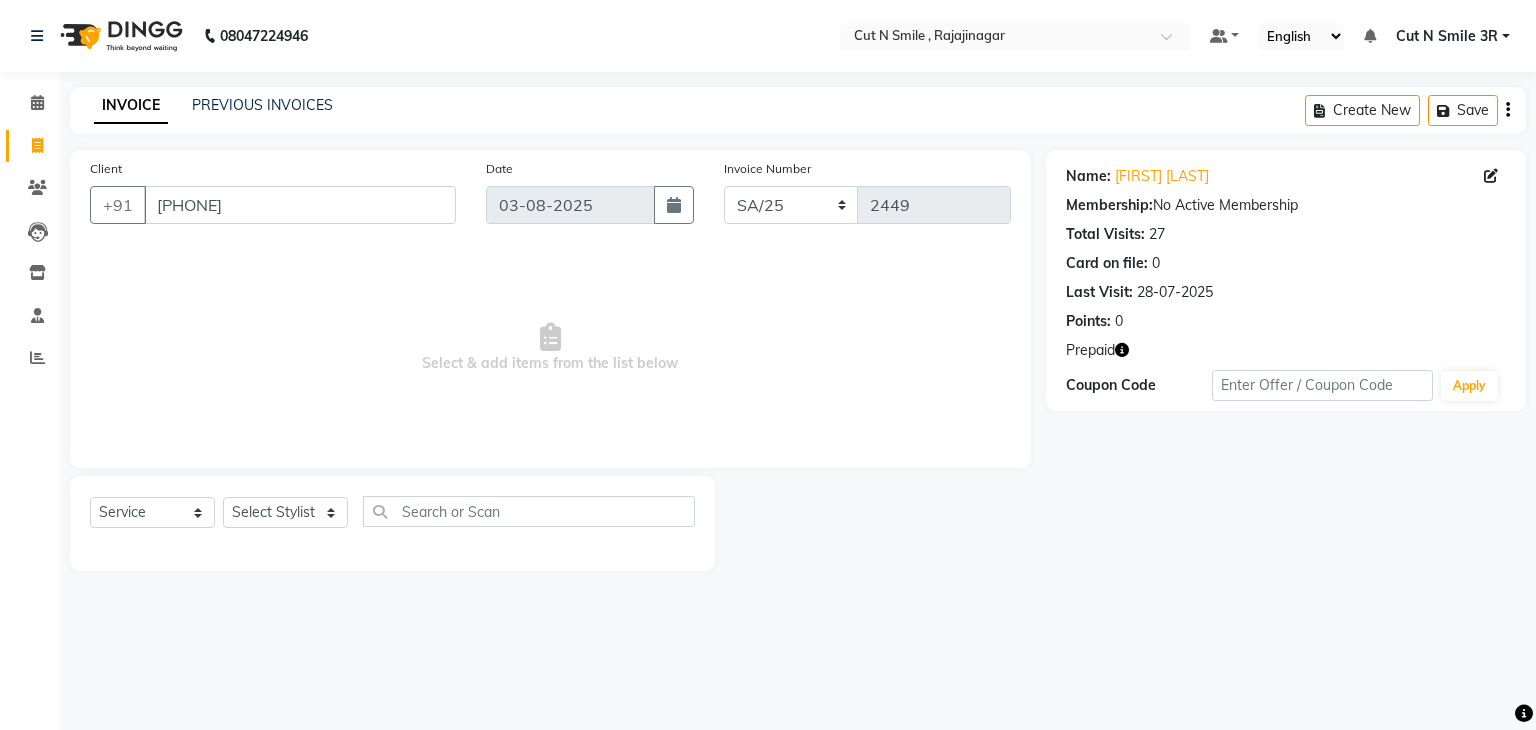 click 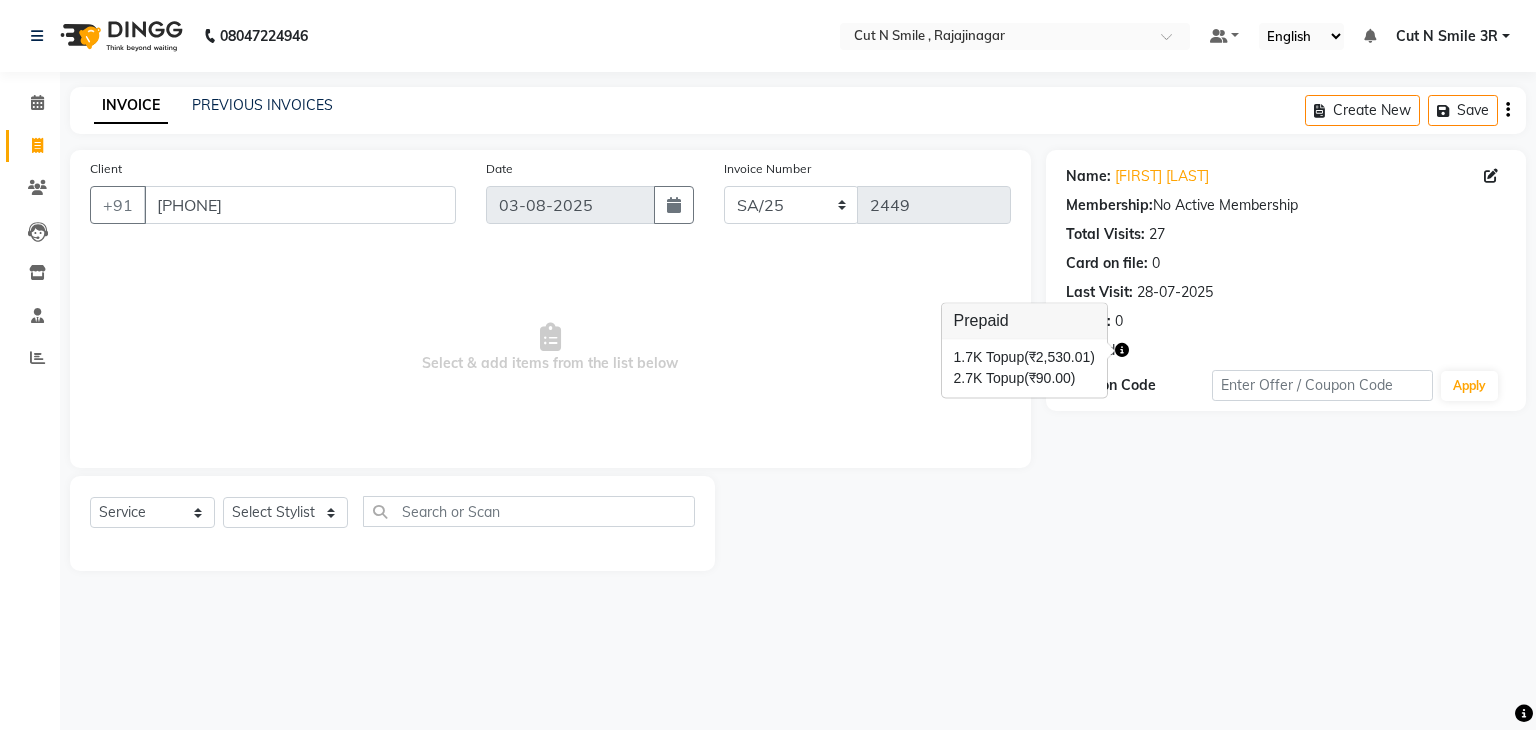click on "Name: [FIRST] [LAST]  Membership:  No Active Membership  Total Visits:  27 Card on file:  0 Last Visit:   [DATE] Points:   0  Prepaid Coupon Code Apply" 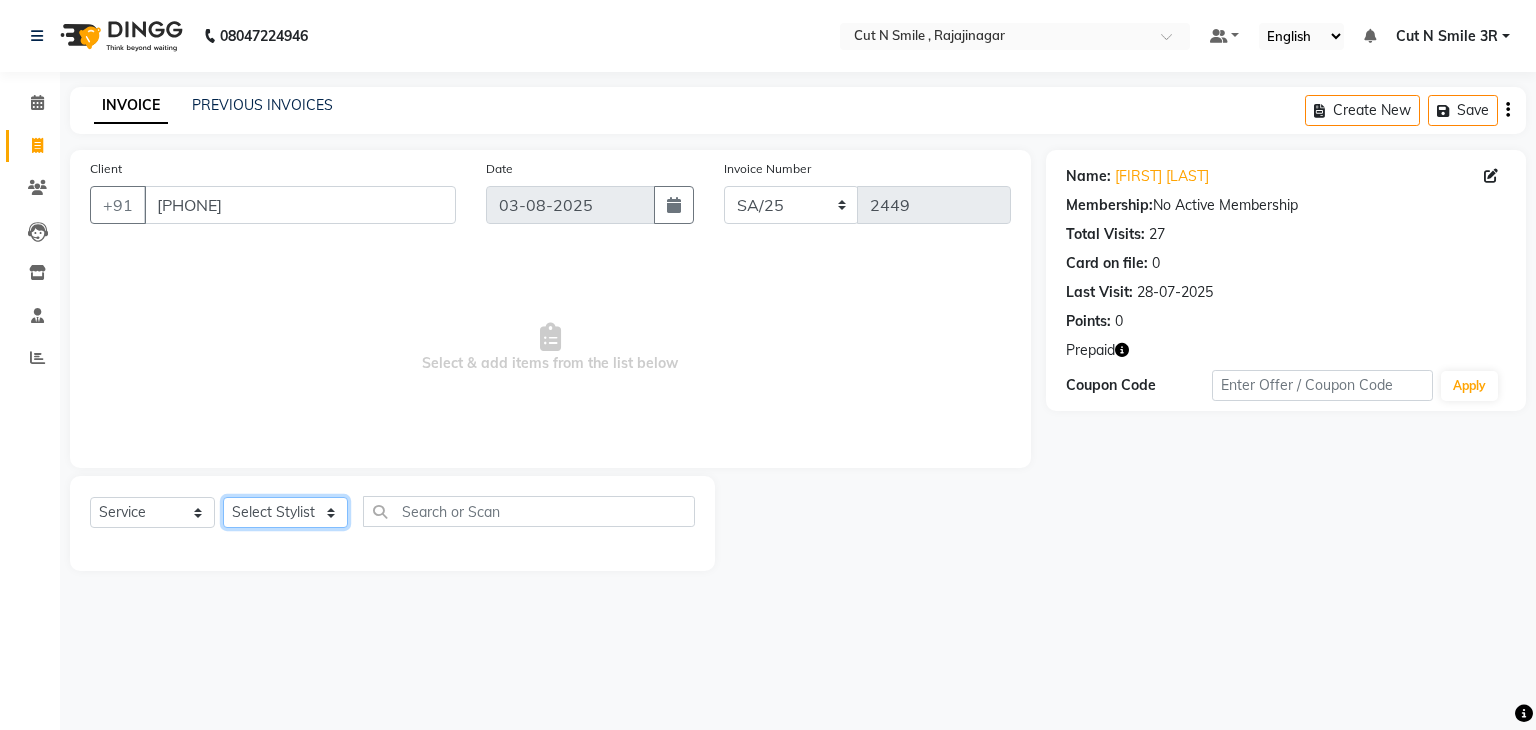 click on "Select Stylist Ali ML Ammu 3R Ankith VN Ash Mohammed 3R Atheek 3R Binitha 3R Bipana 4R CNS BOB  Cut N Smile 17M  Cut N Smile 3R Cut n Smile 4R Cut N Smile 9M Cut N Smile ML Cut N Smile V Fazil Ali 4R Govind VN Hema 4R Jayashree VN Karan VN Love 4R Mani Singh 3R Manu 4R  Muskaan VN Nadeem 4R N D M 4R NDM Alam 4R Noushad VN Pavan 4R Priya BOB Priyanka 3R Rahul 3R Ravi 3R Riya BOB Rohith 4R Roobina 3R Roopa 4R Rubina BOB Sahil Ahmed 3R Sahil Bhatti 4R Sameer 3R Sanajana BOB  Sanjana BOB Sarita VN Shaan 4R Shahid 4R Shakir VN Shanavaaz BOB Shiney 3R Shivu Raj 4R Srijana BOB Sunil Laddi 4R Sunny VN Supriya BOB Sushmitha 4R Vakeel 3R Varas 4R Varas BOB Vishwa VN" 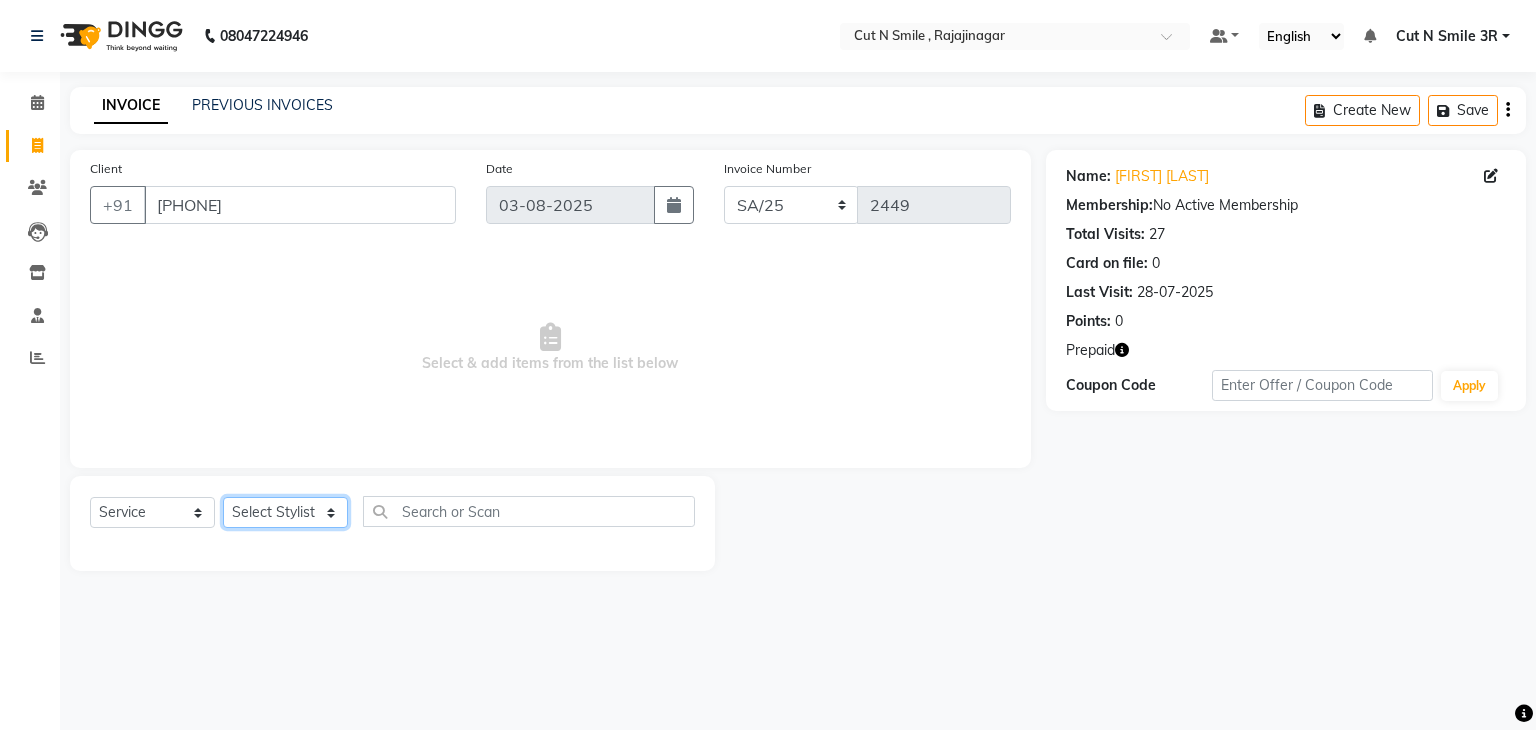 select on "79171" 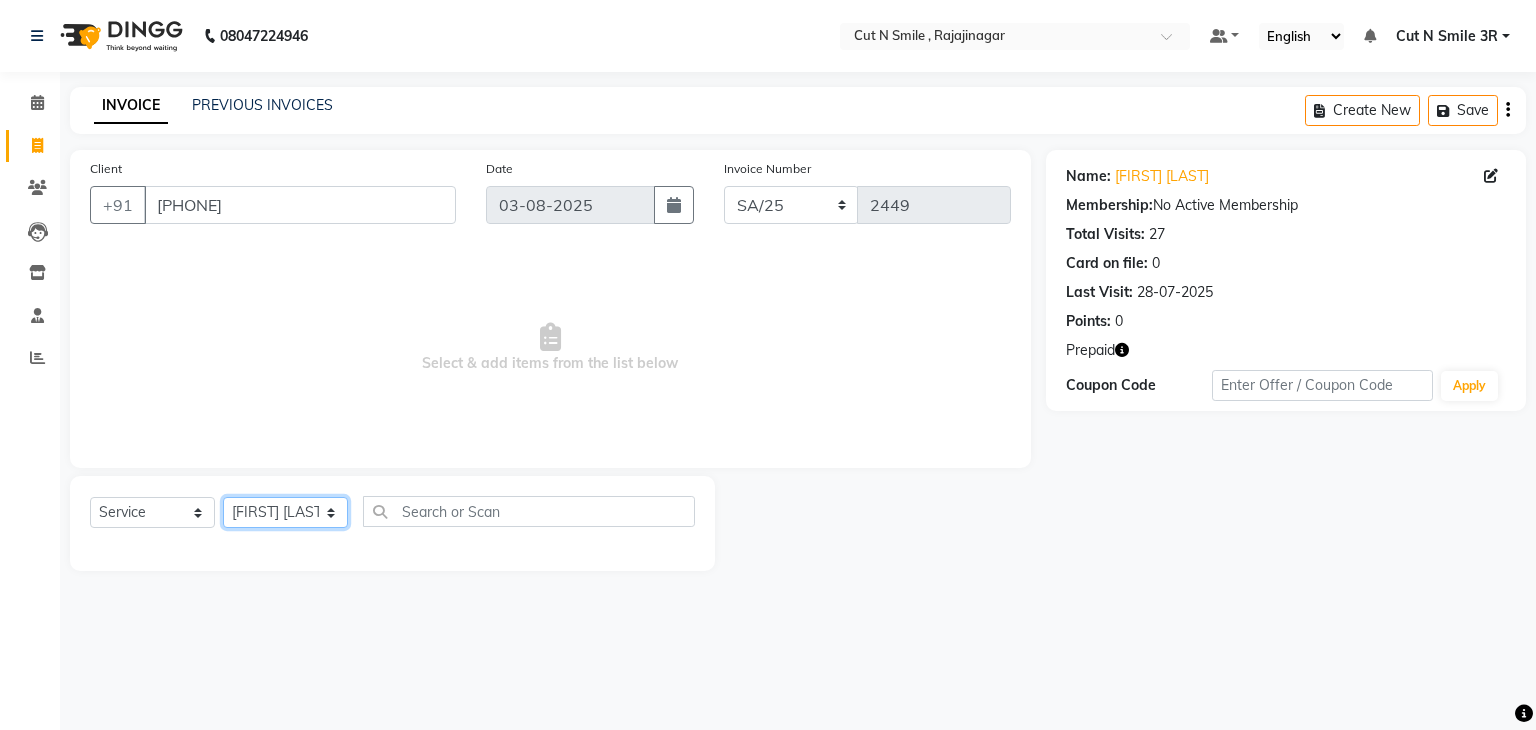 click on "Select Stylist Ali ML Ammu 3R Ankith VN Ash Mohammed 3R Atheek 3R Binitha 3R Bipana 4R CNS BOB  Cut N Smile 17M  Cut N Smile 3R Cut n Smile 4R Cut N Smile 9M Cut N Smile ML Cut N Smile V Fazil Ali 4R Govind VN Hema 4R Jayashree VN Karan VN Love 4R Mani Singh 3R Manu 4R  Muskaan VN Nadeem 4R N D M 4R NDM Alam 4R Noushad VN Pavan 4R Priya BOB Priyanka 3R Rahul 3R Ravi 3R Riya BOB Rohith 4R Roobina 3R Roopa 4R Rubina BOB Sahil Ahmed 3R Sahil Bhatti 4R Sameer 3R Sanajana BOB  Sanjana BOB Sarita VN Shaan 4R Shahid 4R Shakir VN Shanavaaz BOB Shiney 3R Shivu Raj 4R Srijana BOB Sunil Laddi 4R Sunny VN Supriya BOB Sushmitha 4R Vakeel 3R Varas 4R Varas BOB Vishwa VN" 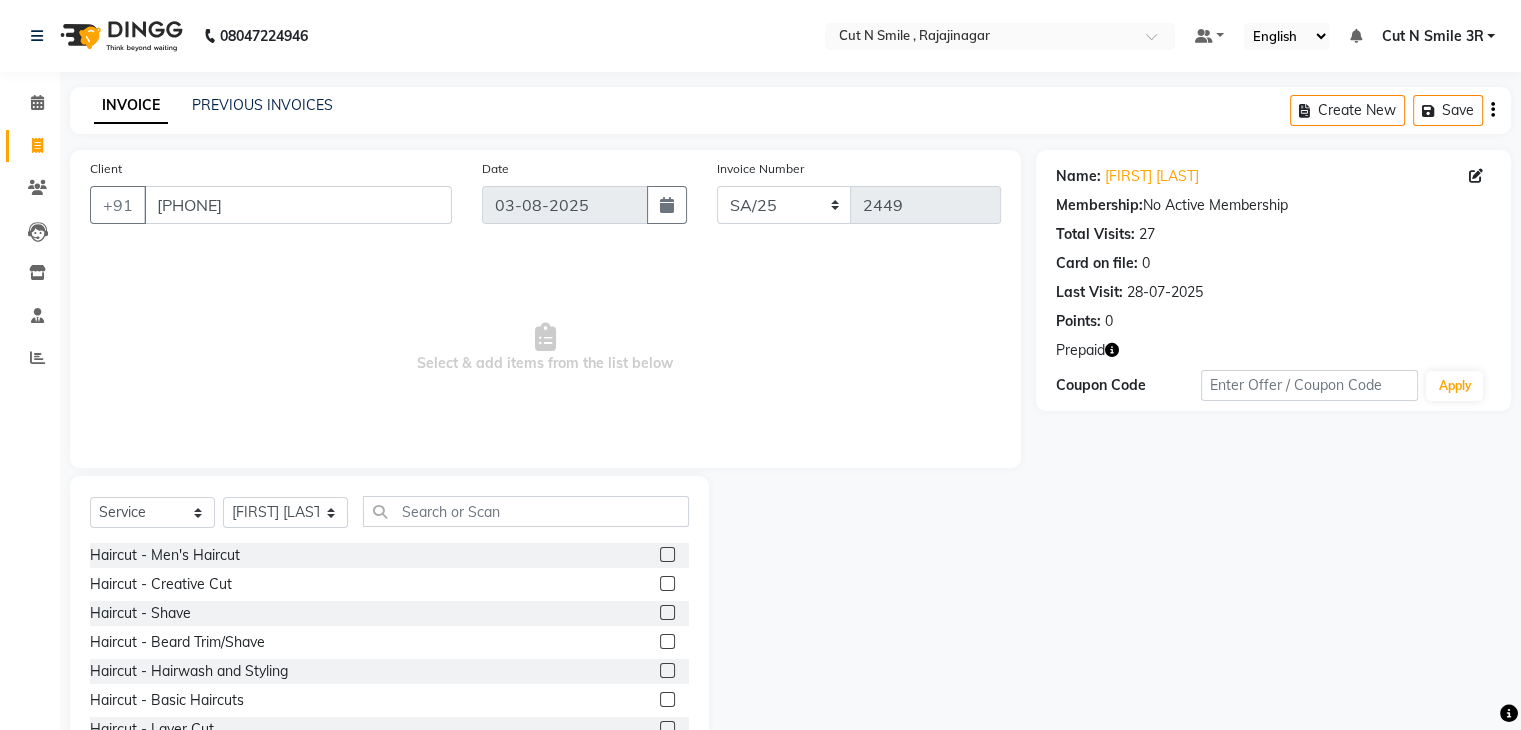 click 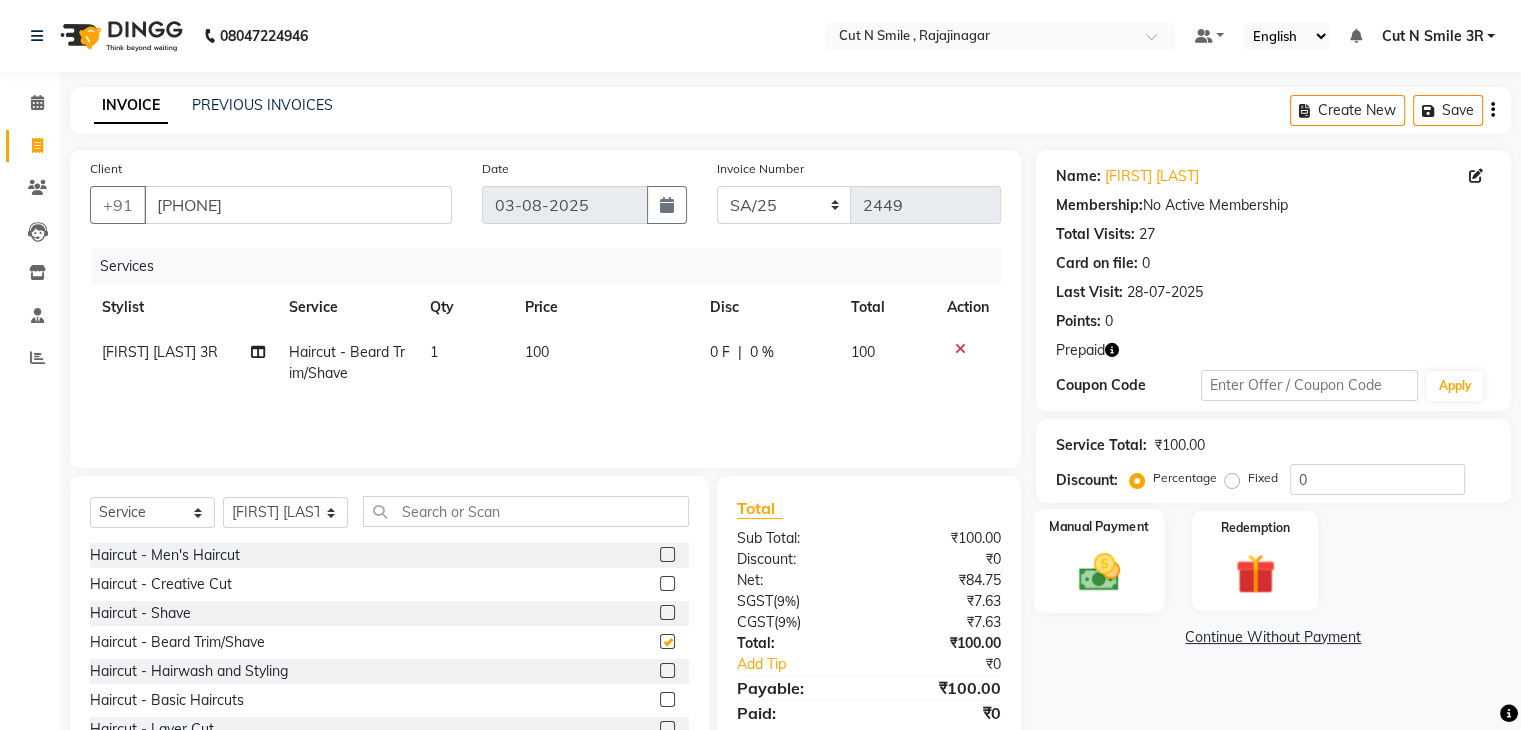 checkbox on "false" 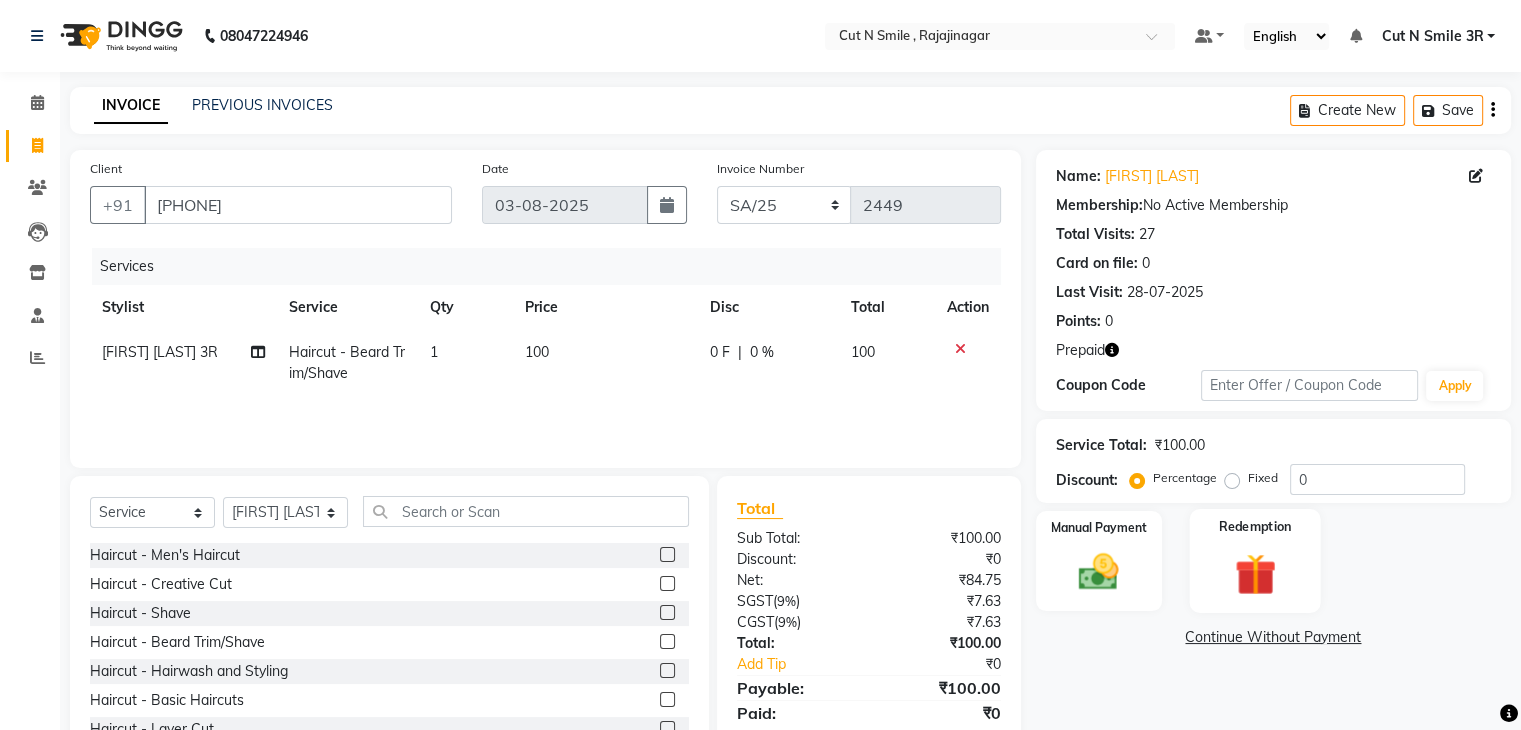 click 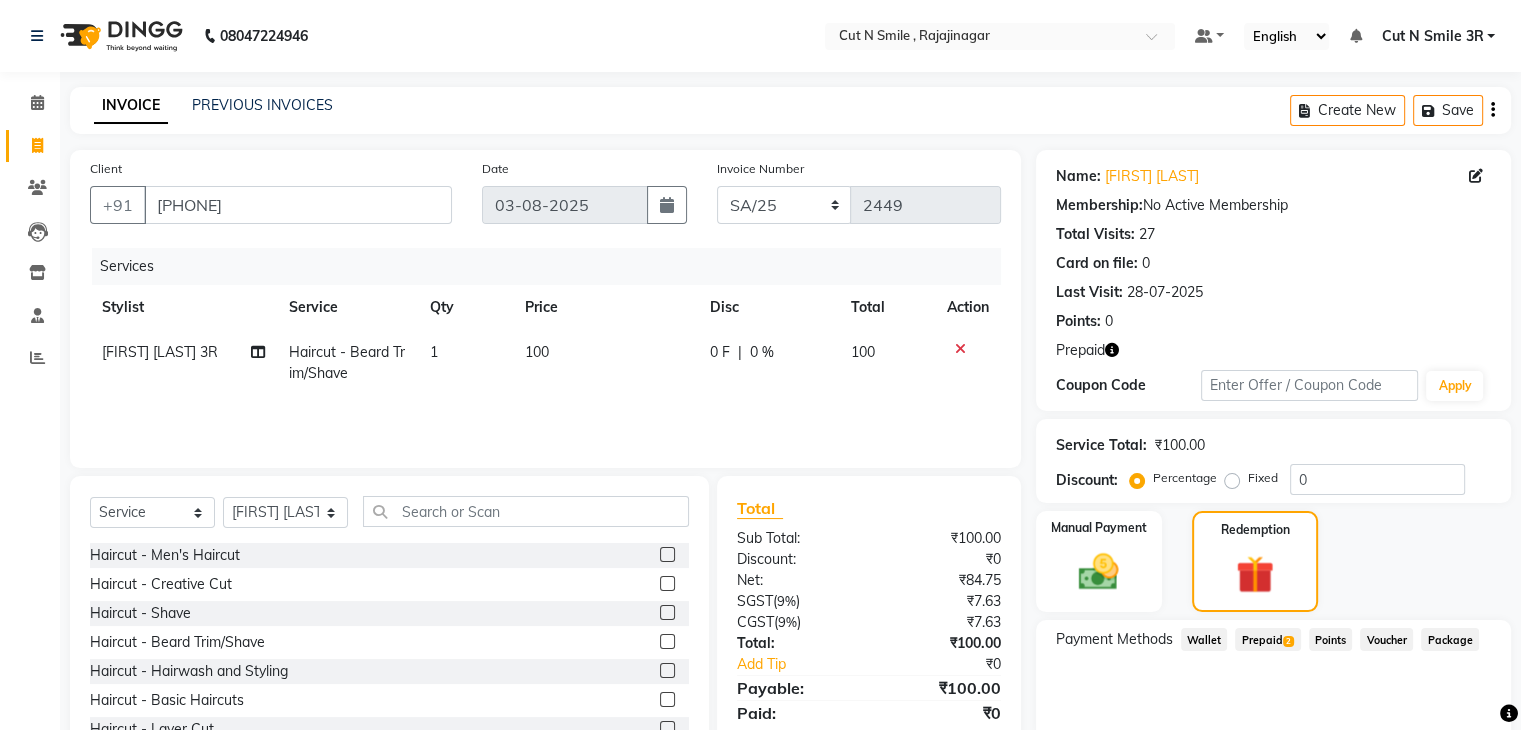 click on "2" 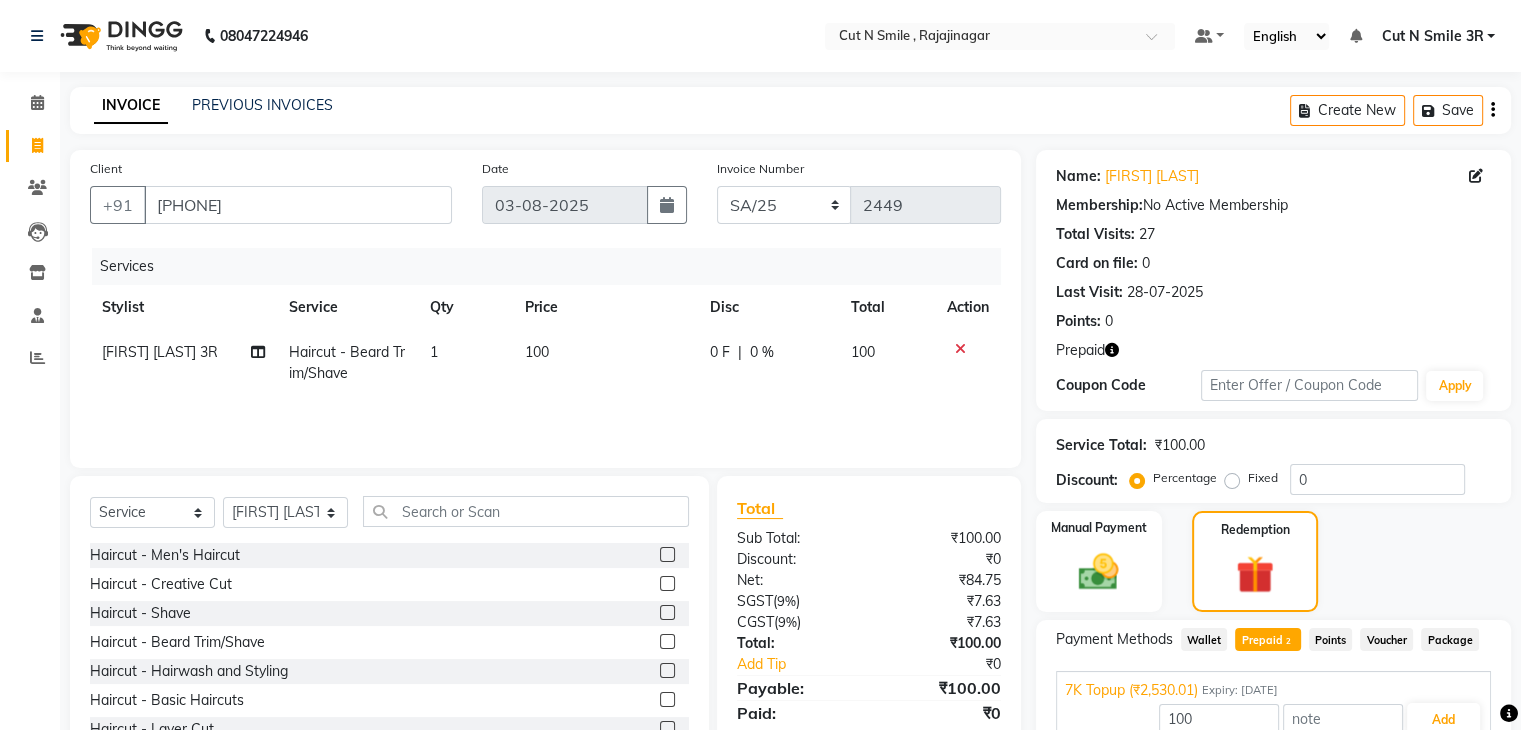 scroll, scrollTop: 144, scrollLeft: 0, axis: vertical 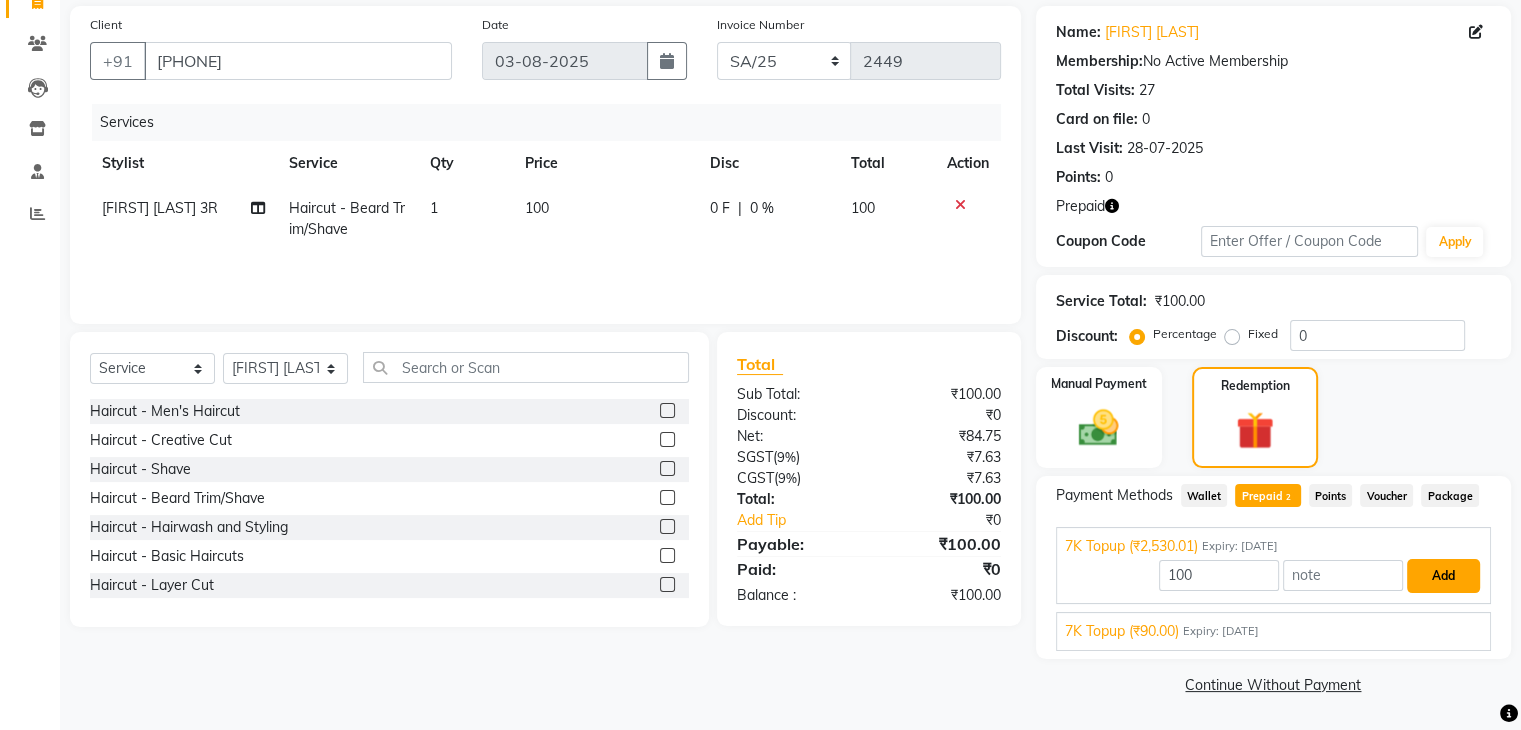 click on "Add" at bounding box center (1443, 576) 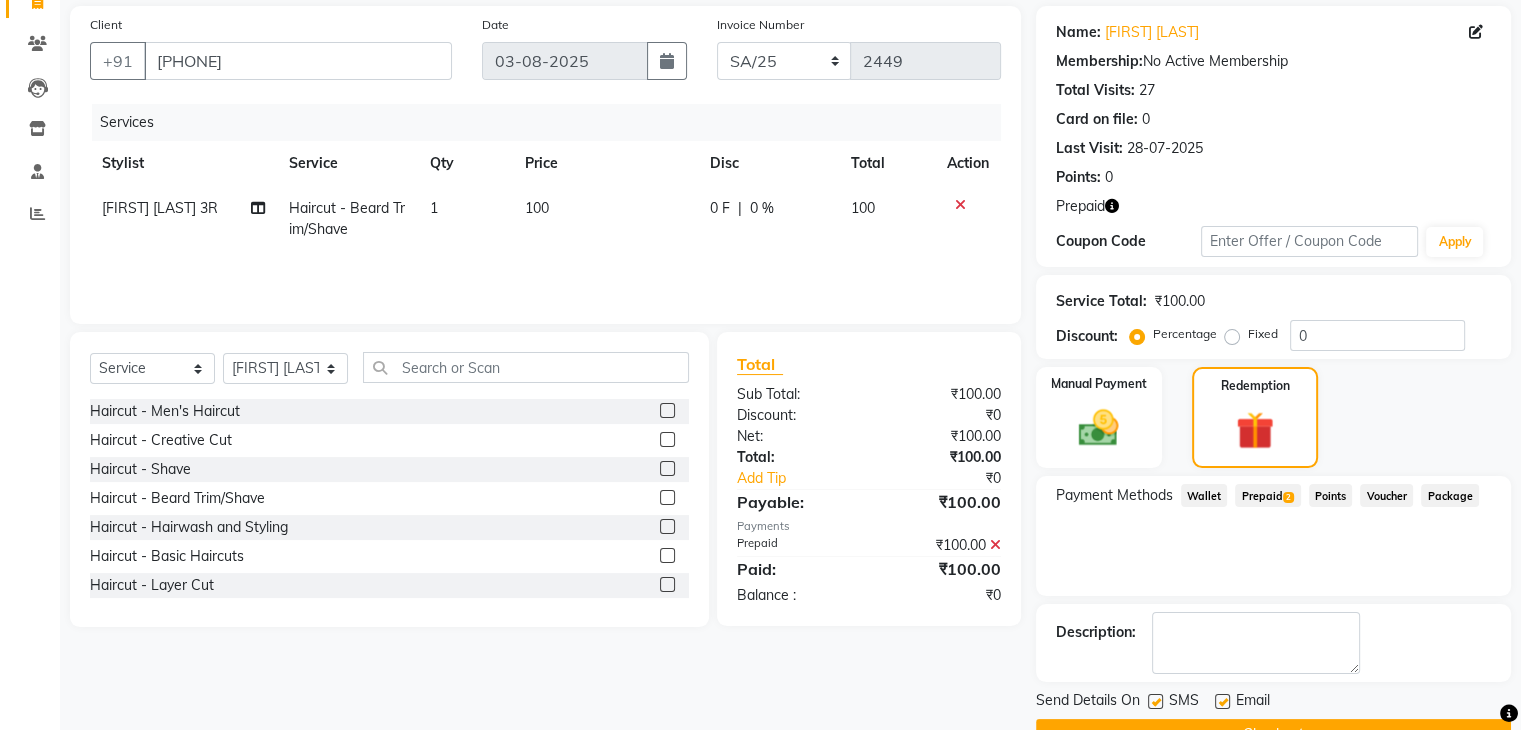 scroll, scrollTop: 193, scrollLeft: 0, axis: vertical 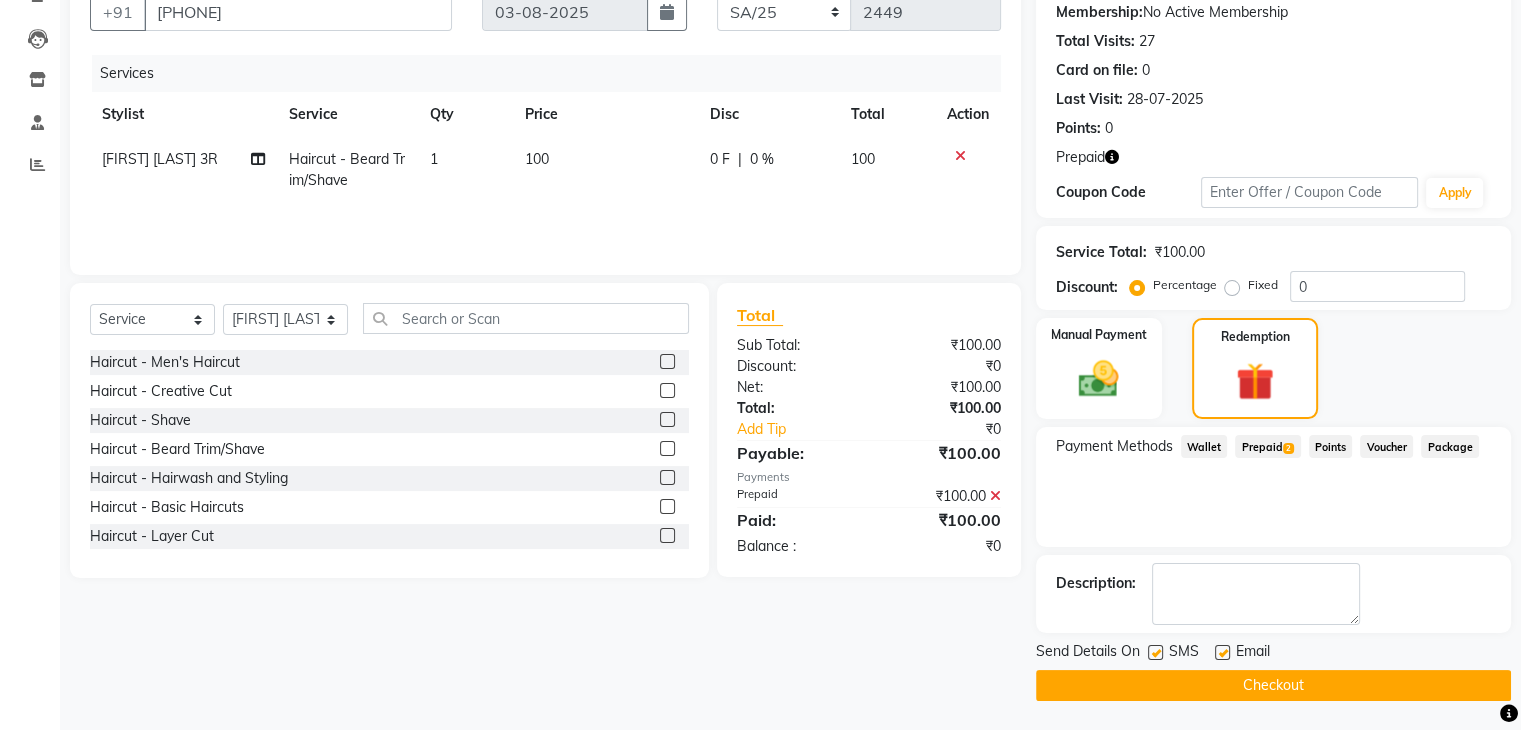 click on "Checkout" 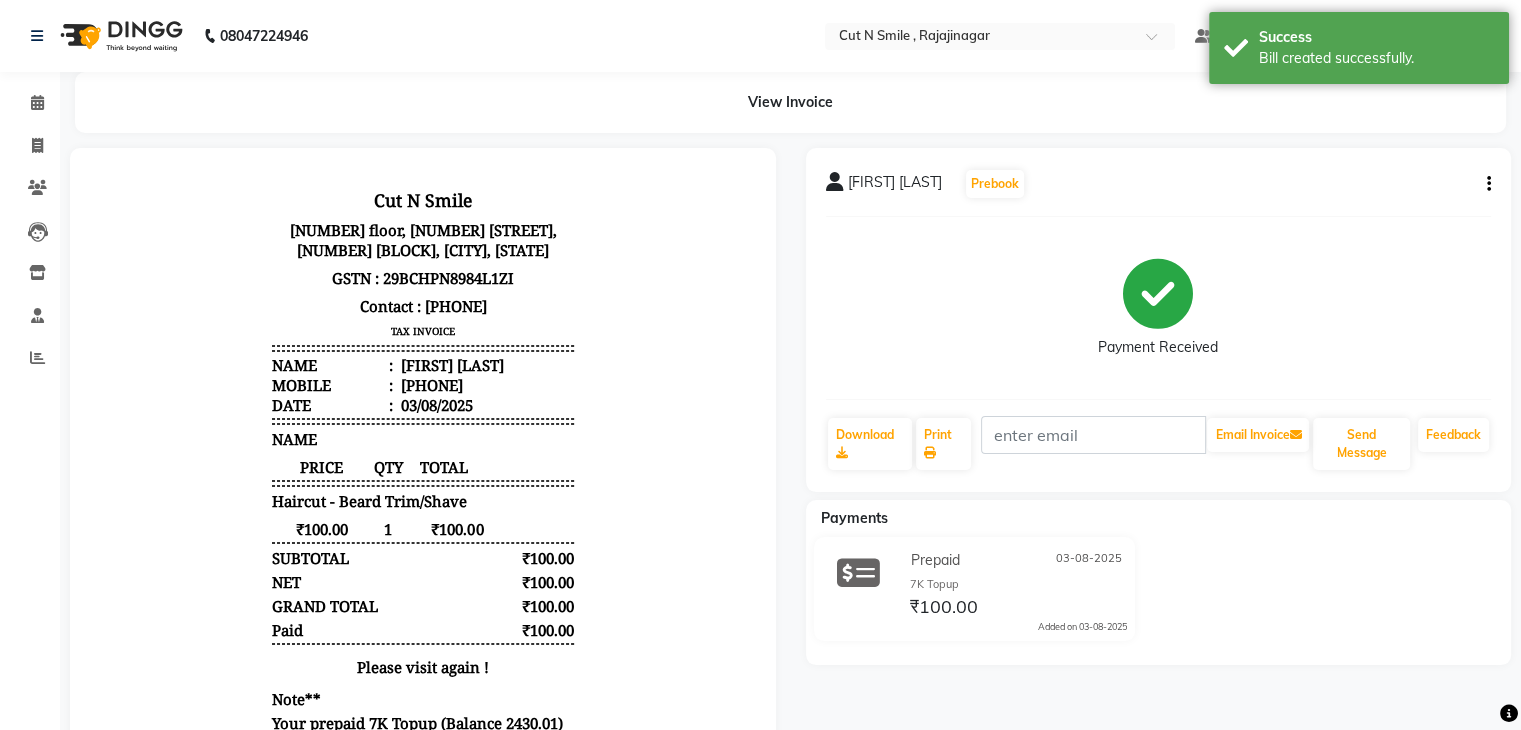 scroll, scrollTop: 0, scrollLeft: 0, axis: both 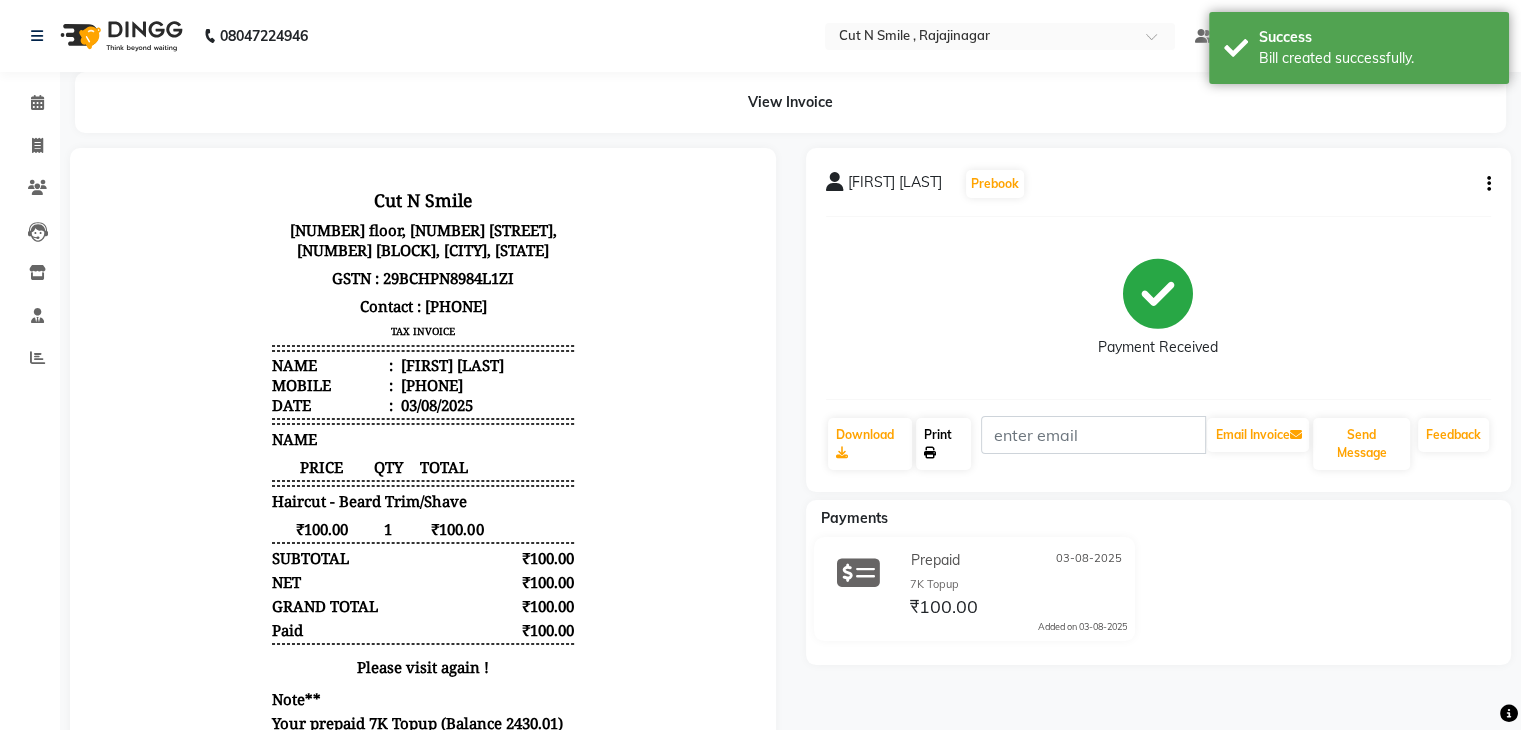 click 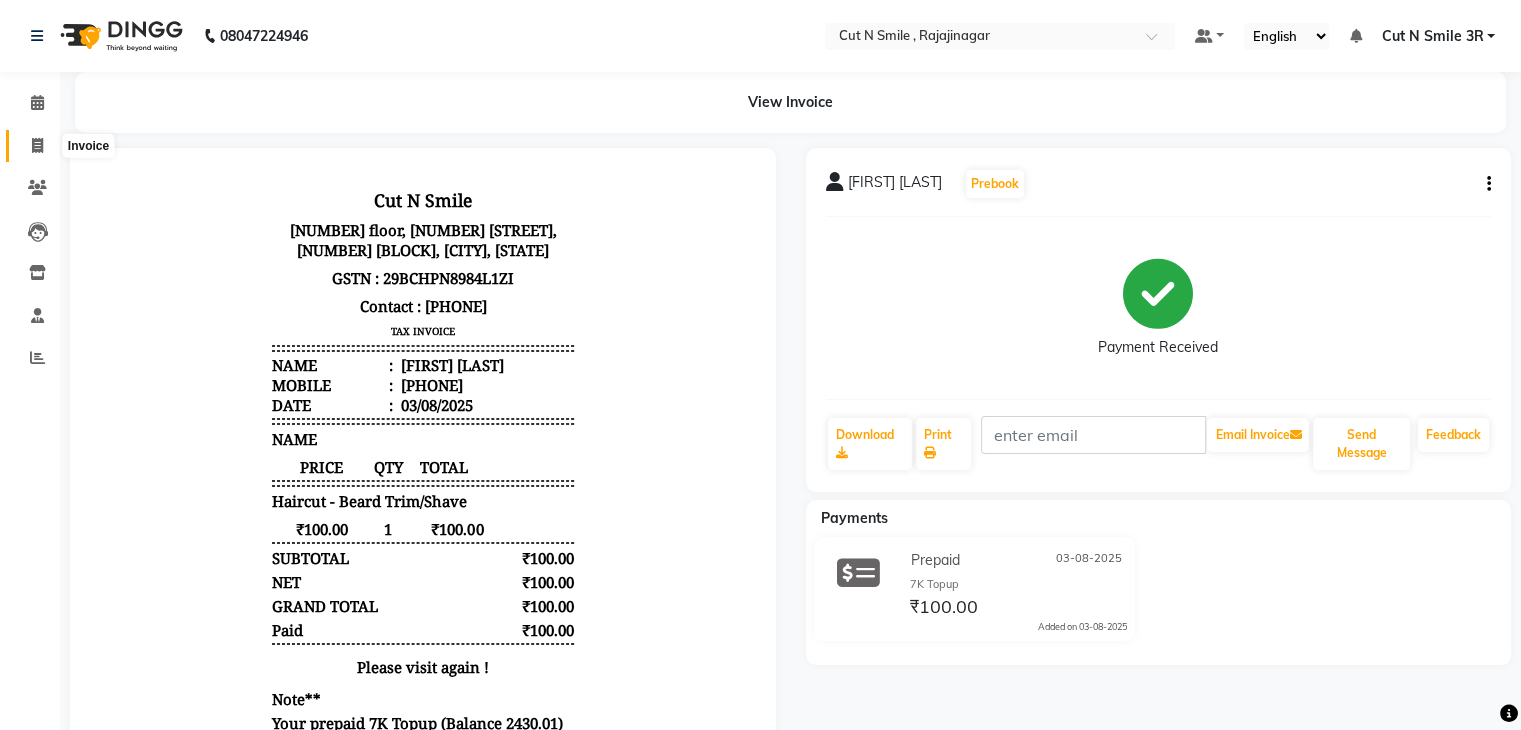 click 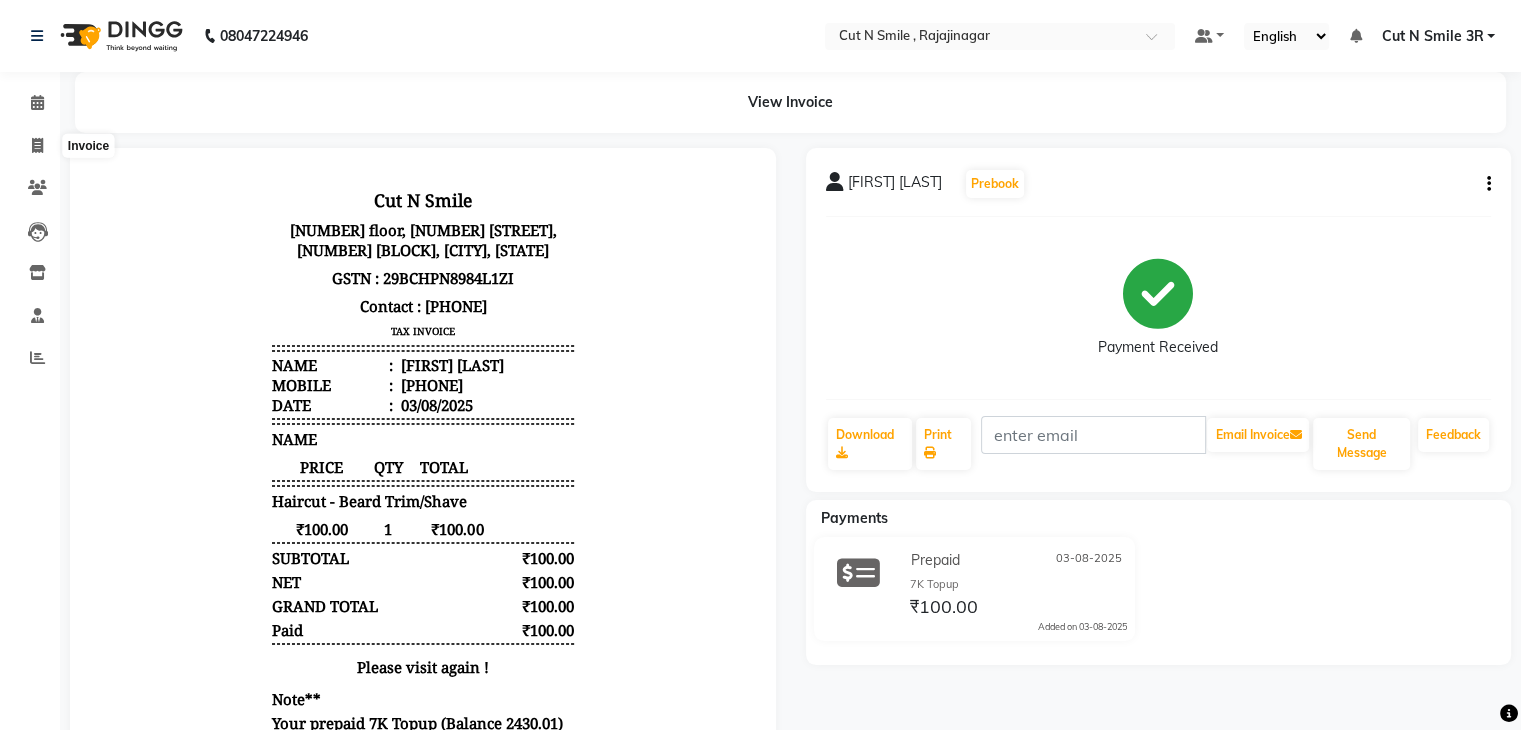 select on "service" 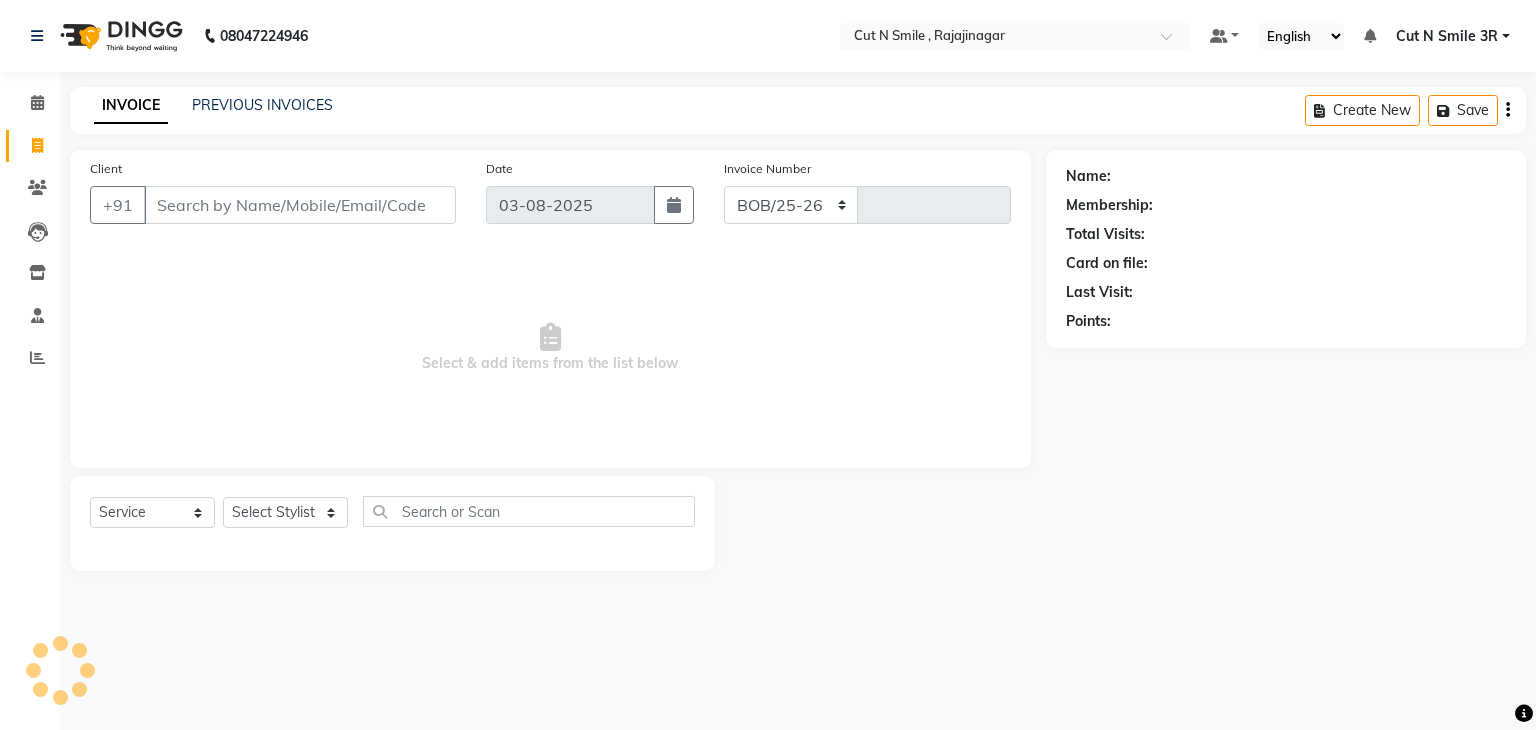 select on "7187" 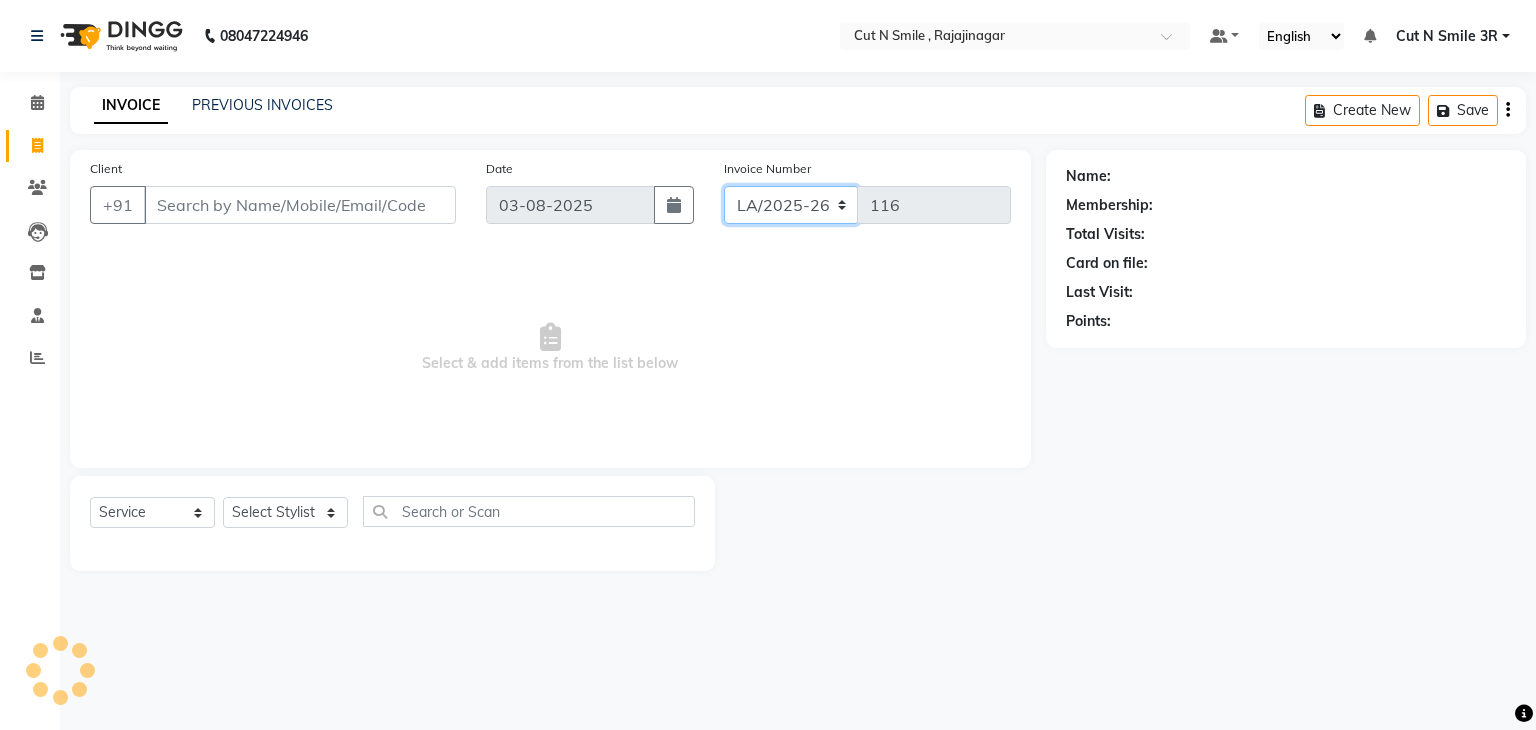 click on "BOB/25-26 LA/2025-26 SH/25 CH/25 SA/25" 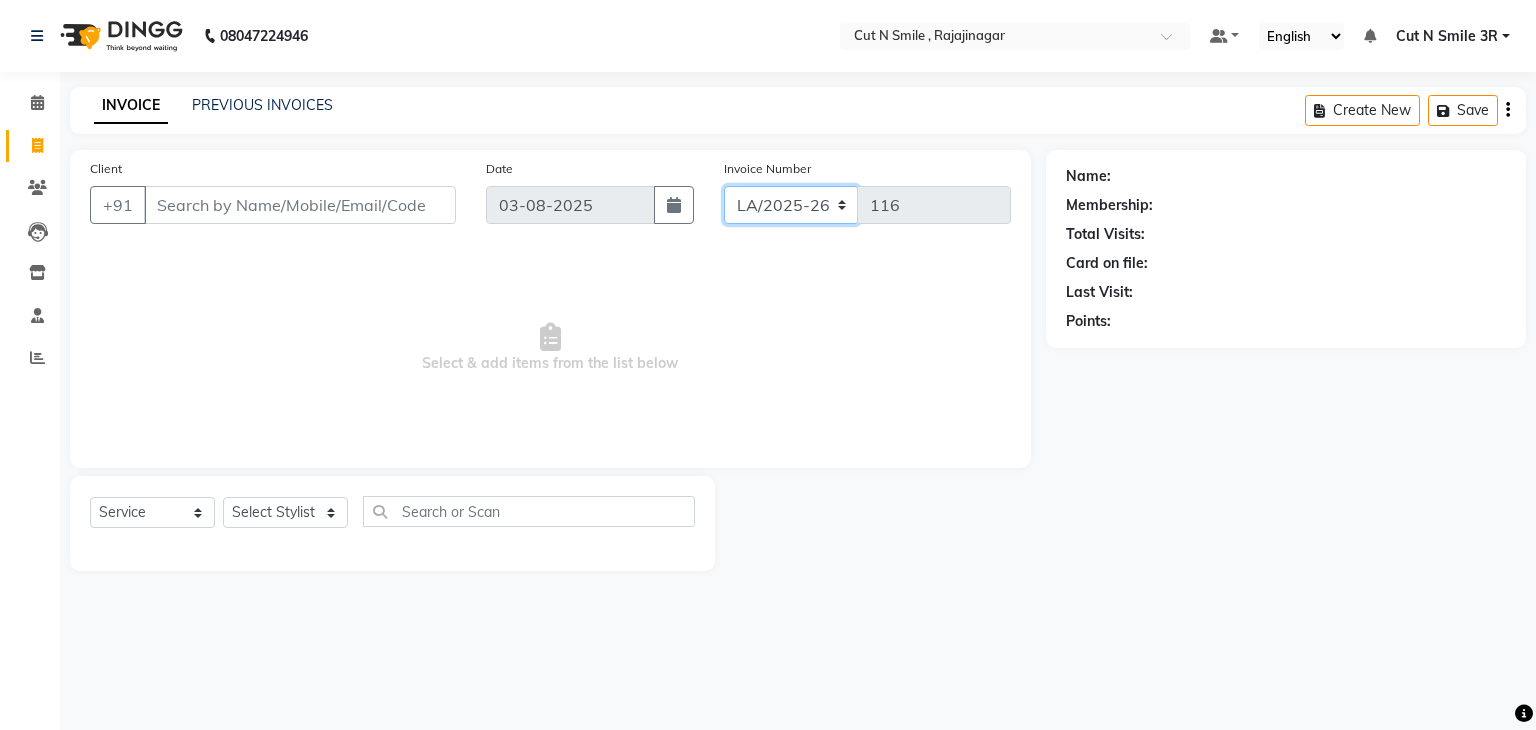 select on "7181" 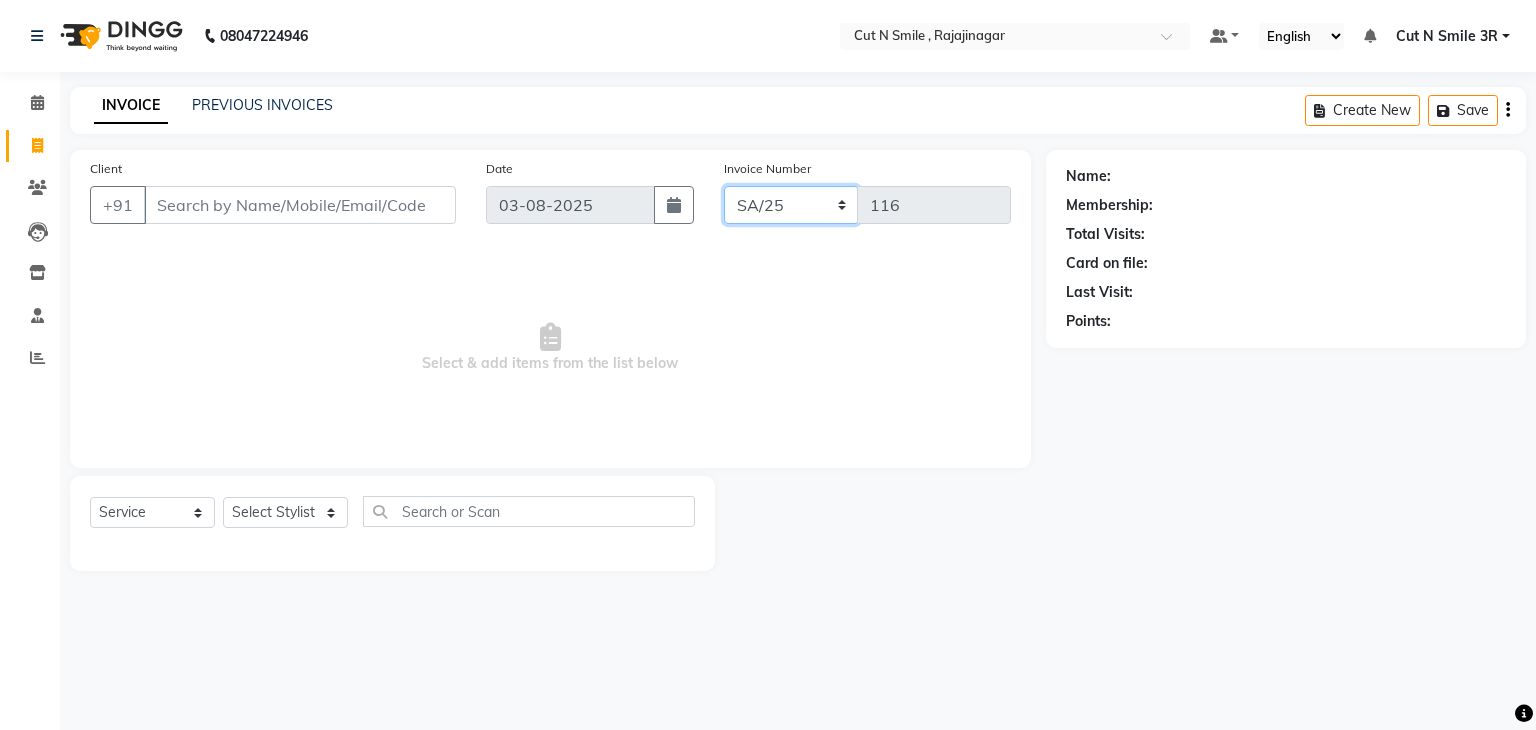 click on "BOB/25-26 LA/2025-26 SH/25 CH/25 SA/25" 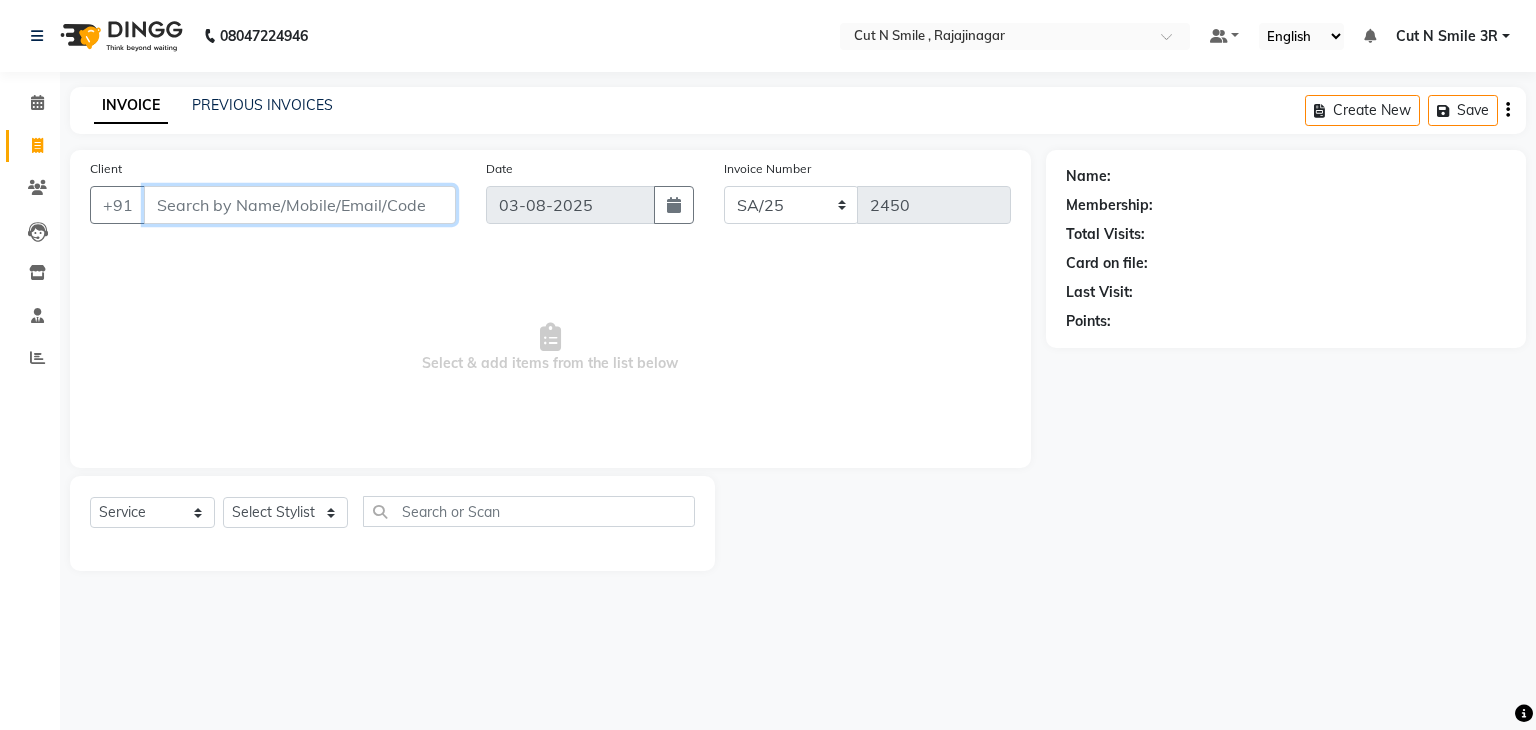 click on "Client" at bounding box center [300, 205] 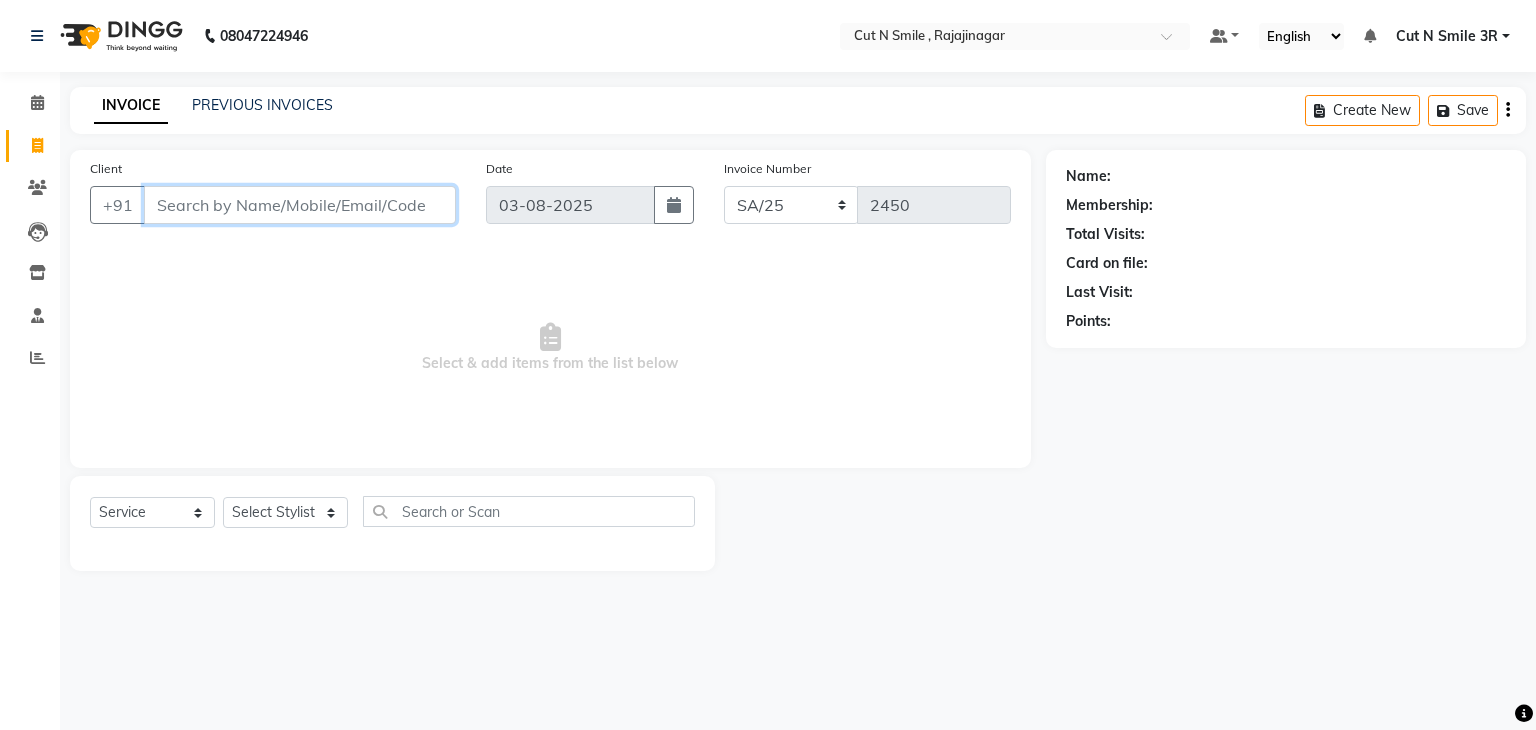 click on "Client" at bounding box center (300, 205) 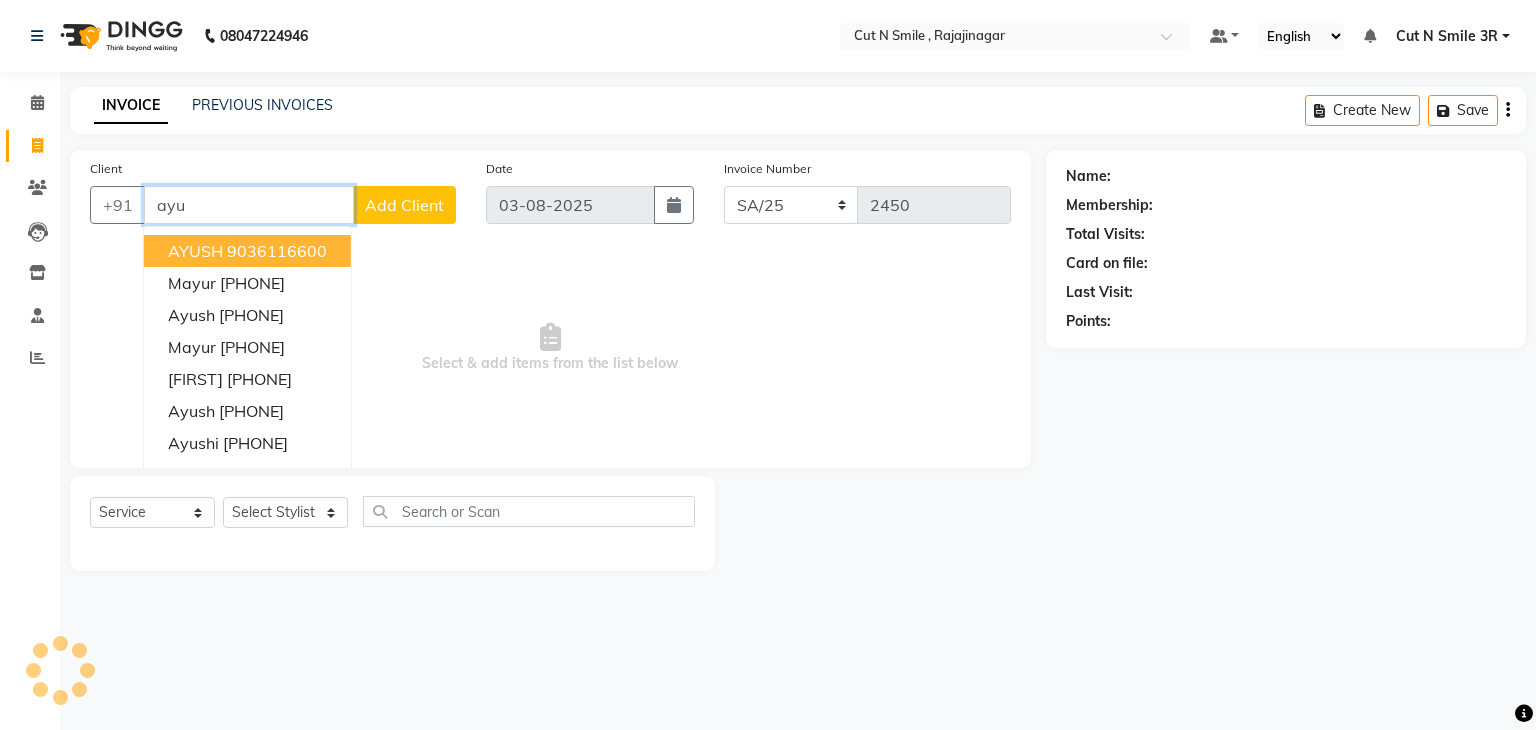 click on "[FIRST]  [PHONE]" at bounding box center (247, 251) 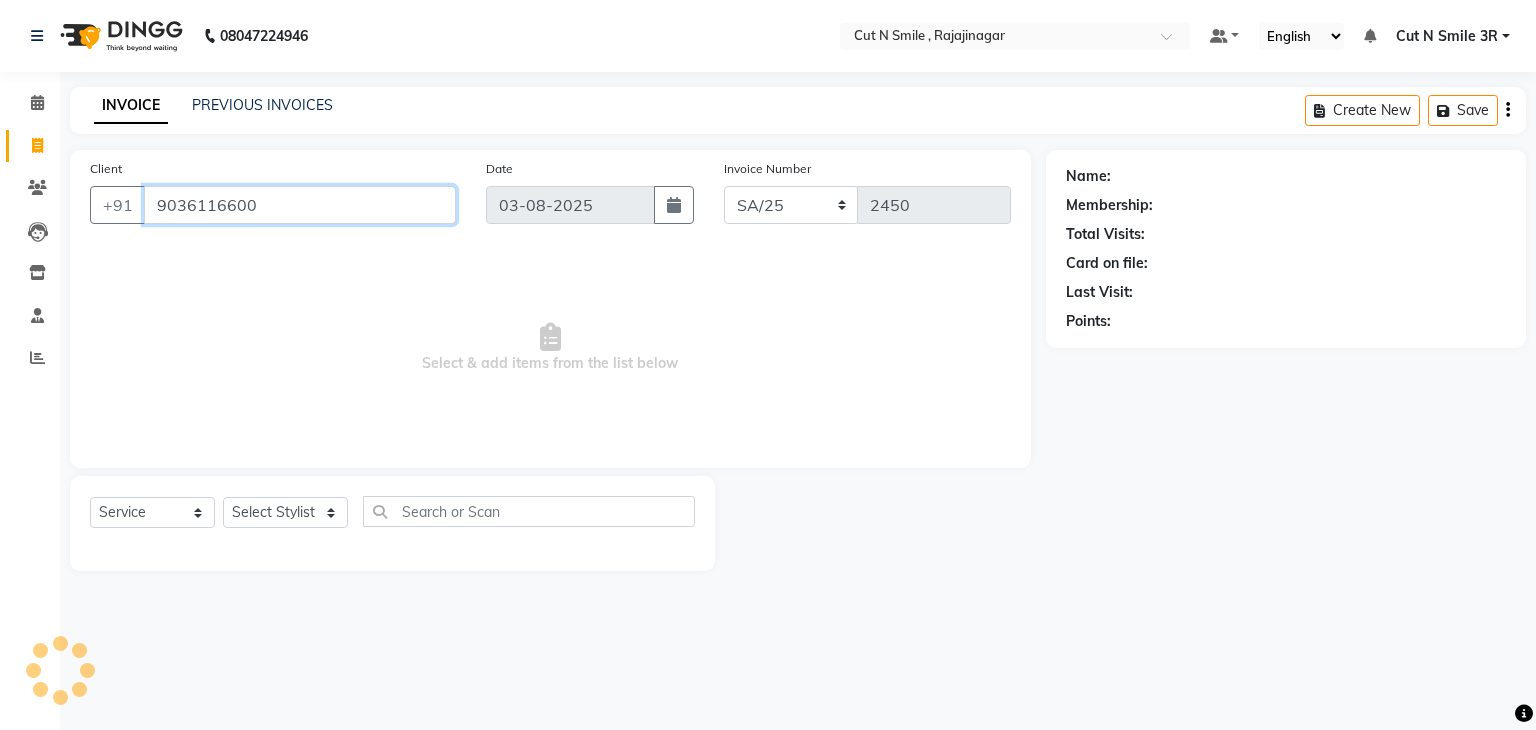 type on "9036116600" 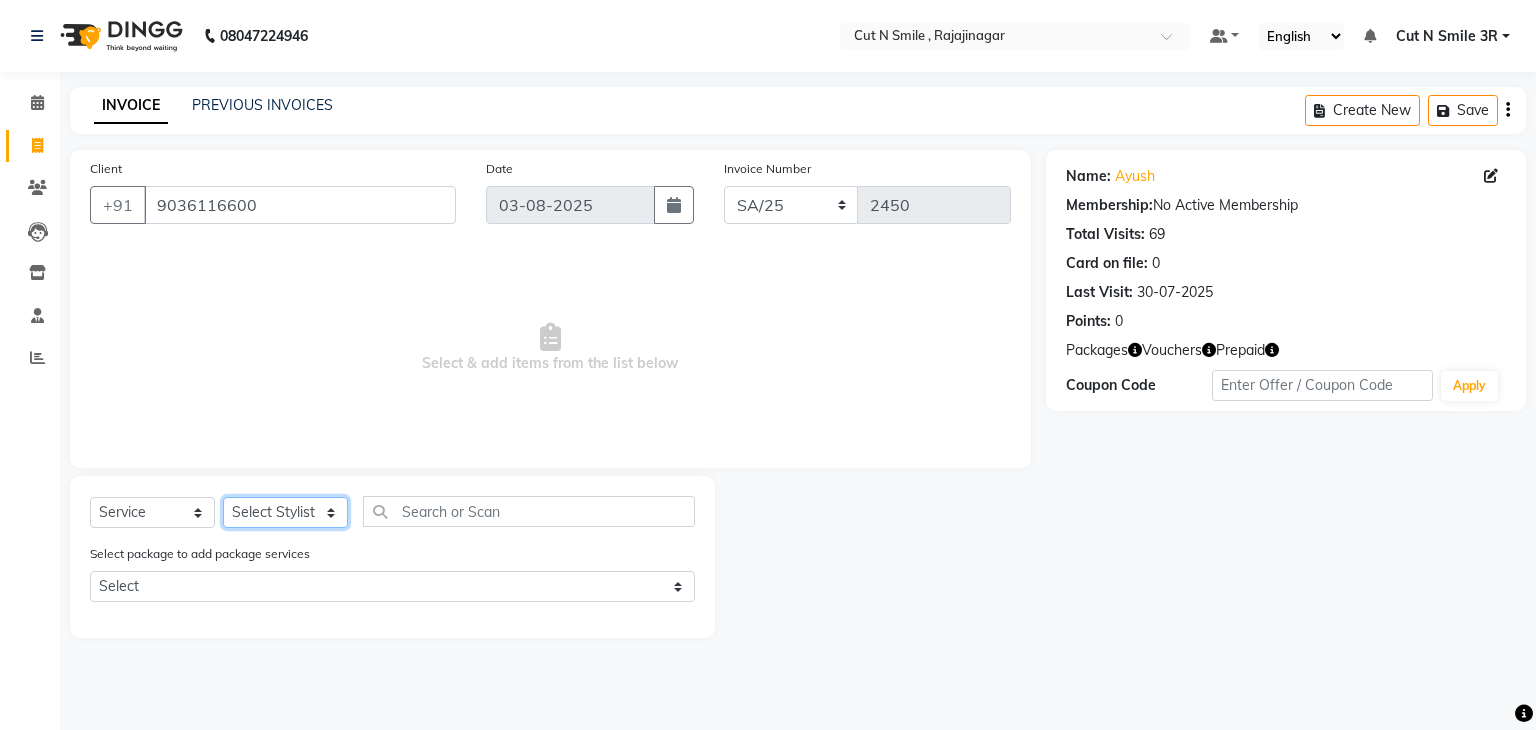 click on "Select Stylist Ali ML Ammu 3R Ankith VN Ash Mohammed 3R Atheek 3R Binitha 3R Bipana 4R CNS BOB  Cut N Smile 17M  Cut N Smile 3R Cut n Smile 4R Cut N Smile 9M Cut N Smile ML Cut N Smile V Fazil Ali 4R Govind VN Hema 4R Jayashree VN Karan VN Love 4R Mani Singh 3R Manu 4R  Muskaan VN Nadeem 4R N D M 4R NDM Alam 4R Noushad VN Pavan 4R Priya BOB Priyanka 3R Rahul 3R Ravi 3R Riya BOB Rohith 4R Roobina 3R Roopa 4R Rubina BOB Sahil Ahmed 3R Sahil Bhatti 4R Sameer 3R Sanajana BOB  Sanjana BOB Sarita VN Shaan 4R Shahid 4R Shakir VN Shanavaaz BOB Shiney 3R Shivu Raj 4R Srijana BOB Sunil Laddi 4R Sunny VN Supriya BOB Sushmitha 4R Vakeel 3R Varas 4R Varas BOB Vishwa VN" 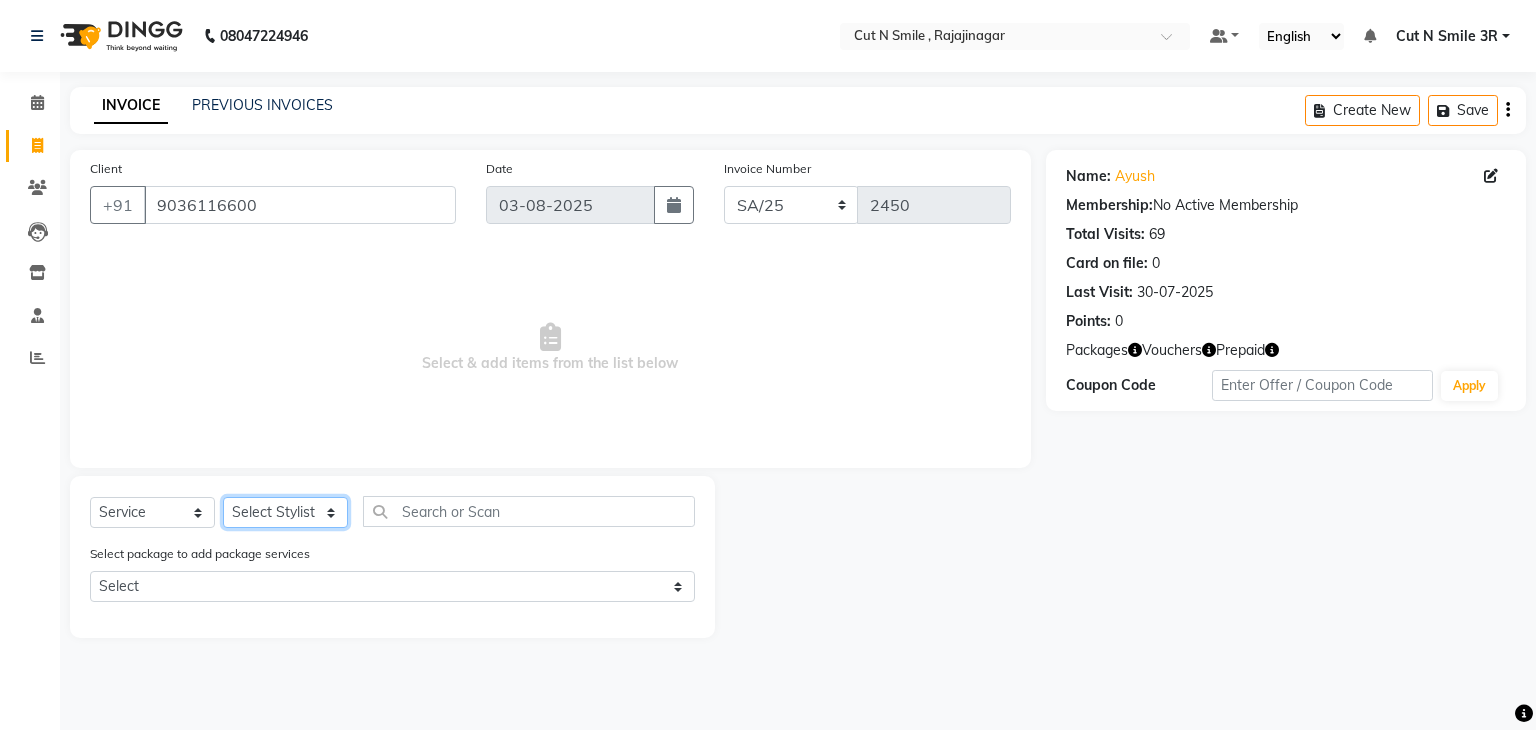 select on "58685" 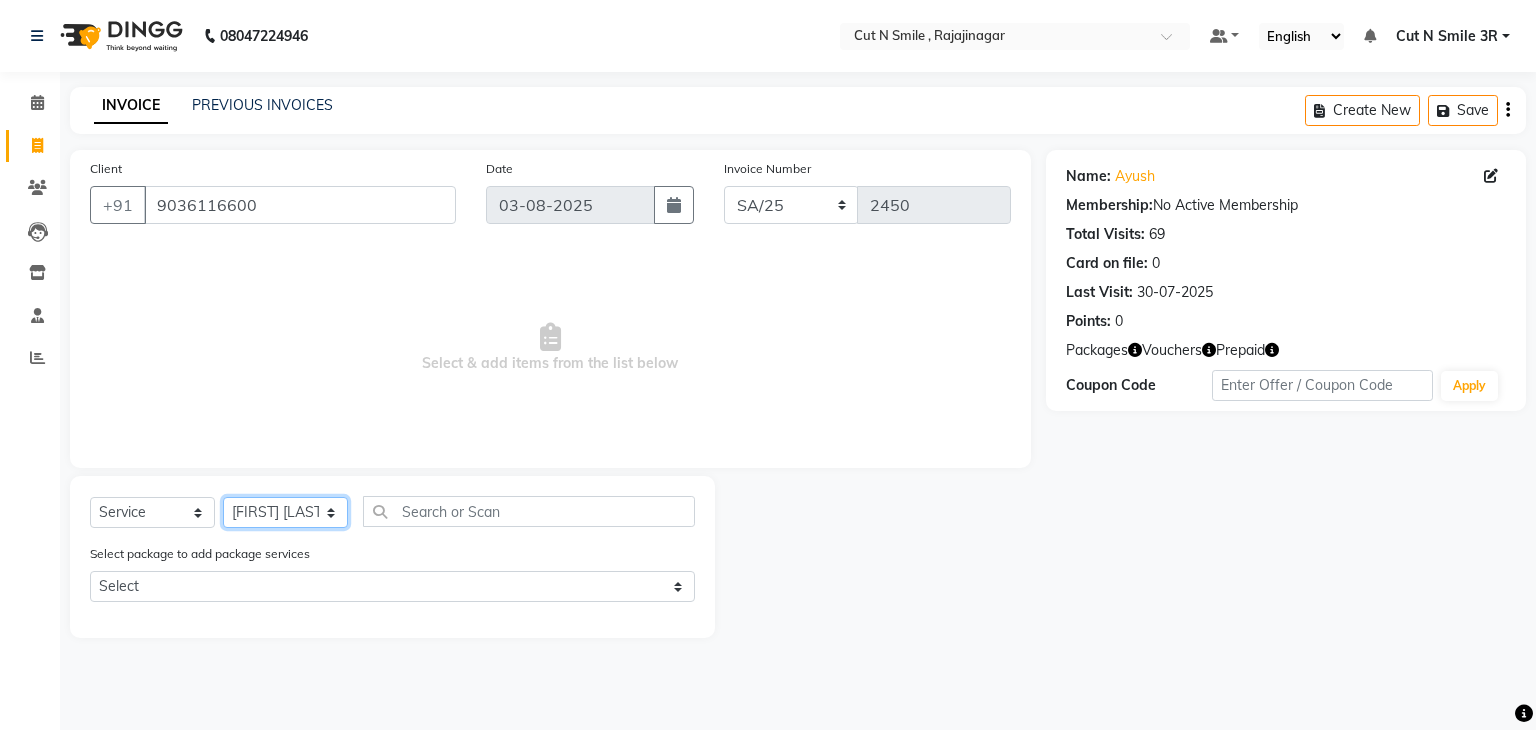 click on "Select Stylist Ali ML Ammu 3R Ankith VN Ash Mohammed 3R Atheek 3R Binitha 3R Bipana 4R CNS BOB  Cut N Smile 17M  Cut N Smile 3R Cut n Smile 4R Cut N Smile 9M Cut N Smile ML Cut N Smile V Fazil Ali 4R Govind VN Hema 4R Jayashree VN Karan VN Love 4R Mani Singh 3R Manu 4R  Muskaan VN Nadeem 4R N D M 4R NDM Alam 4R Noushad VN Pavan 4R Priya BOB Priyanka 3R Rahul 3R Ravi 3R Riya BOB Rohith 4R Roobina 3R Roopa 4R Rubina BOB Sahil Ahmed 3R Sahil Bhatti 4R Sameer 3R Sanajana BOB  Sanjana BOB Sarita VN Shaan 4R Shahid 4R Shakir VN Shanavaaz BOB Shiney 3R Shivu Raj 4R Srijana BOB Sunil Laddi 4R Sunny VN Supriya BOB Sushmitha 4R Vakeel 3R Varas 4R Varas BOB Vishwa VN" 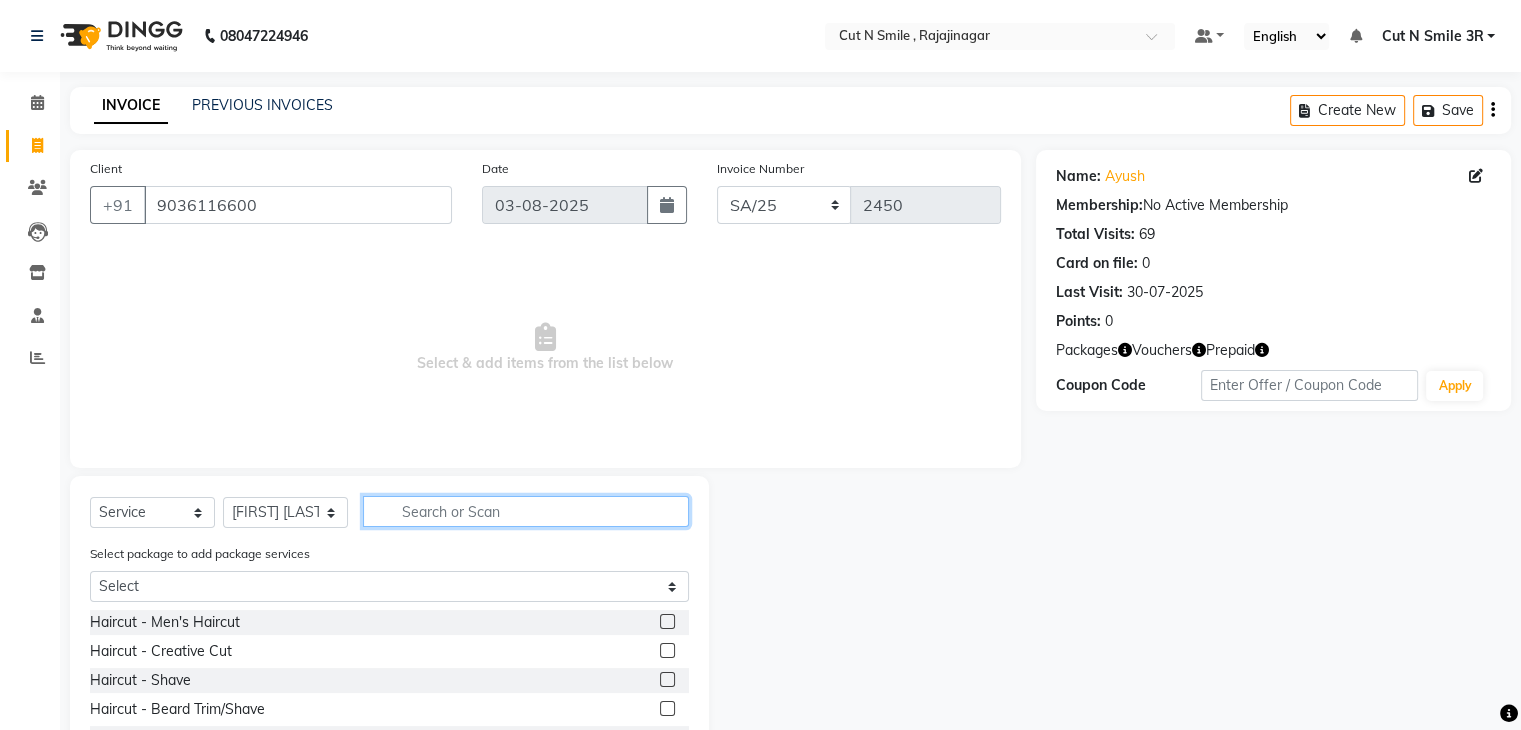 click 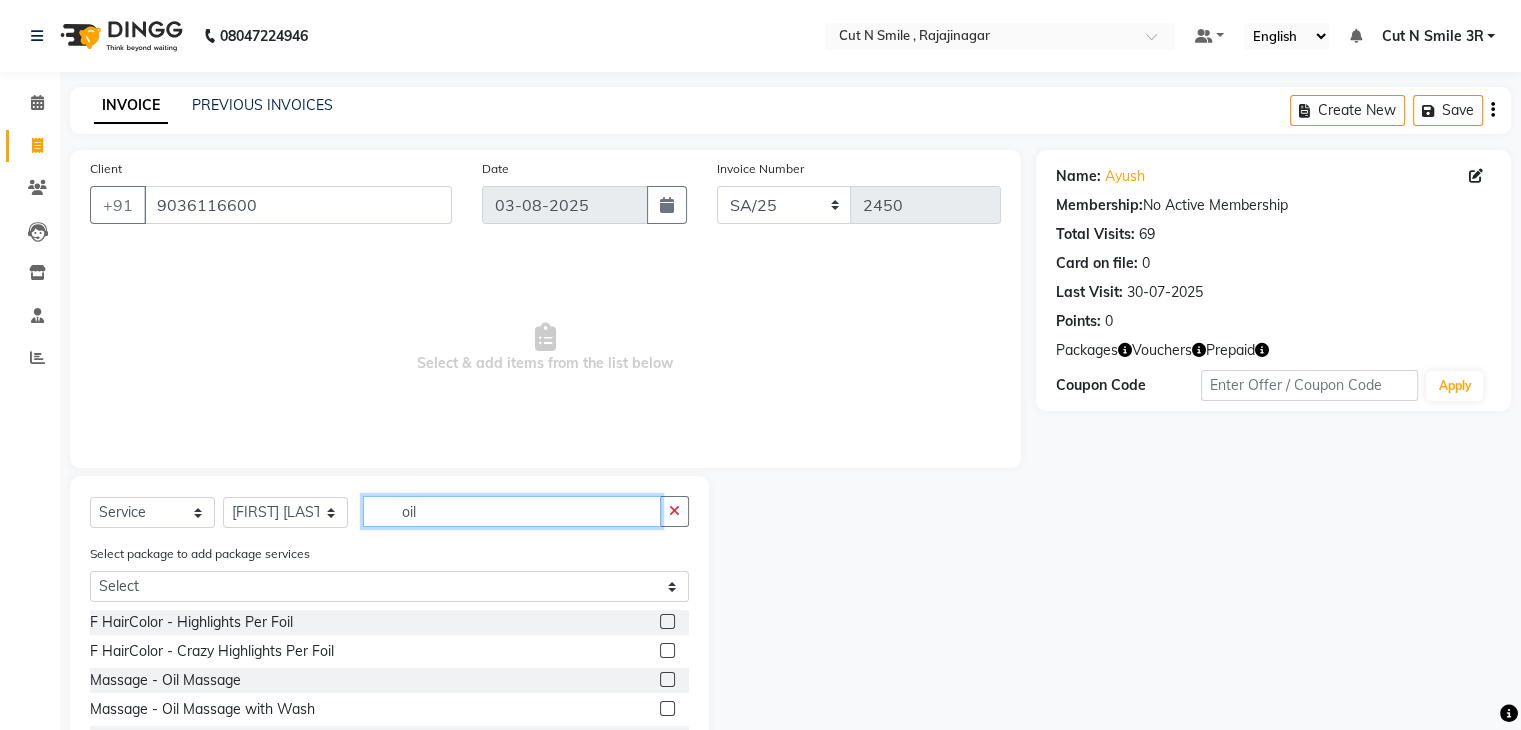 scroll, scrollTop: 140, scrollLeft: 0, axis: vertical 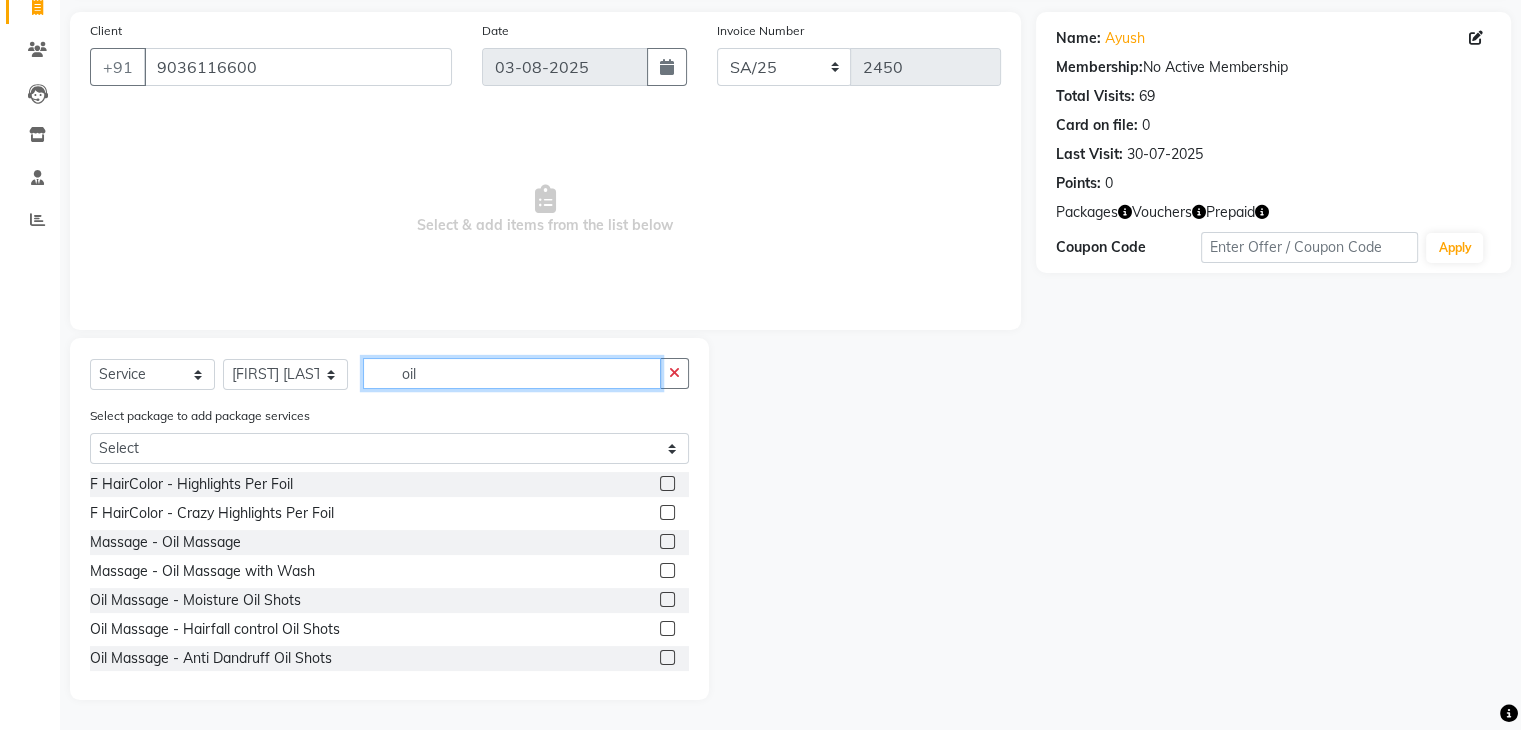 type on "oil" 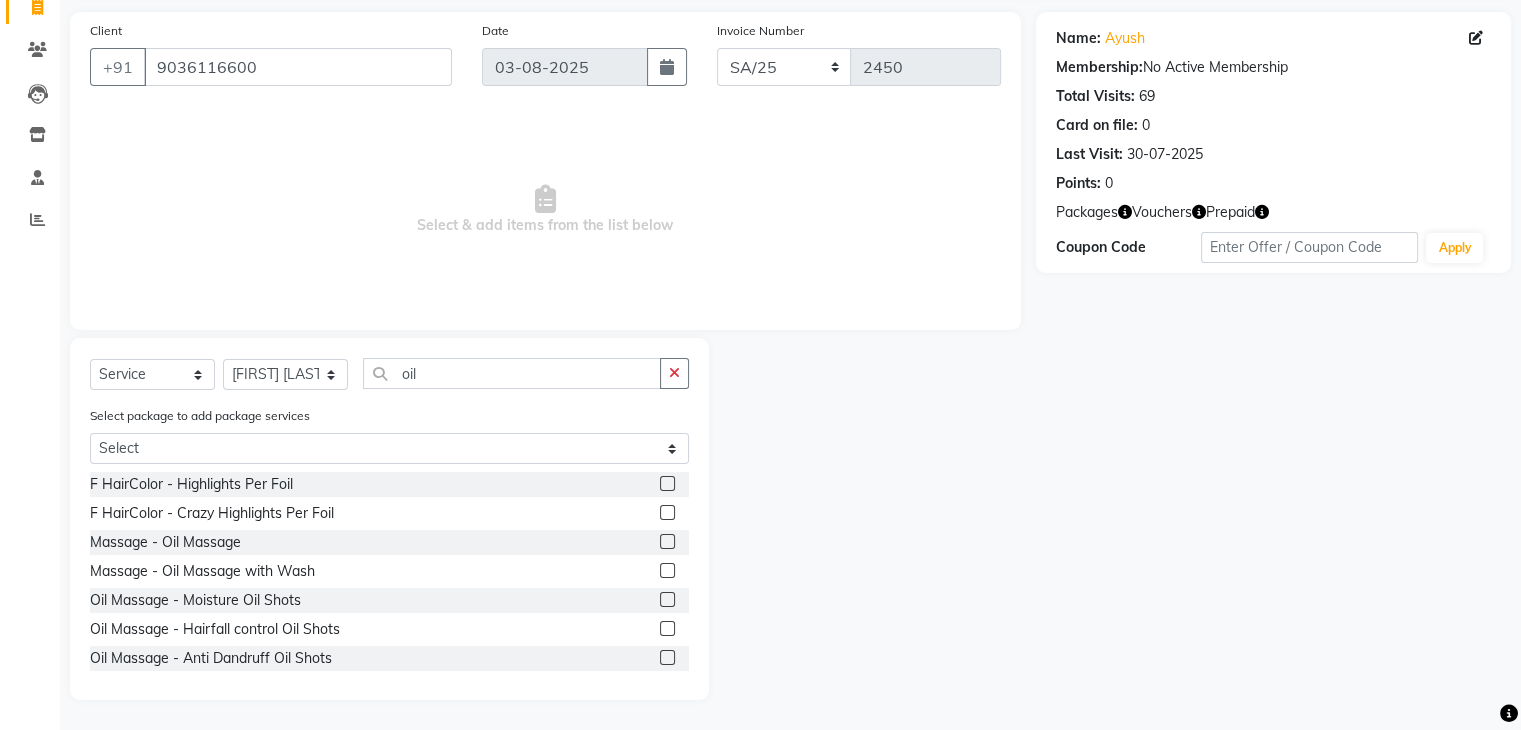 click 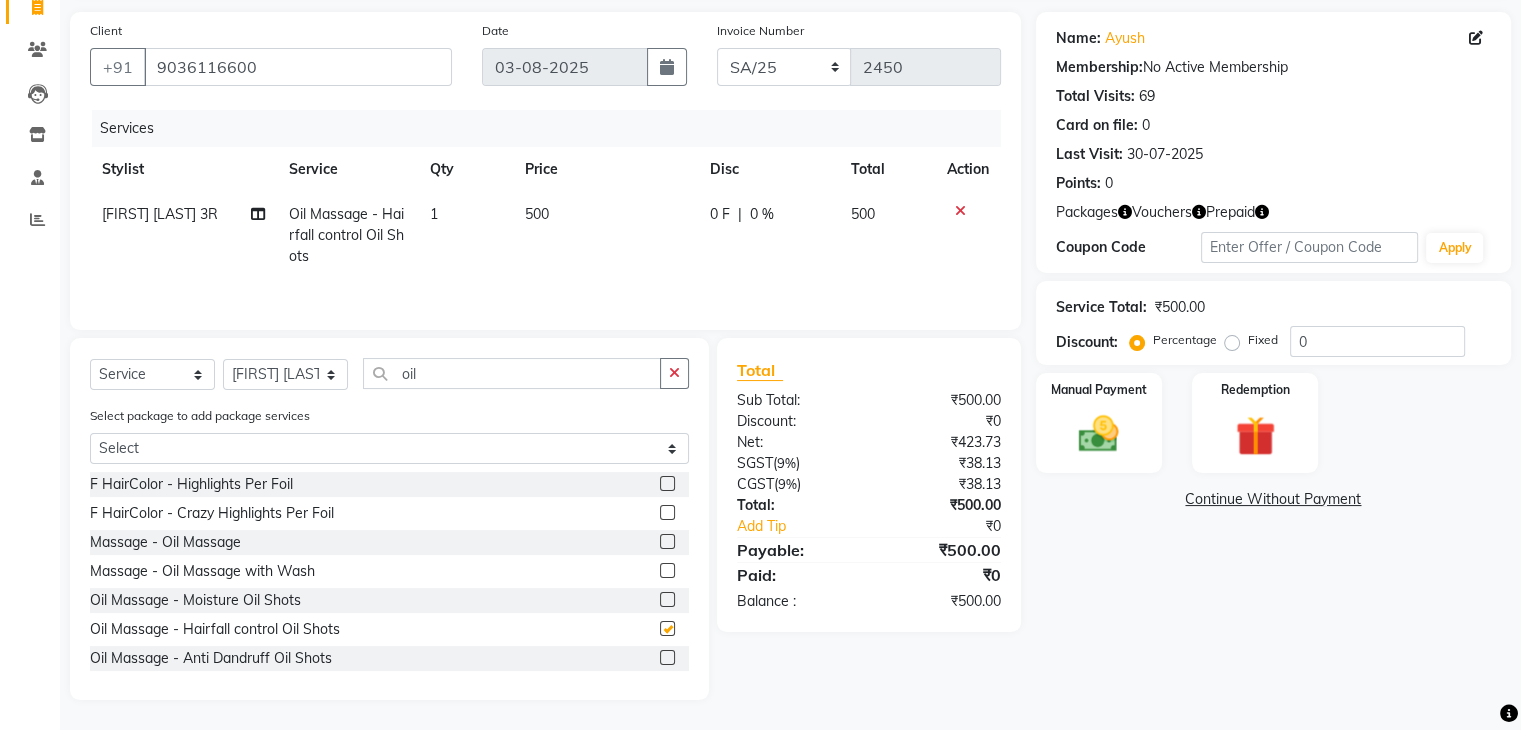 checkbox on "false" 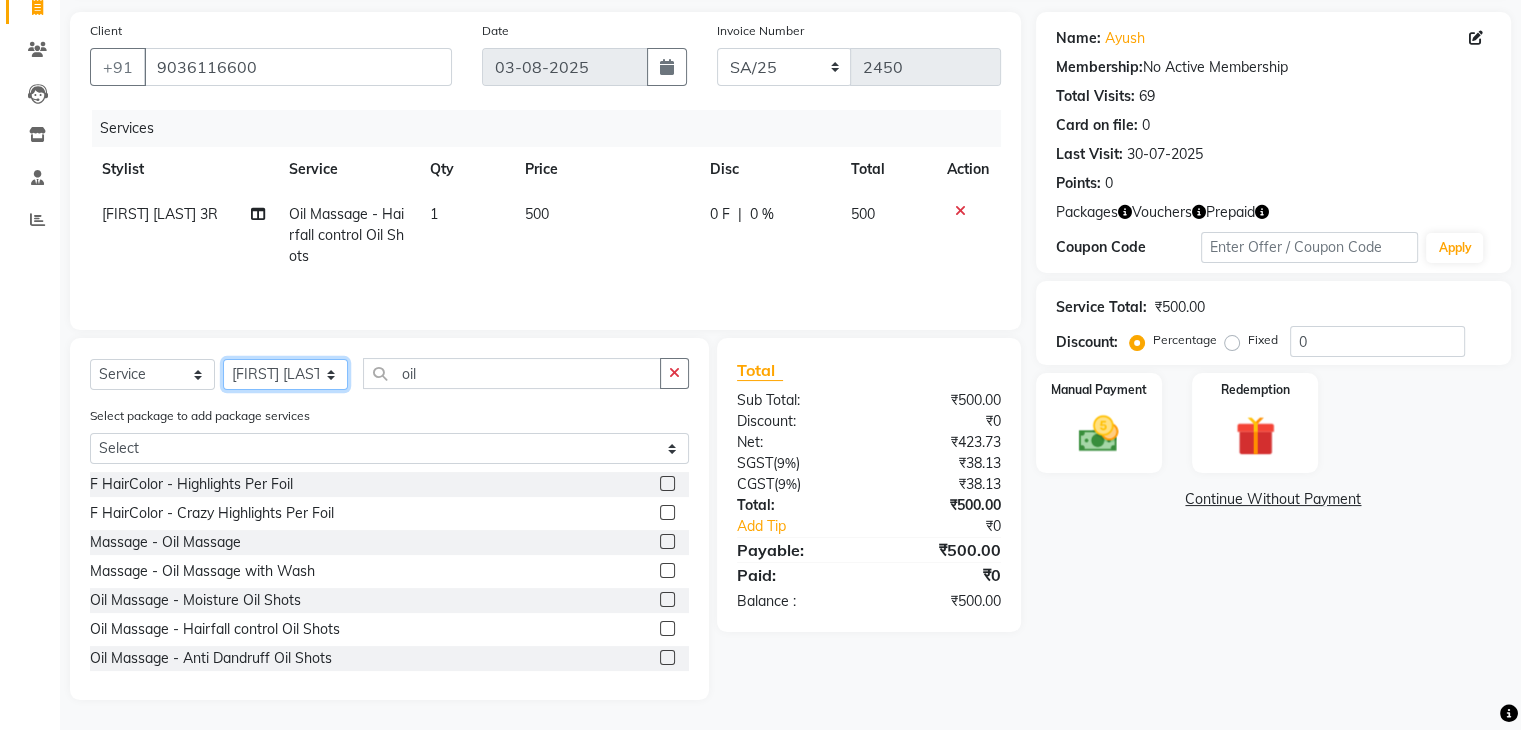 click on "Select Stylist Ali ML Ammu 3R Ankith VN Ash Mohammed 3R Atheek 3R Binitha 3R Bipana 4R CNS BOB  Cut N Smile 17M  Cut N Smile 3R Cut n Smile 4R Cut N Smile 9M Cut N Smile ML Cut N Smile V Fazil Ali 4R Govind VN Hema 4R Jayashree VN Karan VN Love 4R Mani Singh 3R Manu 4R  Muskaan VN Nadeem 4R N D M 4R NDM Alam 4R Noushad VN Pavan 4R Priya BOB Priyanka 3R Rahul 3R Ravi 3R Riya BOB Rohith 4R Roobina 3R Roopa 4R Rubina BOB Sahil Ahmed 3R Sahil Bhatti 4R Sameer 3R Sanajana BOB  Sanjana BOB Sarita VN Shaan 4R Shahid 4R Shakir VN Shanavaaz BOB Shiney 3R Shivu Raj 4R Srijana BOB Sunil Laddi 4R Sunny VN Supriya BOB Sushmitha 4R Vakeel 3R Varas 4R Varas BOB Vishwa VN" 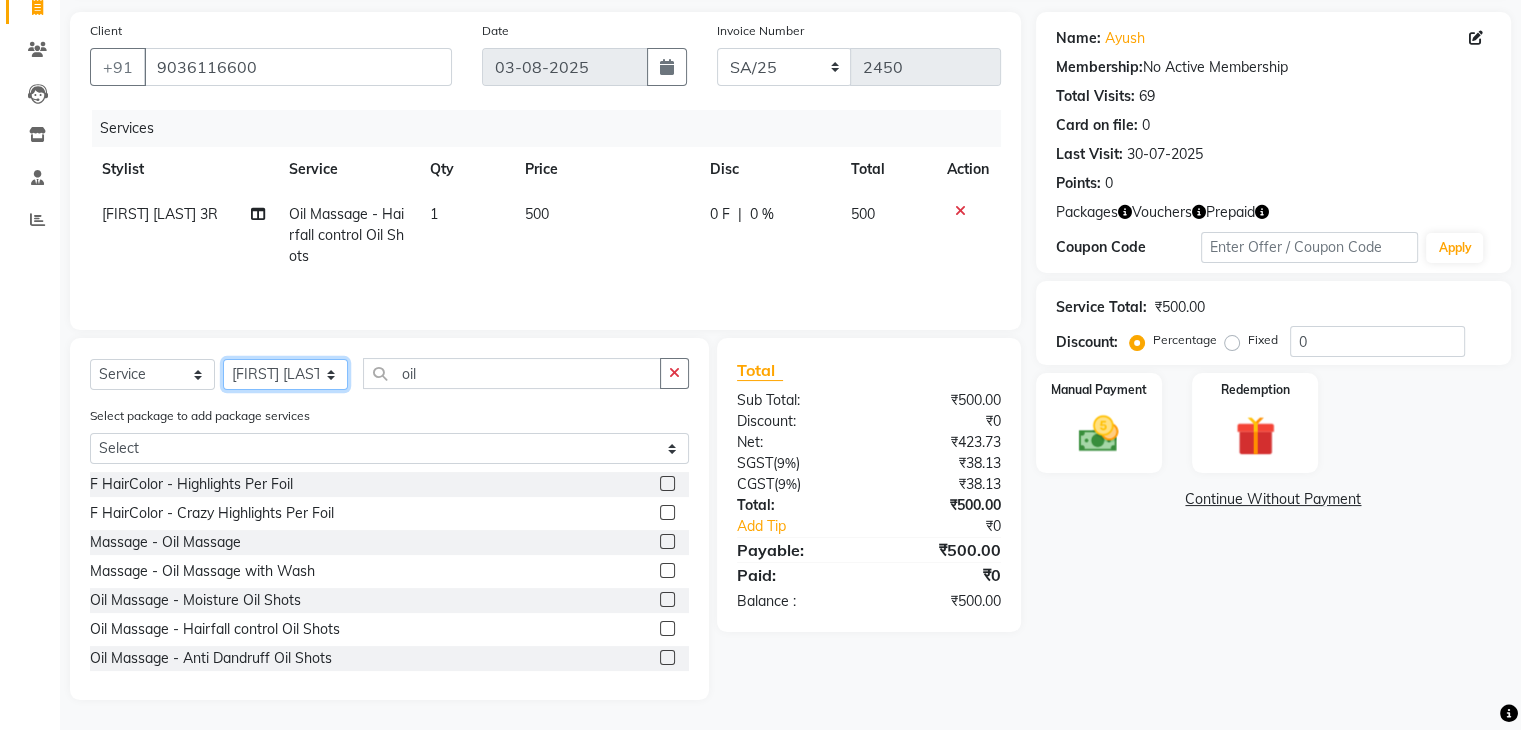 select on "[NUMBER]" 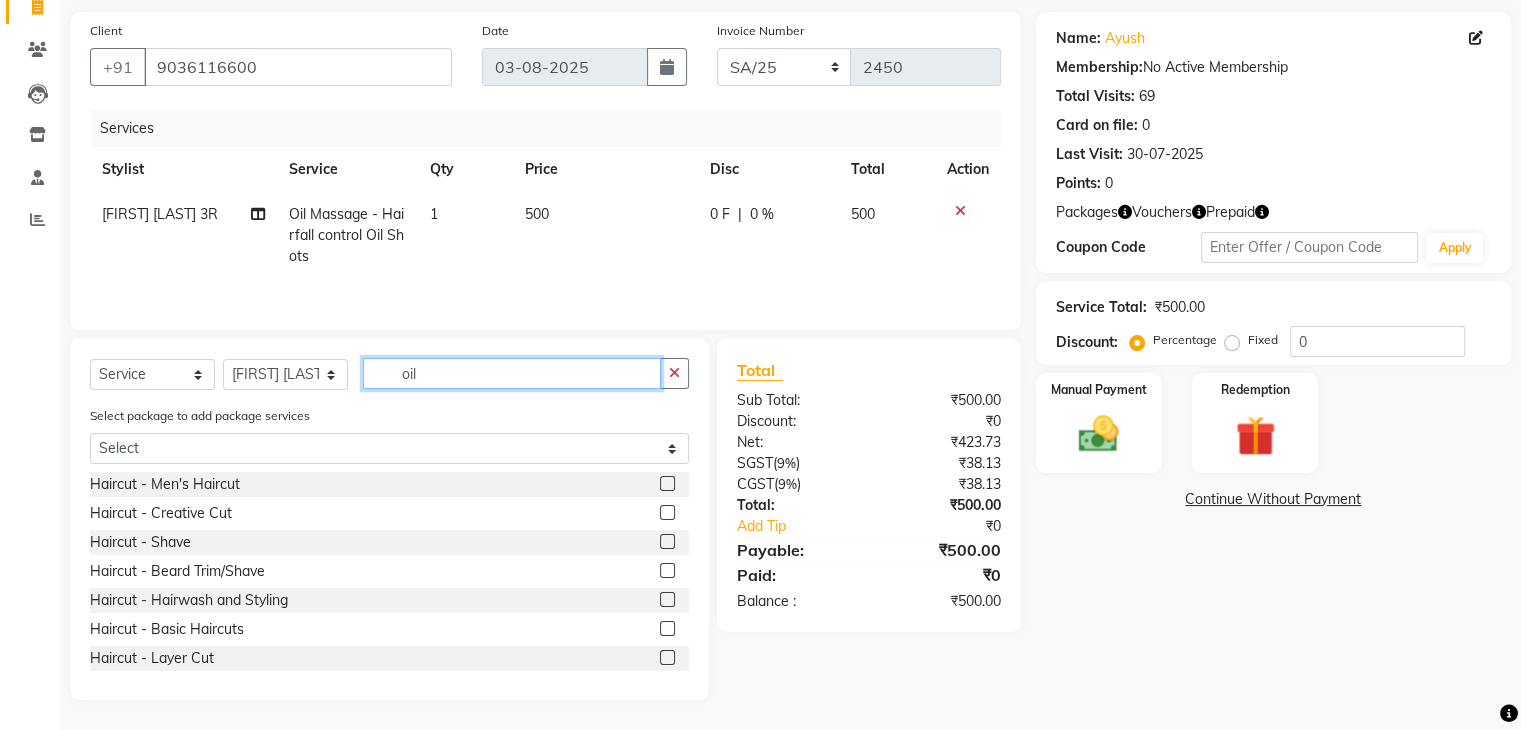click on "oil" 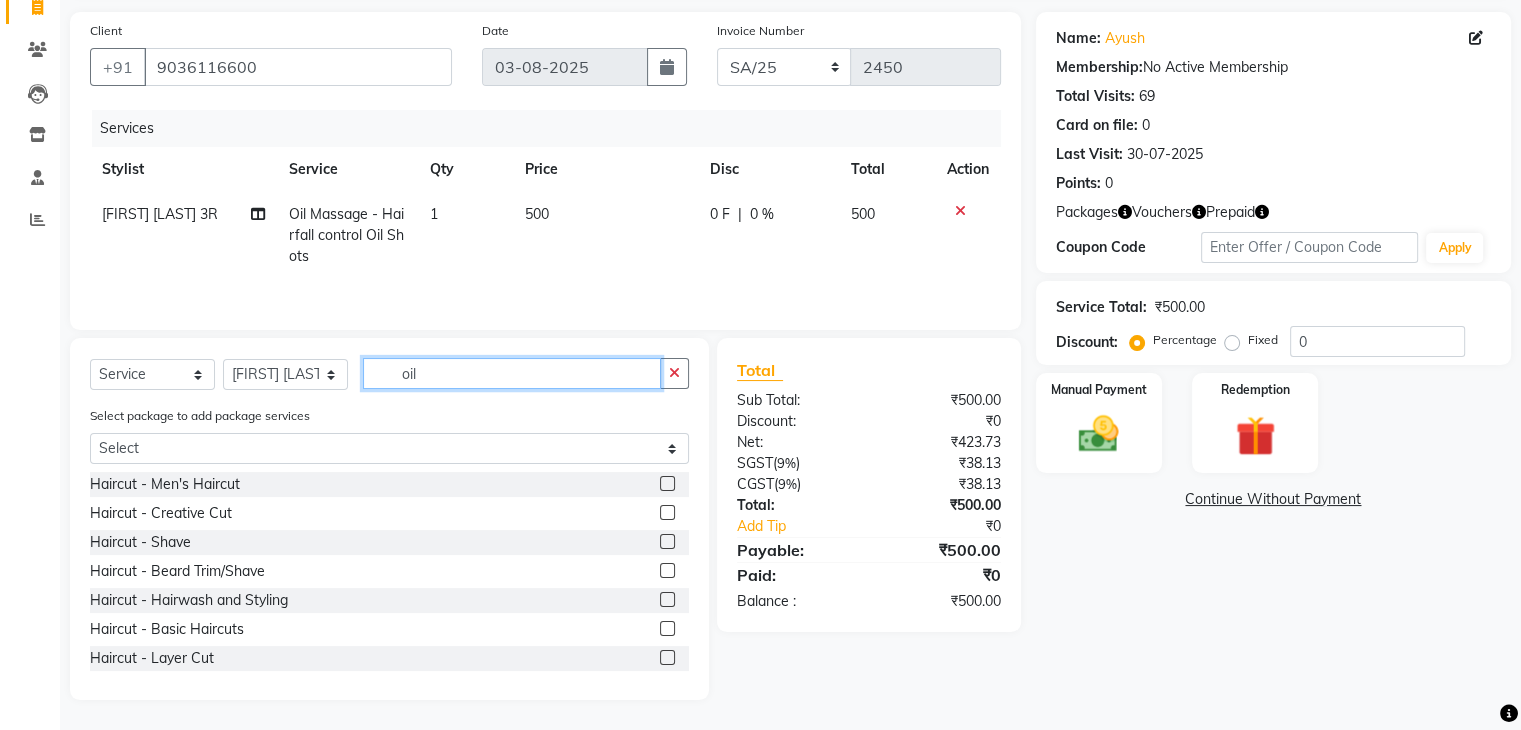 click on "oil" 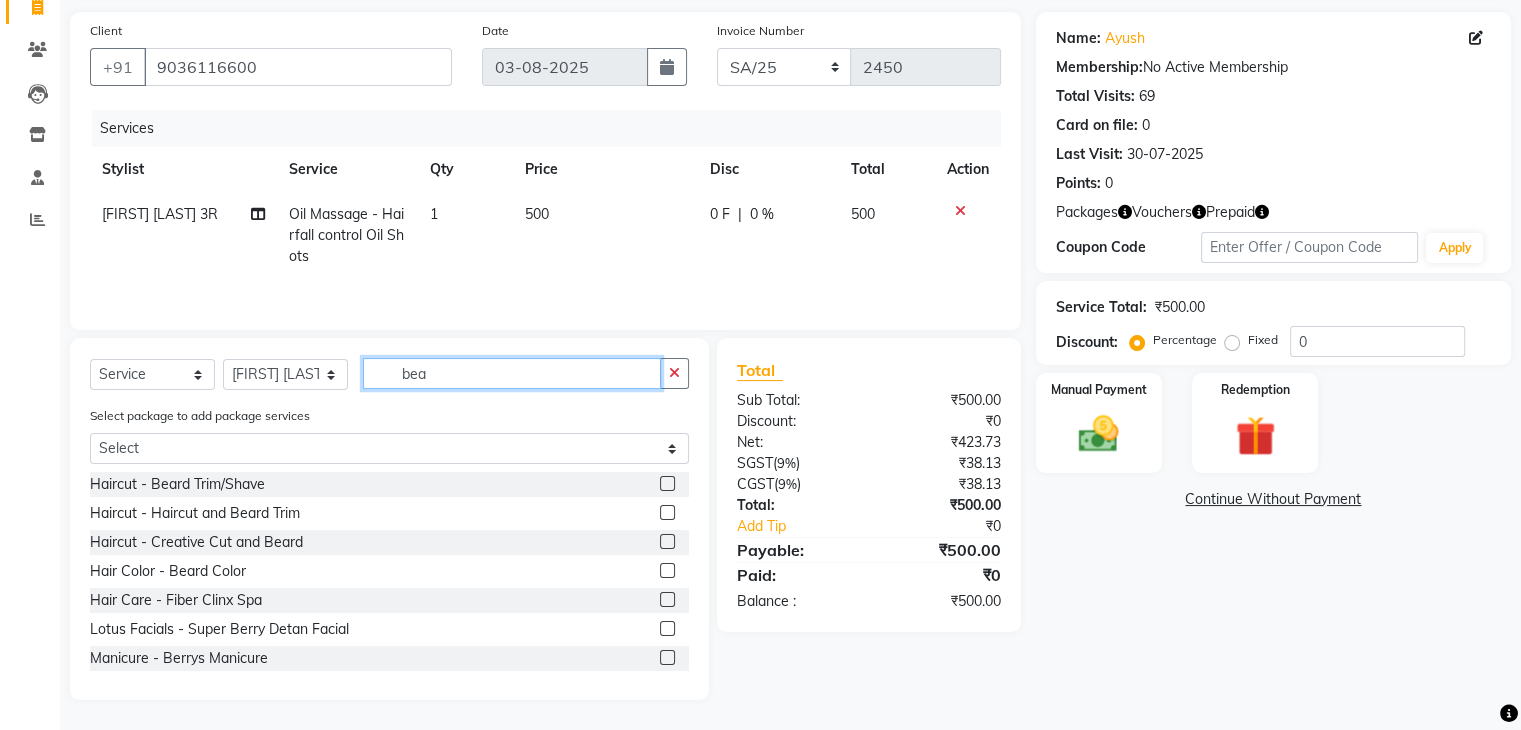 scroll, scrollTop: 71, scrollLeft: 0, axis: vertical 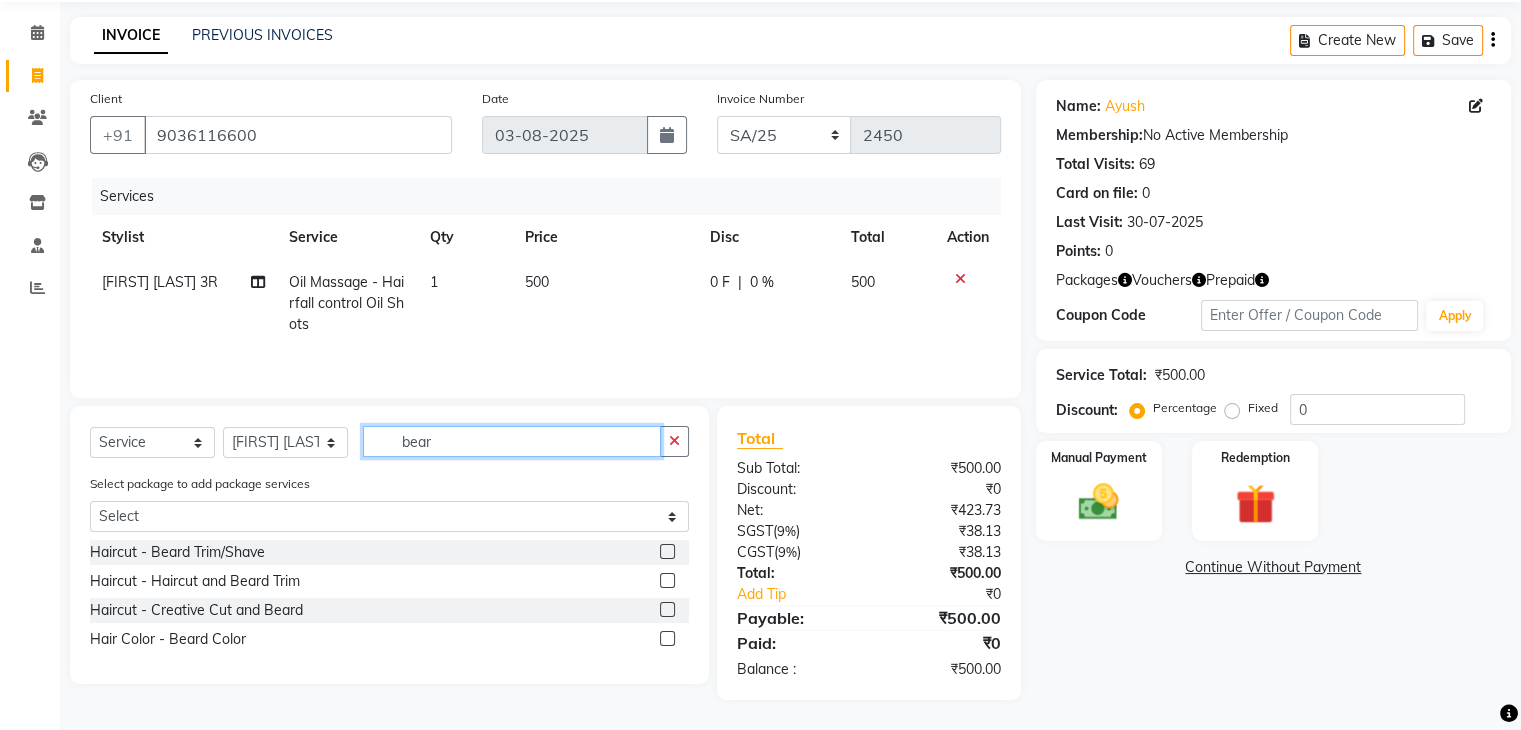 type on "bear" 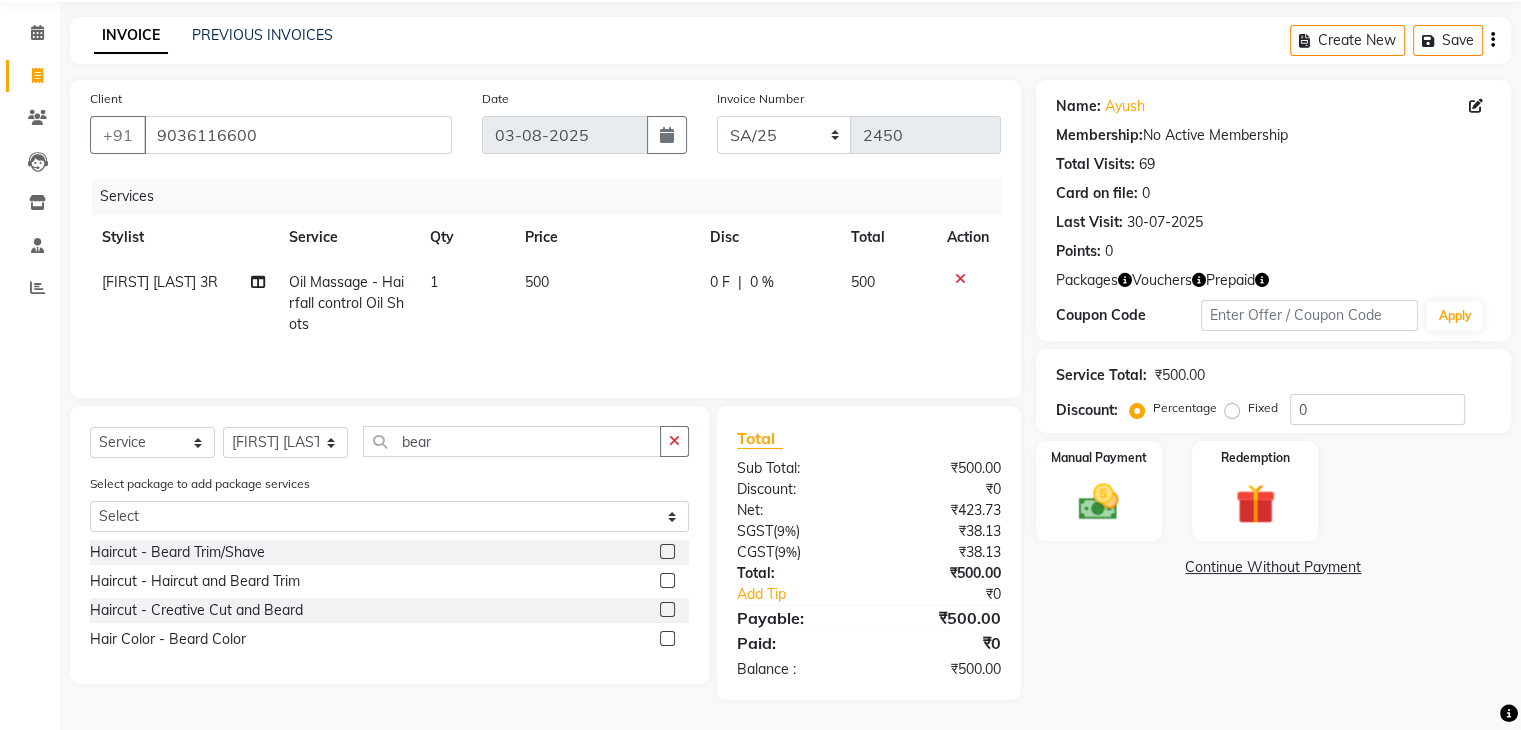 click 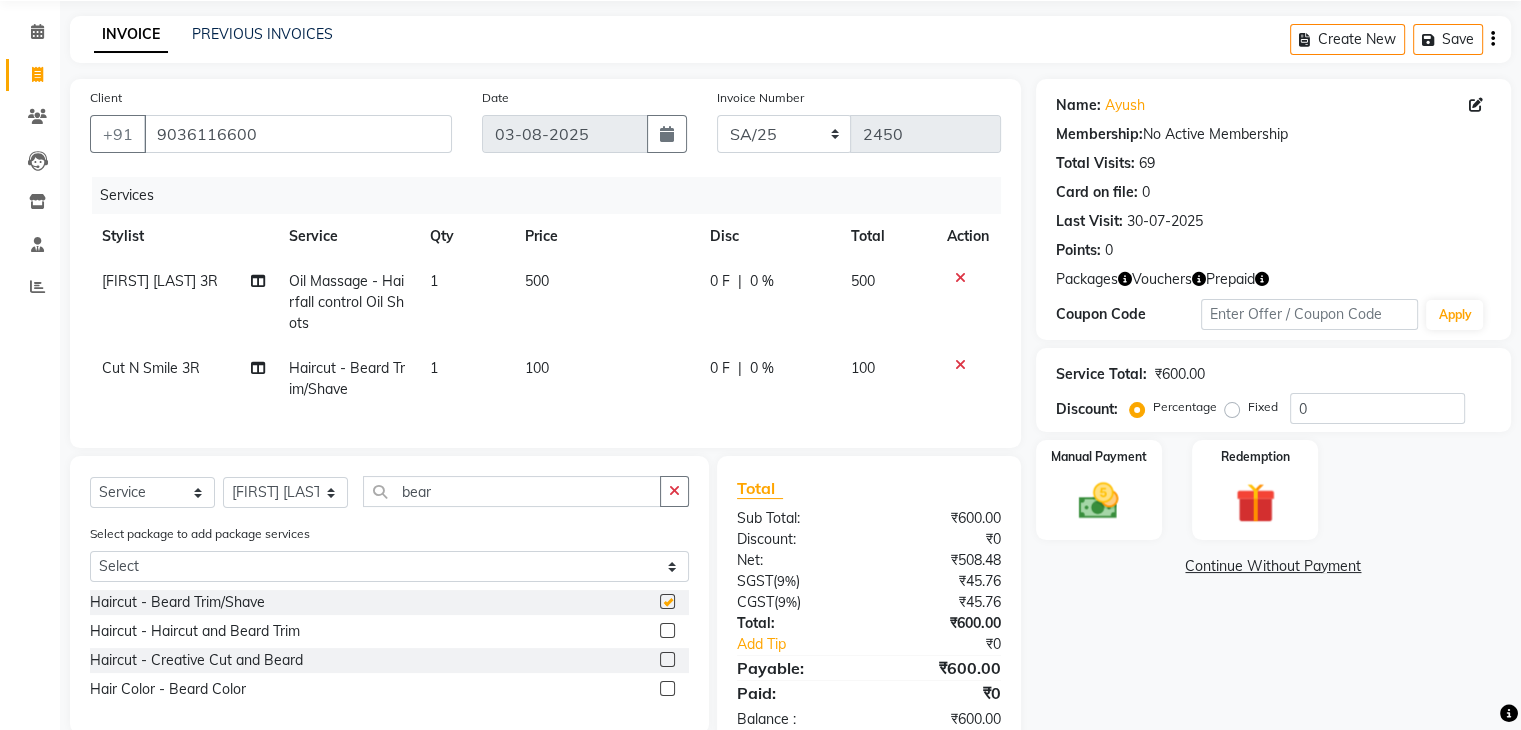 checkbox on "false" 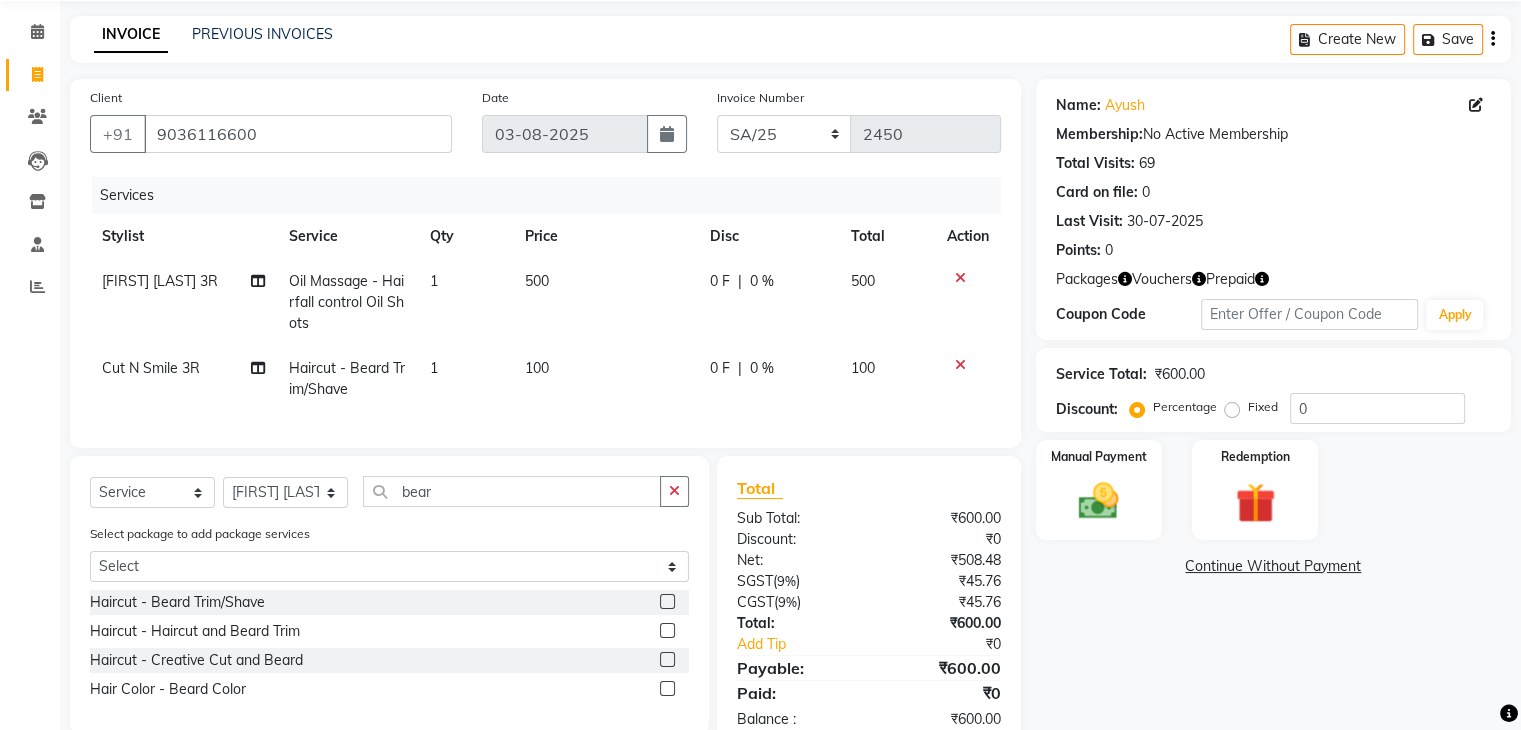 click on "Name: [FIRST]  Membership:  No Active Membership  Total Visits:  69 Card on file:  0 Last Visit:   [DATE] Points:   0  Packages Vouchers Prepaid Coupon Code Apply Service Total:  ₹600.00  Discount:  Percentage   Fixed  0 Manual Payment Redemption  Continue Without Payment" 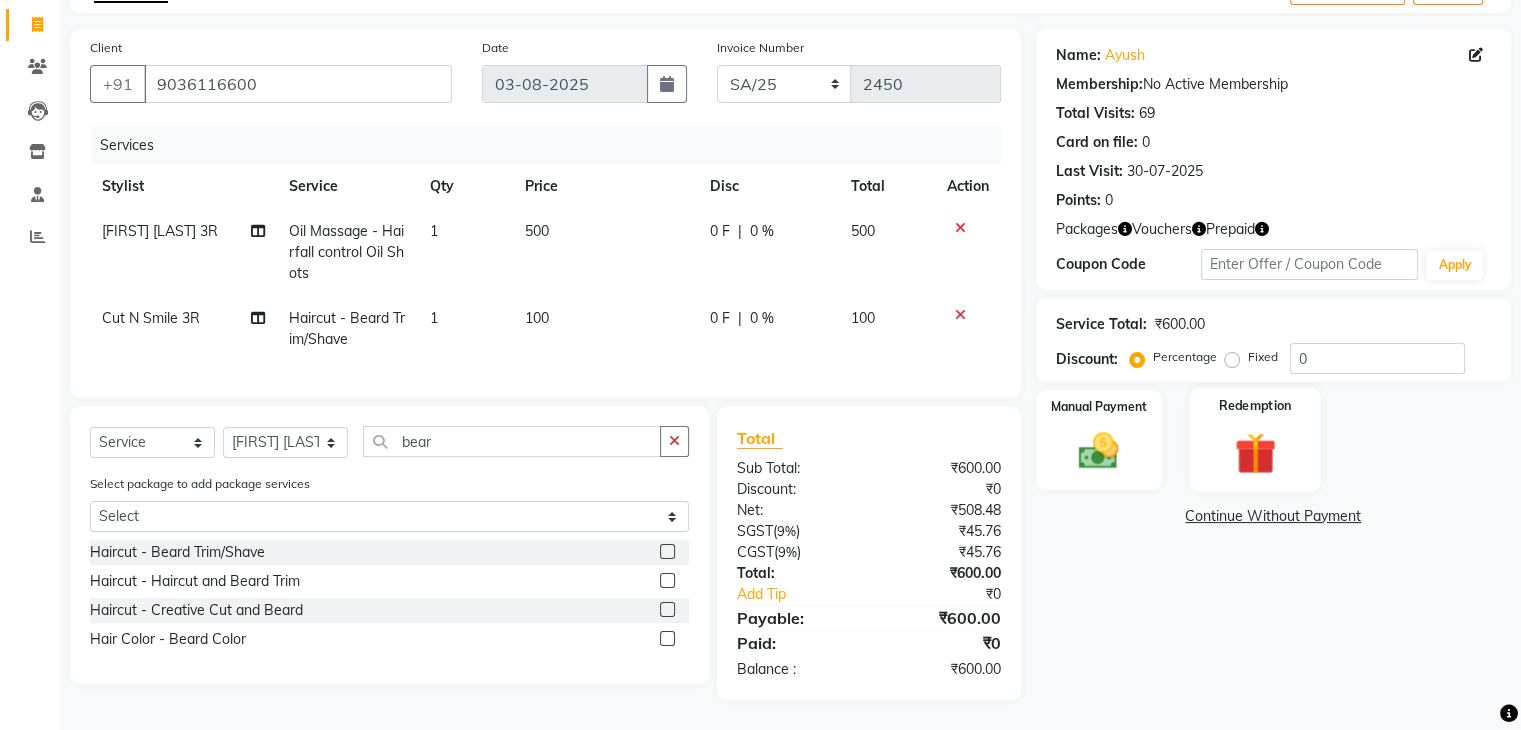 click 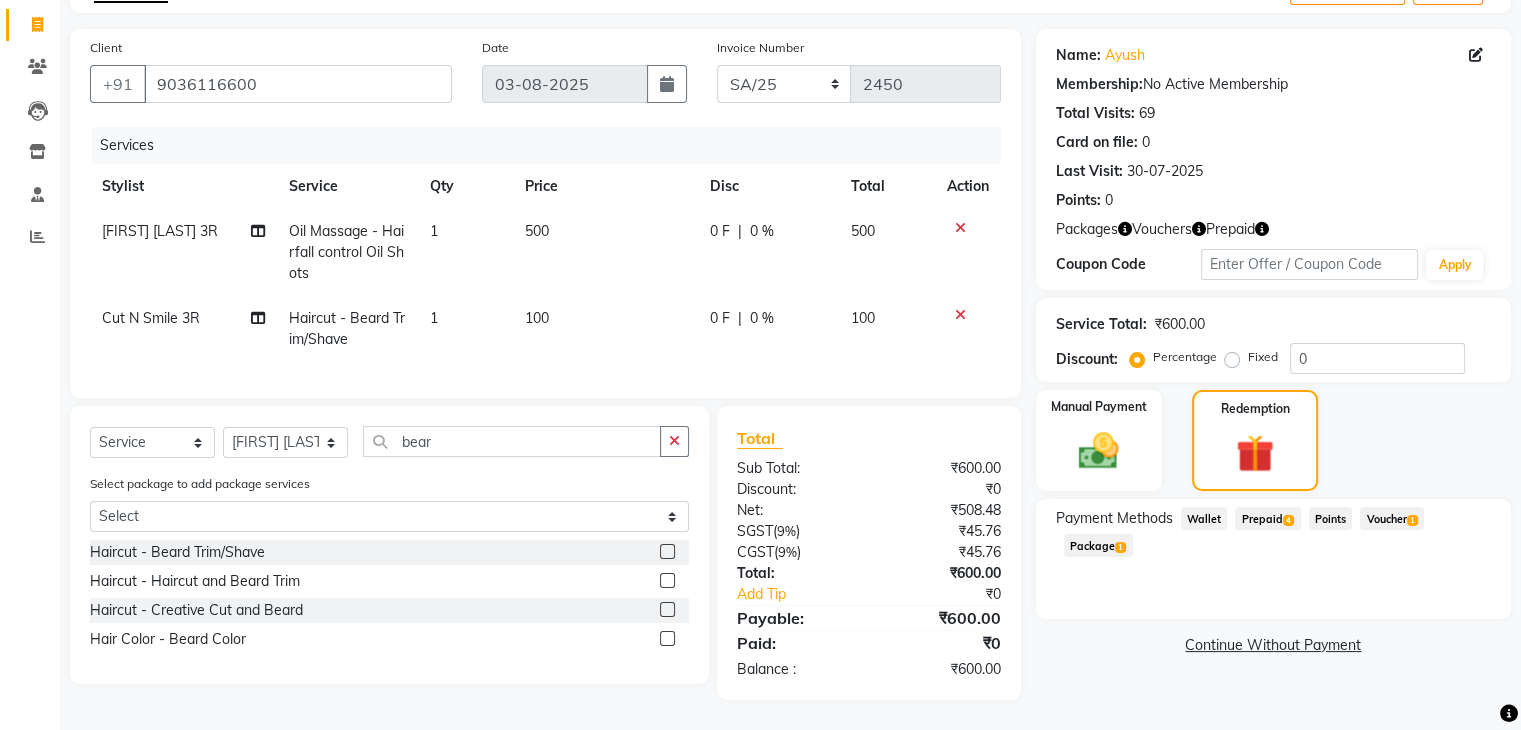 click on "4" 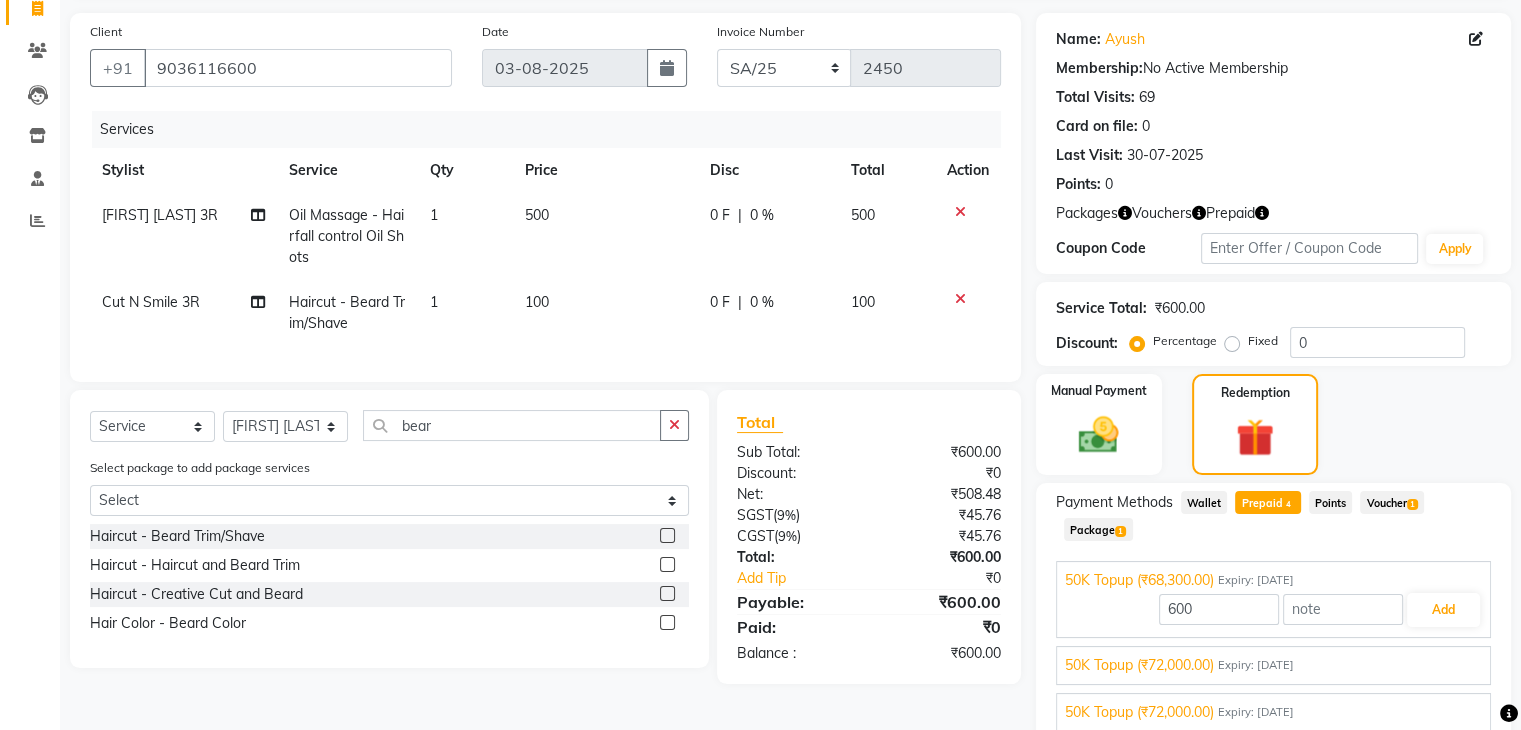scroll, scrollTop: 264, scrollLeft: 0, axis: vertical 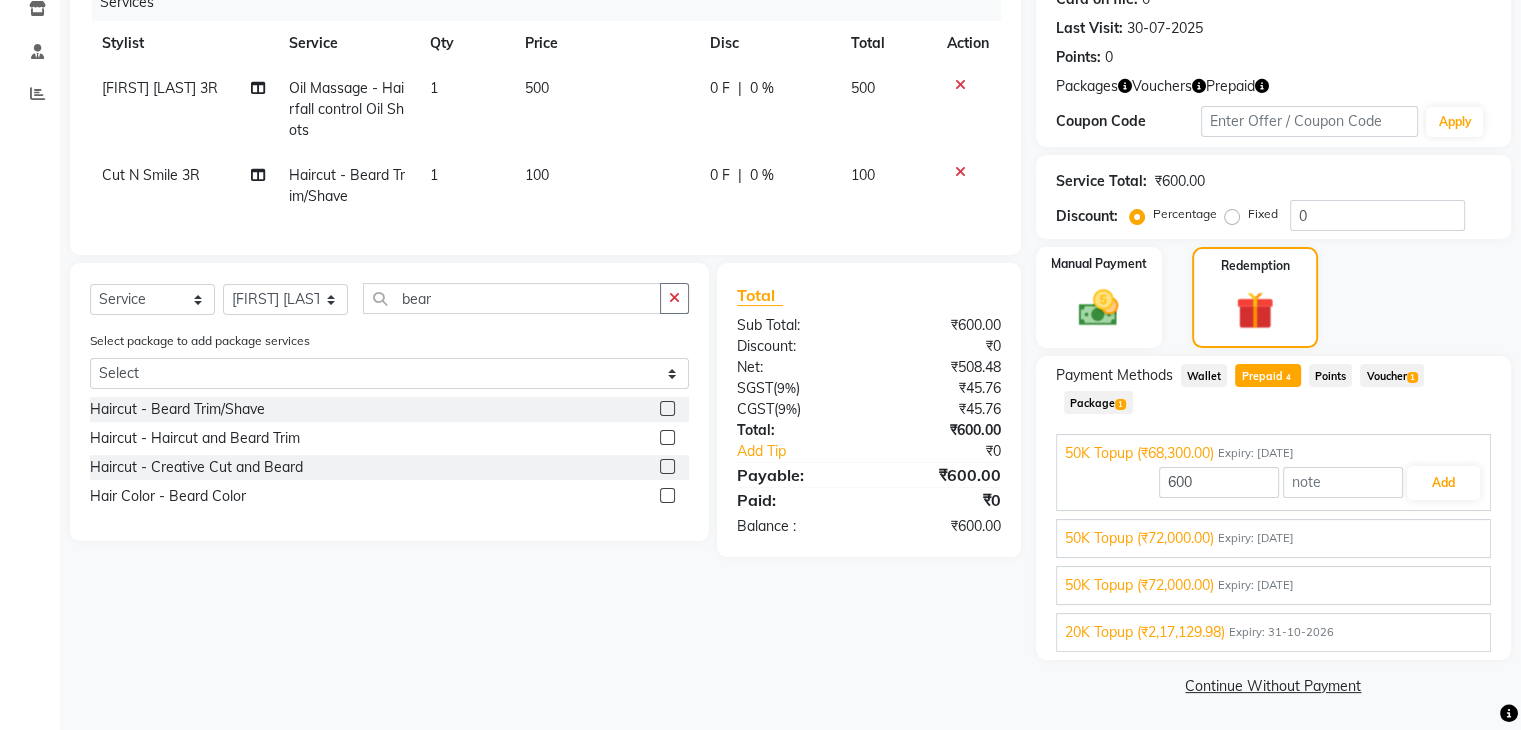 click on "Expiry: 31-10-2026" at bounding box center [1281, 632] 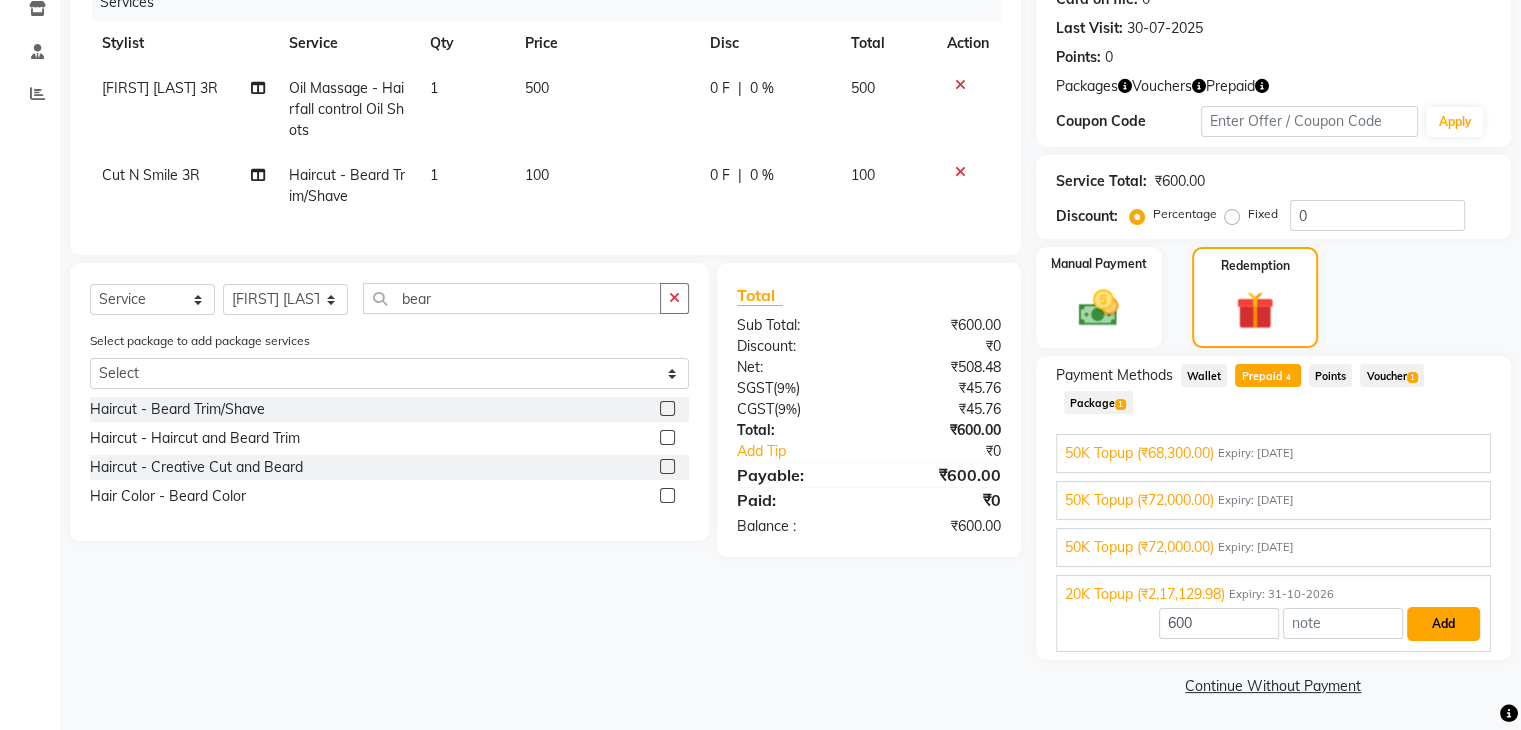 click on "Add" at bounding box center [1443, 624] 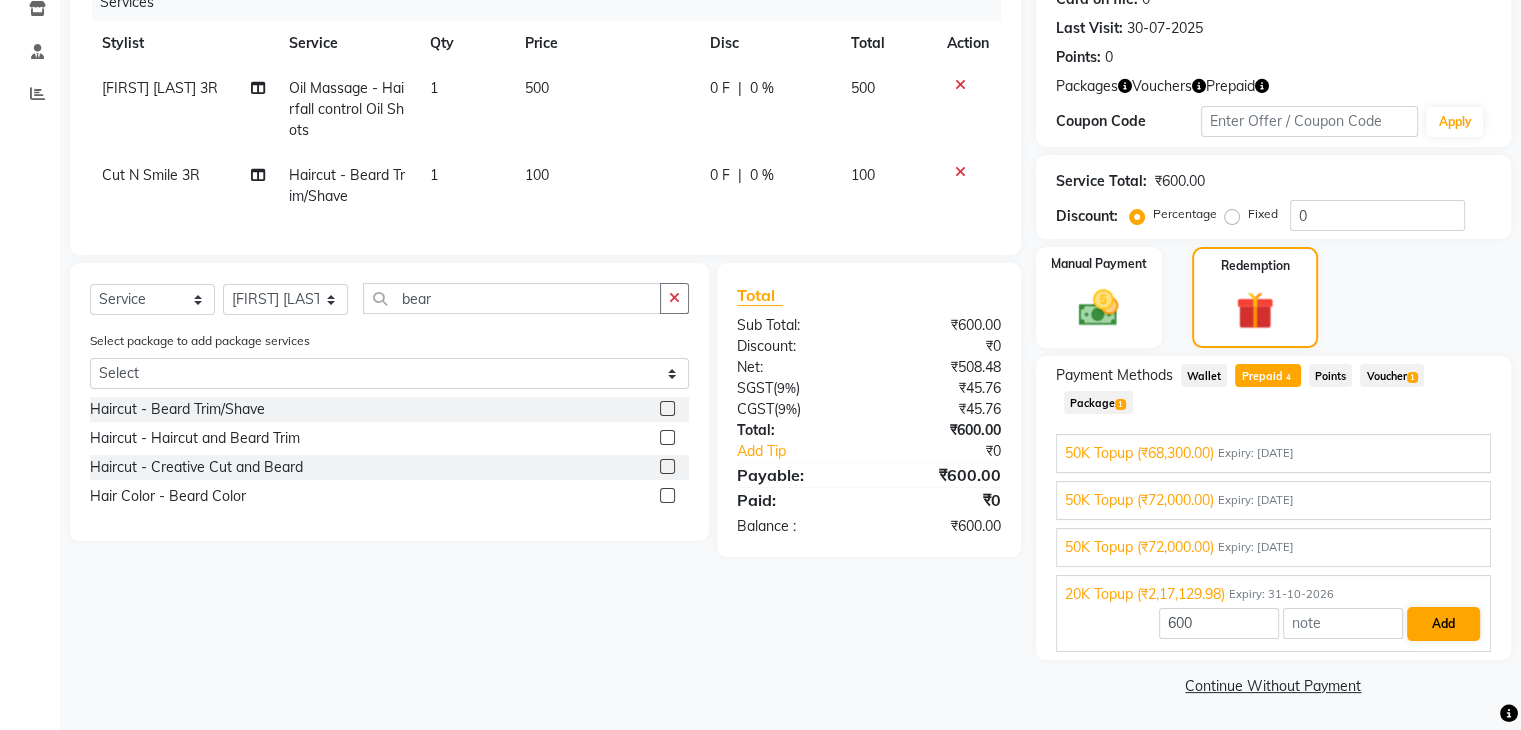 scroll, scrollTop: 193, scrollLeft: 0, axis: vertical 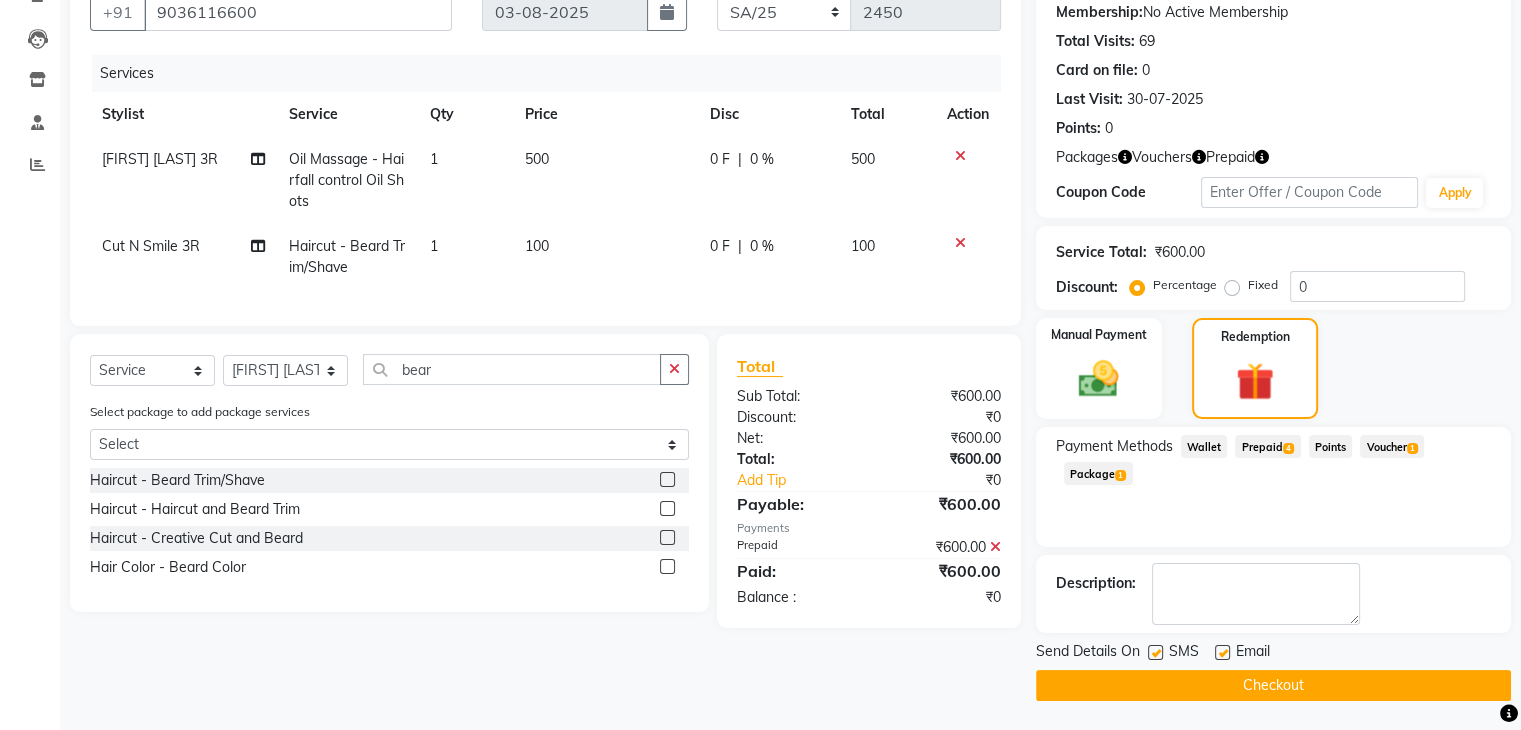 click on "Checkout" 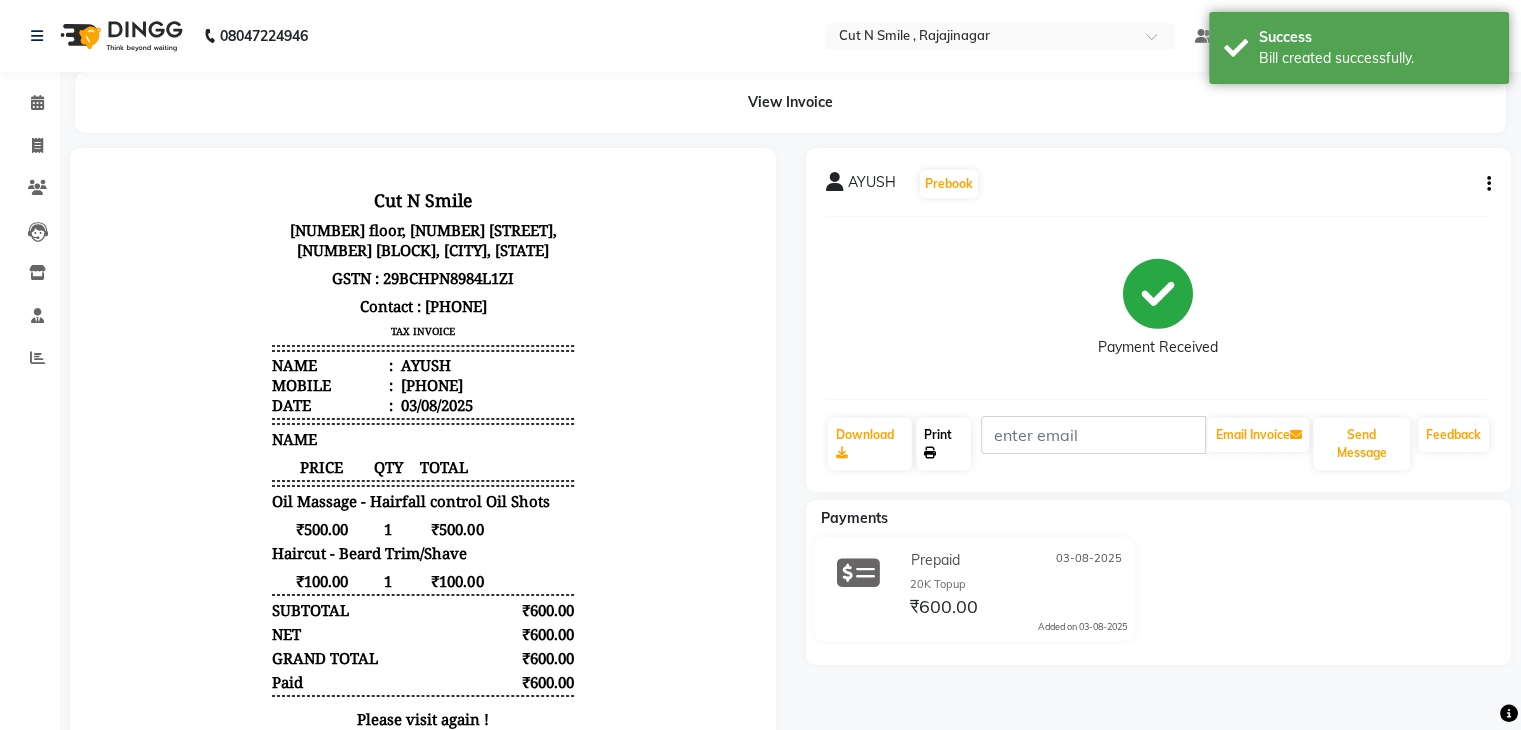 scroll, scrollTop: 0, scrollLeft: 0, axis: both 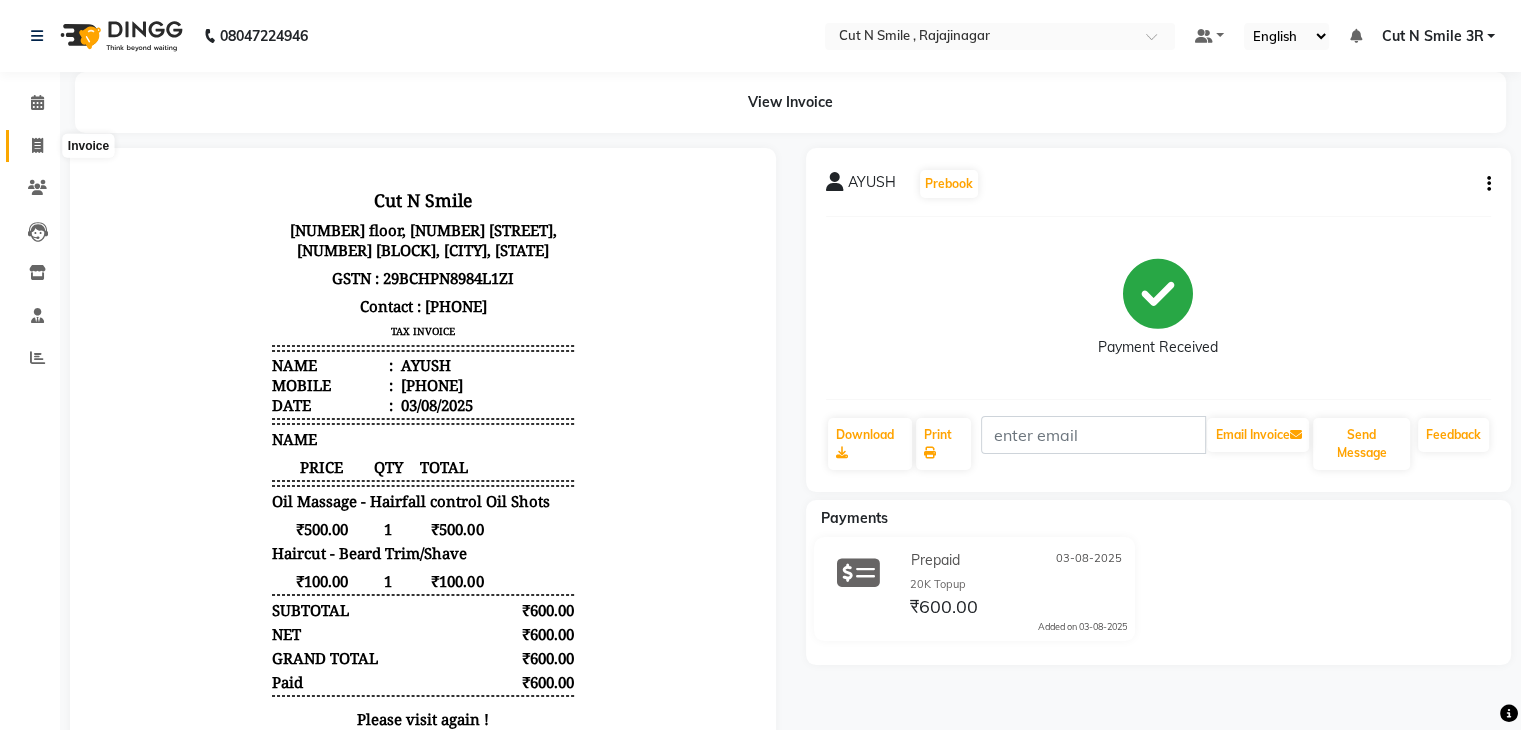 click 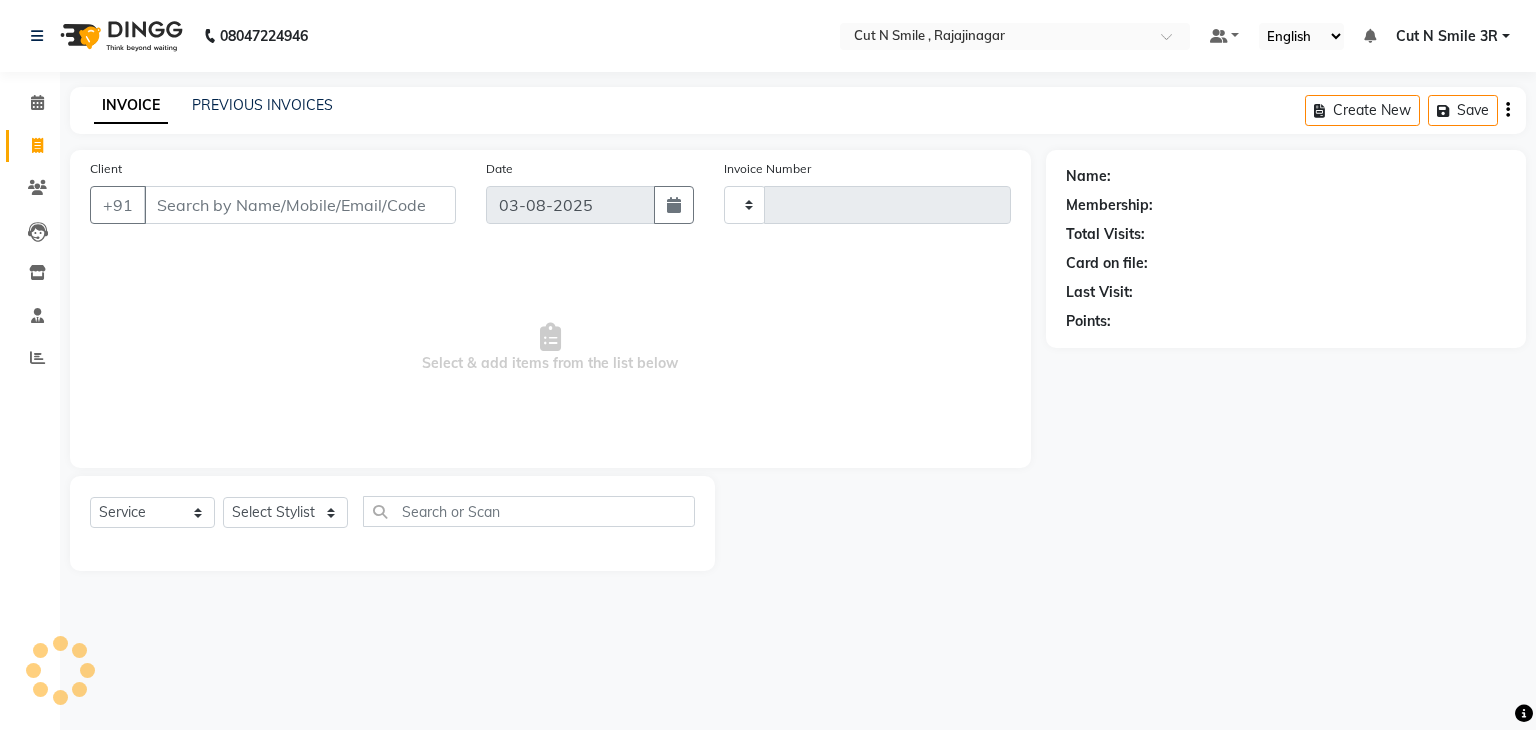 type on "116" 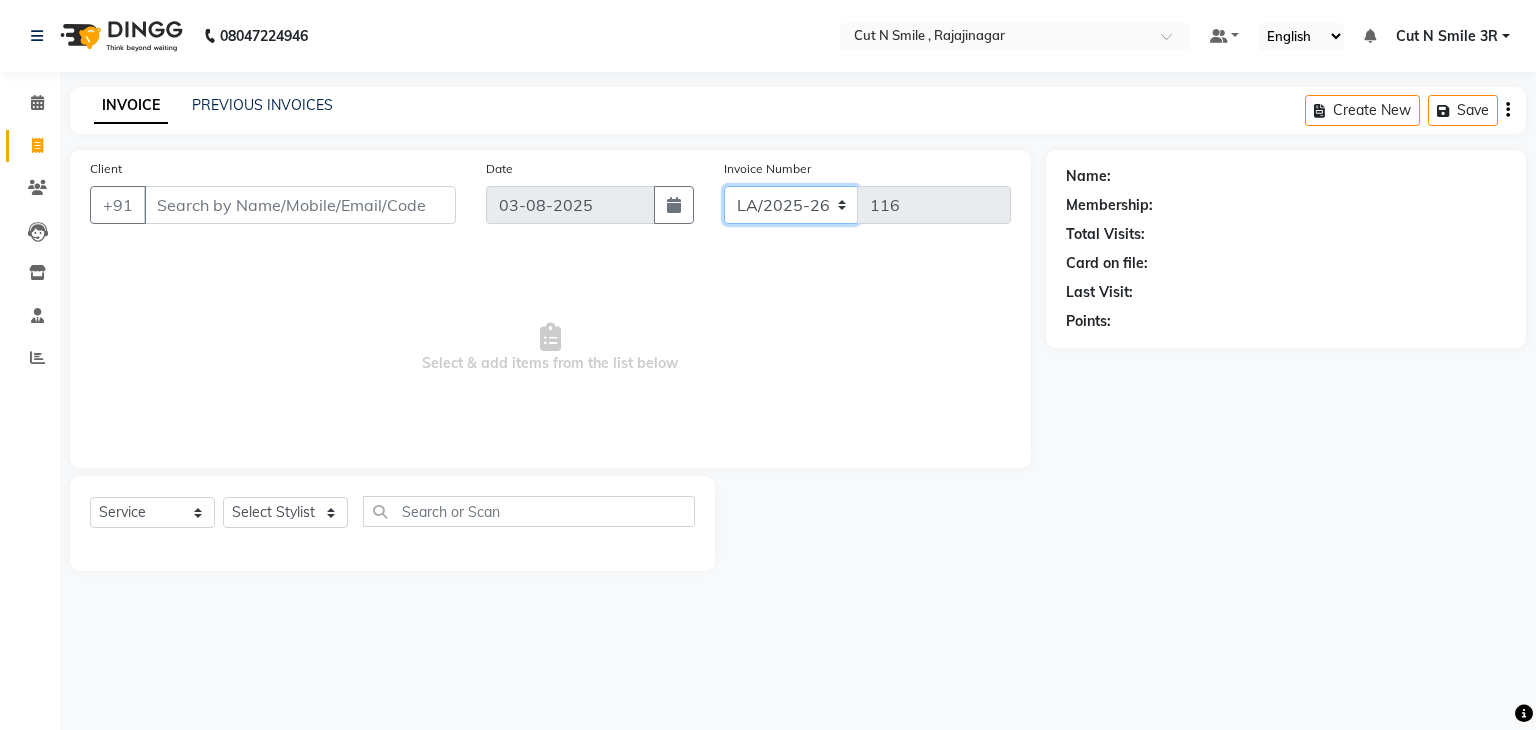 click on "BOB/25-26 LA/2025-26 SH/25 CH/25 SA/25" 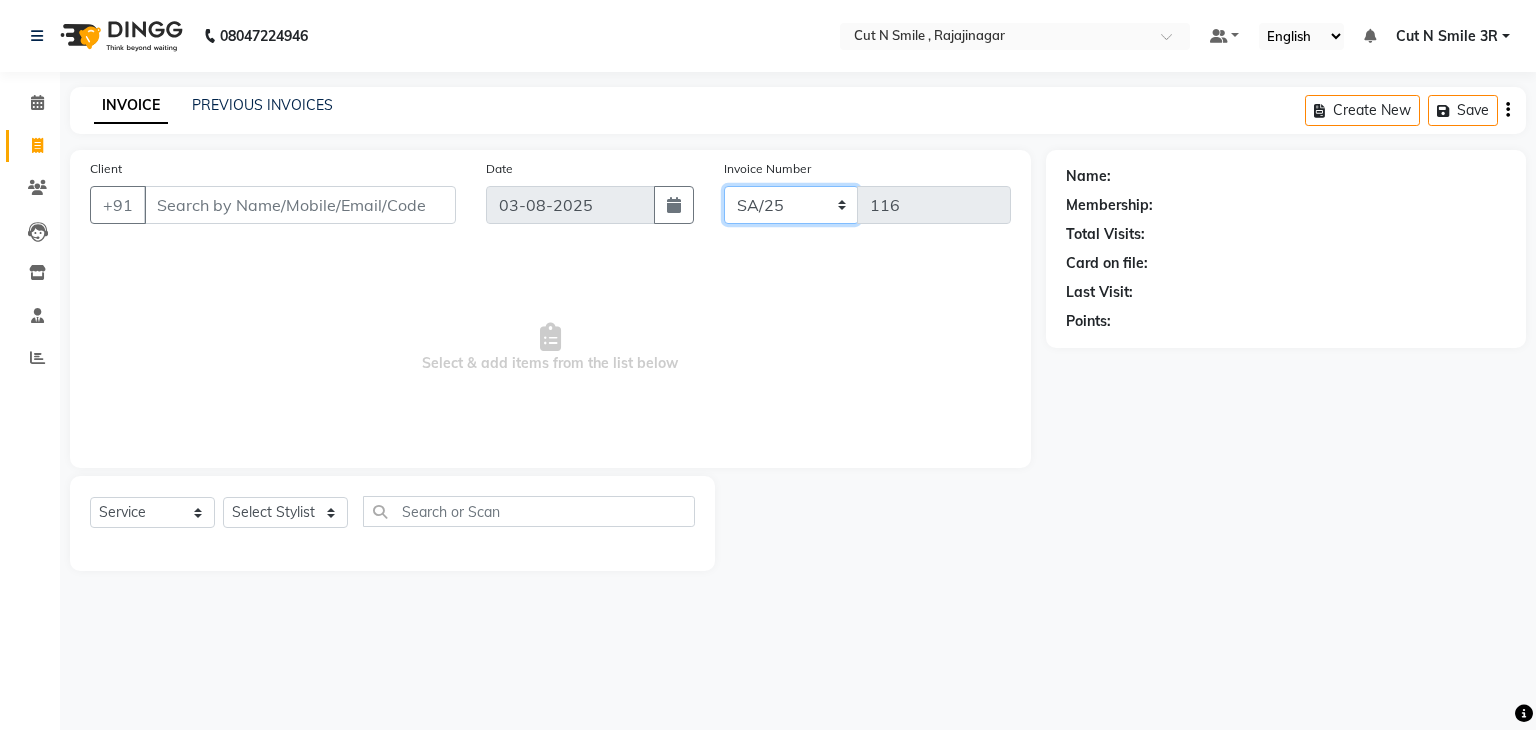 click on "BOB/25-26 LA/2025-26 SH/25 CH/25 SA/25" 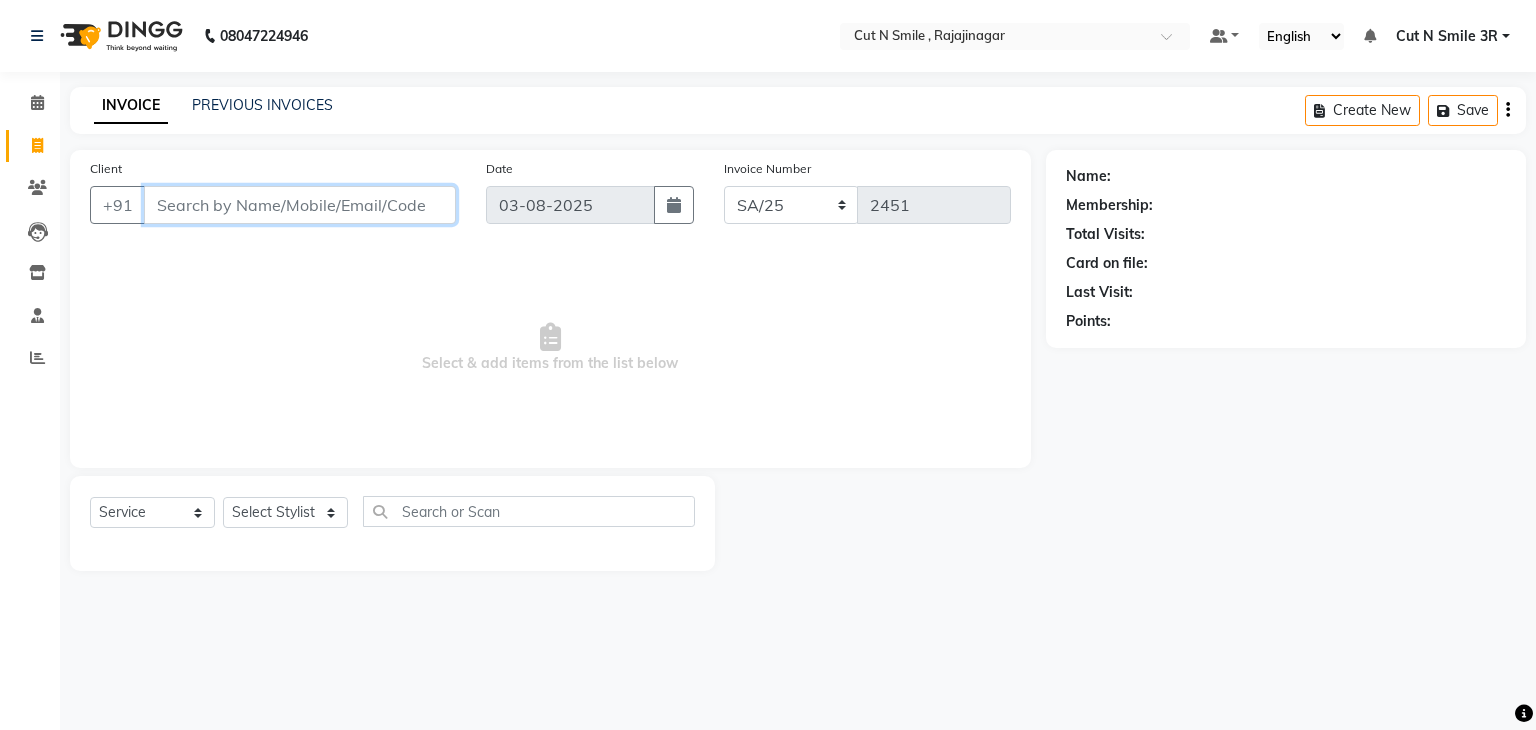 click on "Client" at bounding box center [300, 205] 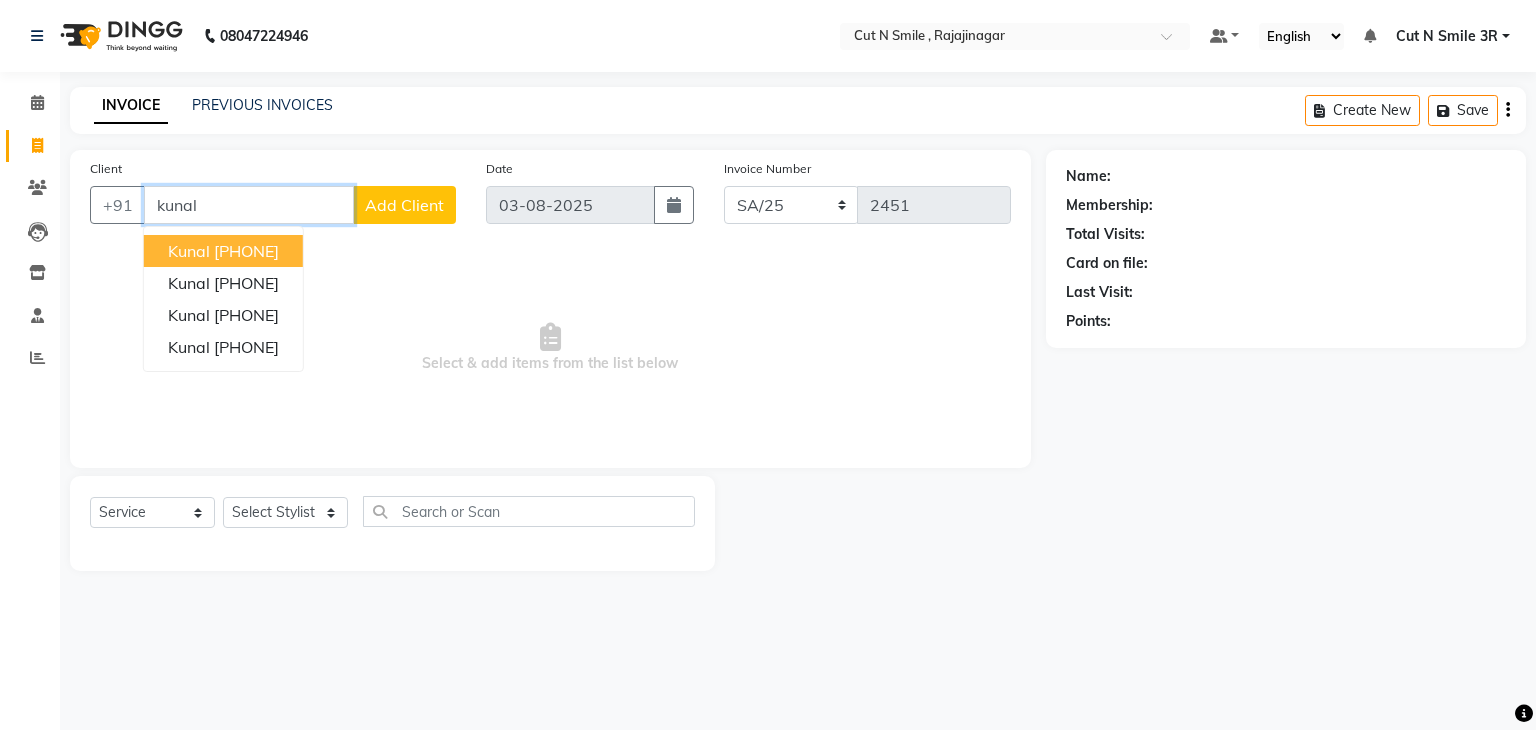 click on "[FIRST]  [PHONE]" at bounding box center [223, 251] 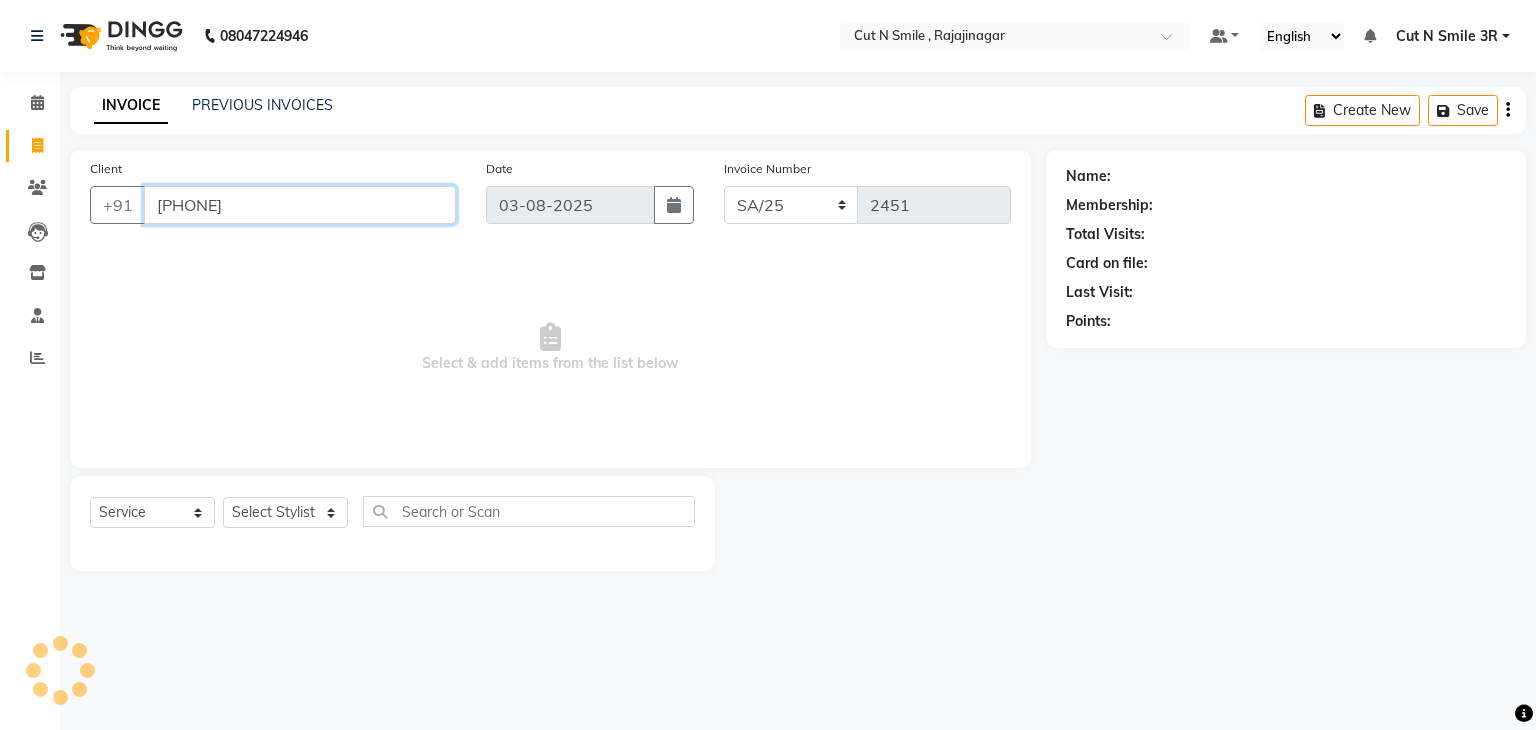 type on "[PHONE]" 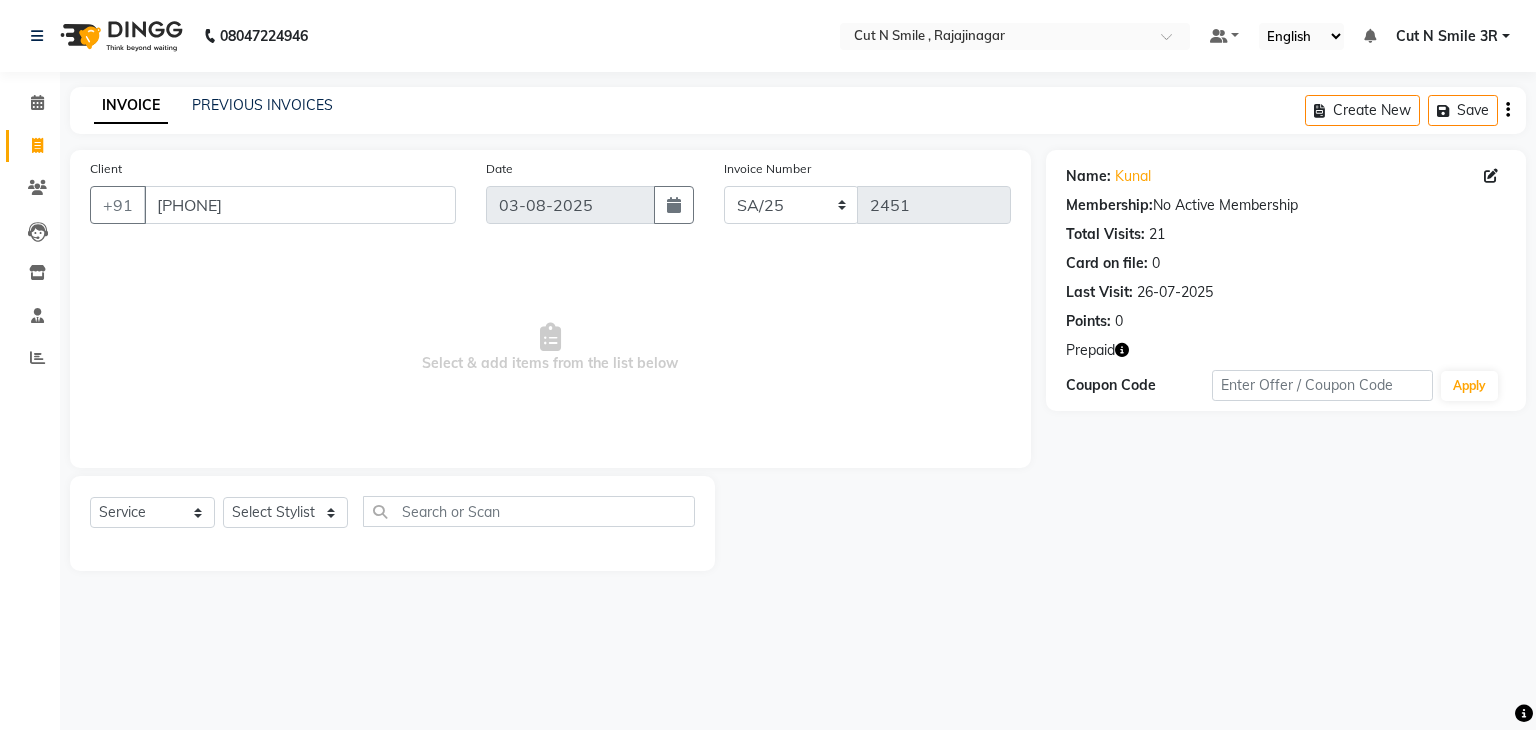 click 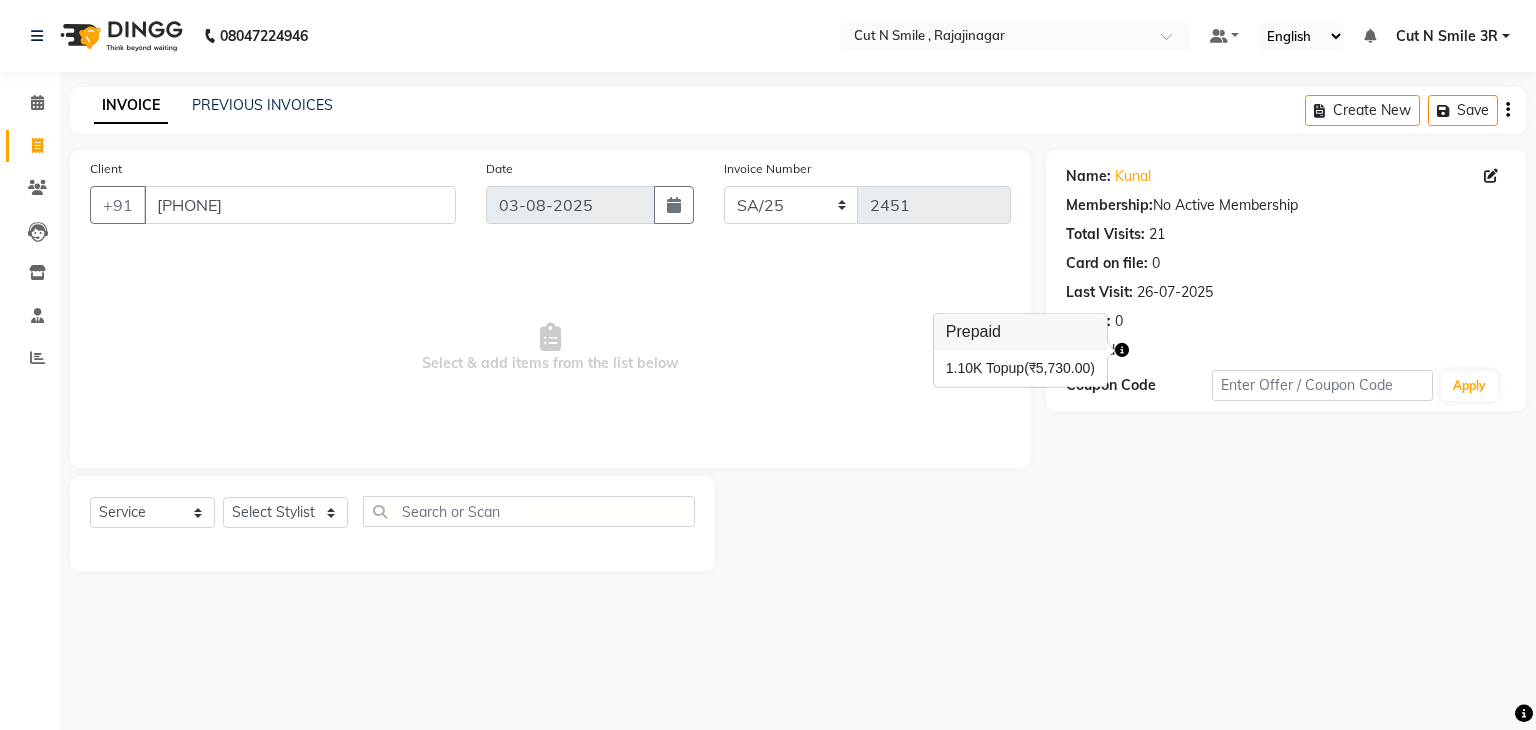 click on "Name: [FIRST]  Membership:  No Active Membership  Total Visits:  21 Card on file:  0 Last Visit:   [DATE] Points:   0  Prepaid Coupon Code Apply" 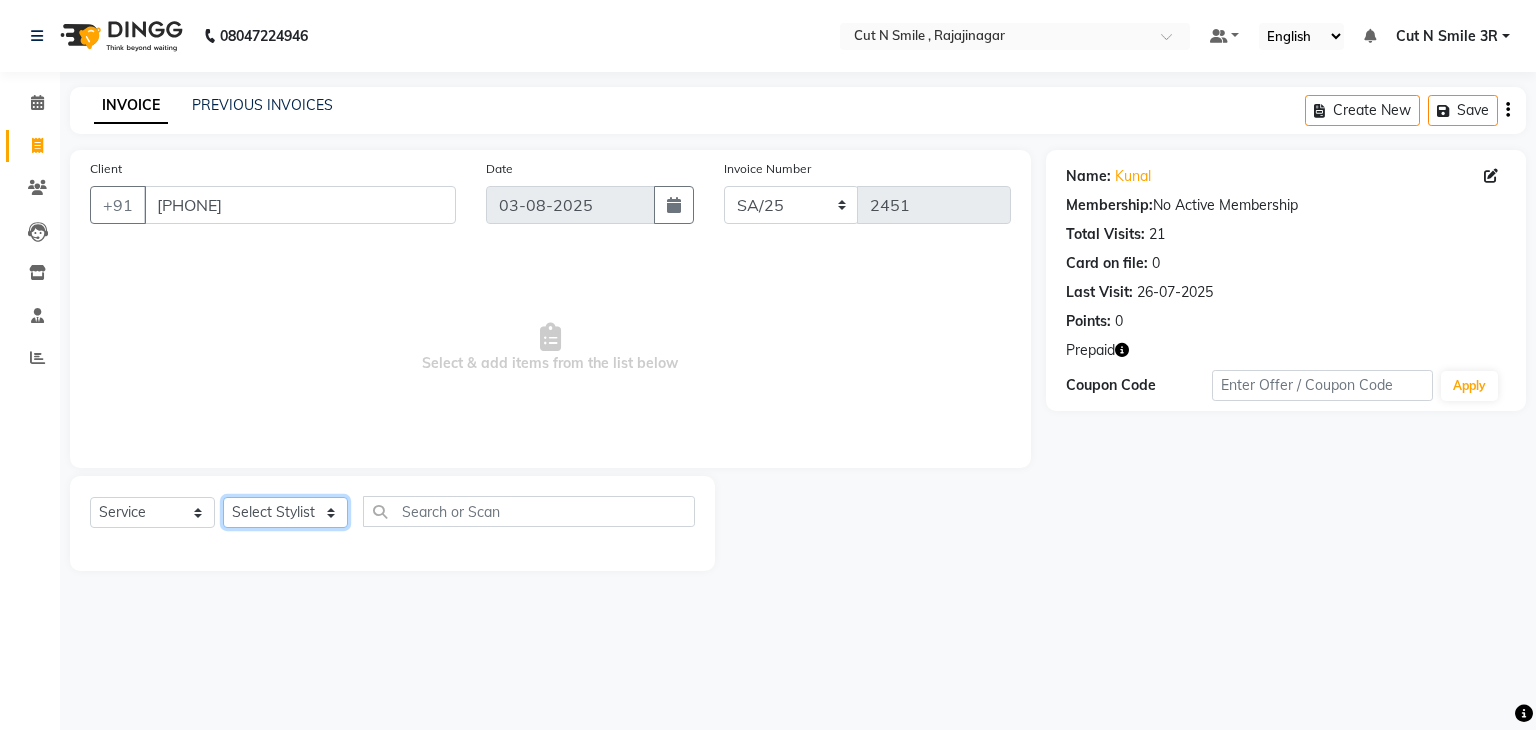 click on "Select Stylist Ali ML Ammu 3R Ankith VN Ash Mohammed 3R Atheek 3R Binitha 3R Bipana 4R CNS BOB  Cut N Smile 17M  Cut N Smile 3R Cut n Smile 4R Cut N Smile 9M Cut N Smile ML Cut N Smile V Fazil Ali 4R Govind VN Hema 4R Jayashree VN Karan VN Love 4R Mani Singh 3R Manu 4R  Muskaan VN Nadeem 4R N D M 4R NDM Alam 4R Noushad VN Pavan 4R Priya BOB Priyanka 3R Rahul 3R Ravi 3R Riya BOB Rohith 4R Roobina 3R Roopa 4R Rubina BOB Sahil Ahmed 3R Sahil Bhatti 4R Sameer 3R Sanajana BOB  Sanjana BOB Sarita VN Shaan 4R Shahid 4R Shakir VN Shanavaaz BOB Shiney 3R Shivu Raj 4R Srijana BOB Sunil Laddi 4R Sunny VN Supriya BOB Sushmitha 4R Vakeel 3R Varas 4R Varas BOB Vishwa VN" 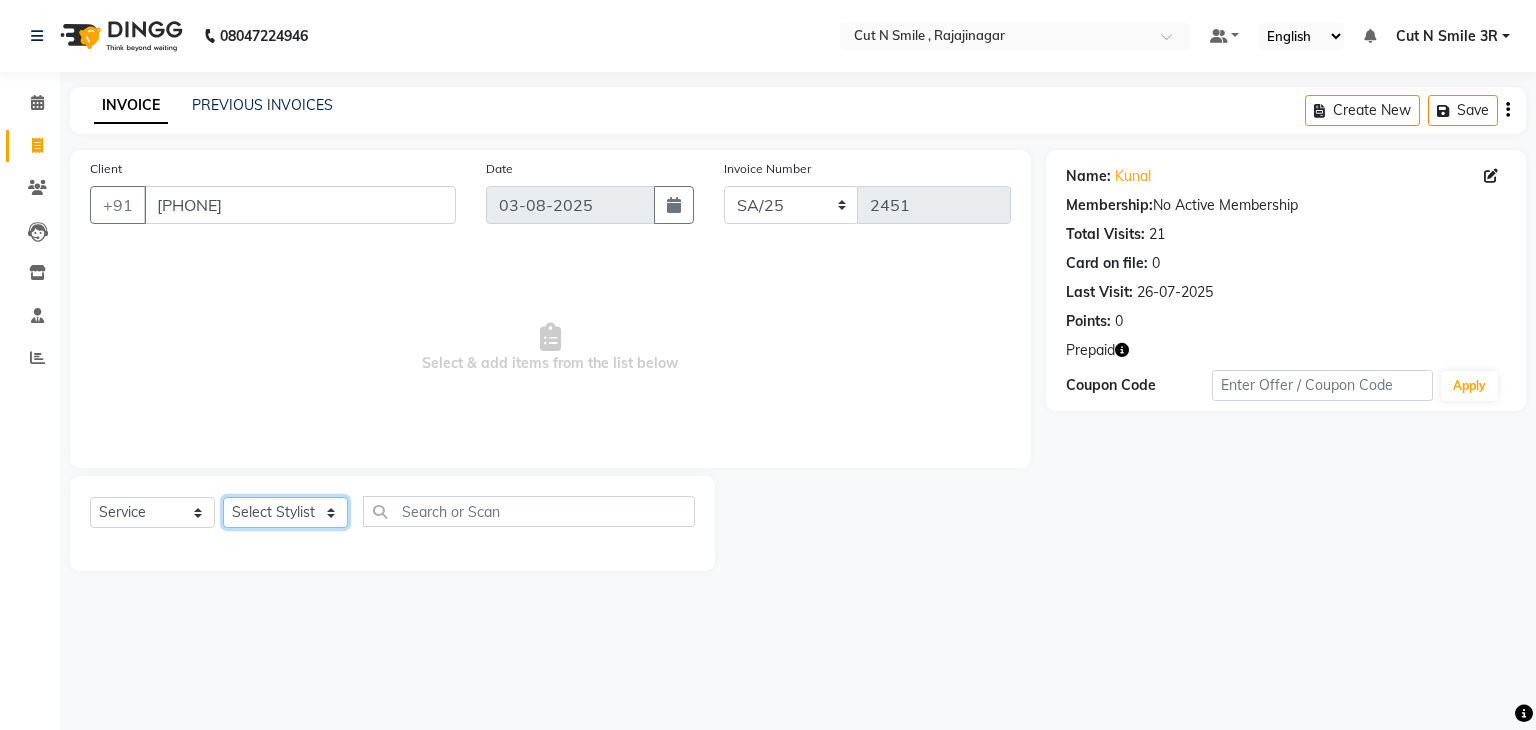 select on "58685" 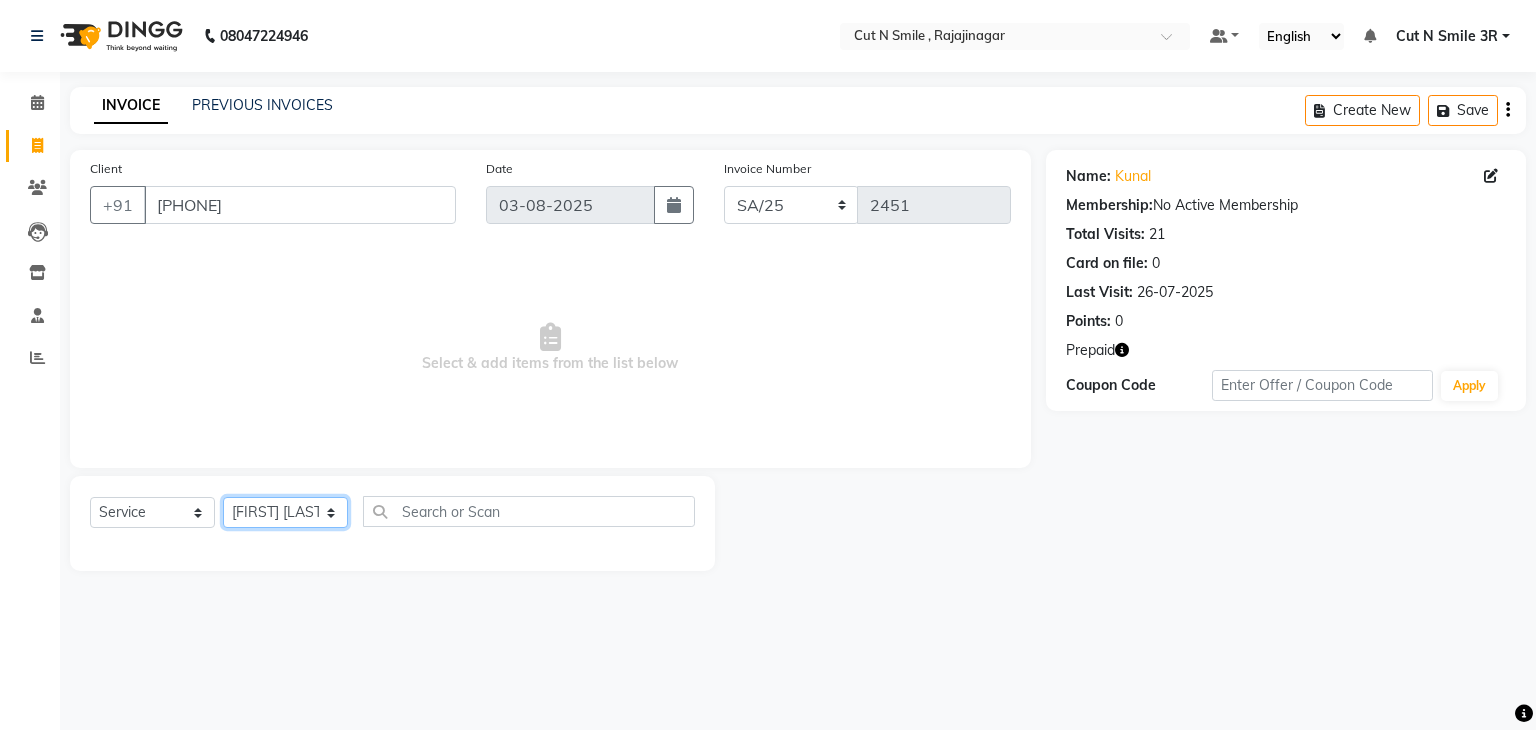 click on "Select Stylist Ali ML Ammu 3R Ankith VN Ash Mohammed 3R Atheek 3R Binitha 3R Bipana 4R CNS BOB  Cut N Smile 17M  Cut N Smile 3R Cut n Smile 4R Cut N Smile 9M Cut N Smile ML Cut N Smile V Fazil Ali 4R Govind VN Hema 4R Jayashree VN Karan VN Love 4R Mani Singh 3R Manu 4R  Muskaan VN Nadeem 4R N D M 4R NDM Alam 4R Noushad VN Pavan 4R Priya BOB Priyanka 3R Rahul 3R Ravi 3R Riya BOB Rohith 4R Roobina 3R Roopa 4R Rubina BOB Sahil Ahmed 3R Sahil Bhatti 4R Sameer 3R Sanajana BOB  Sanjana BOB Sarita VN Shaan 4R Shahid 4R Shakir VN Shanavaaz BOB Shiney 3R Shivu Raj 4R Srijana BOB Sunil Laddi 4R Sunny VN Supriya BOB Sushmitha 4R Vakeel 3R Varas 4R Varas BOB Vishwa VN" 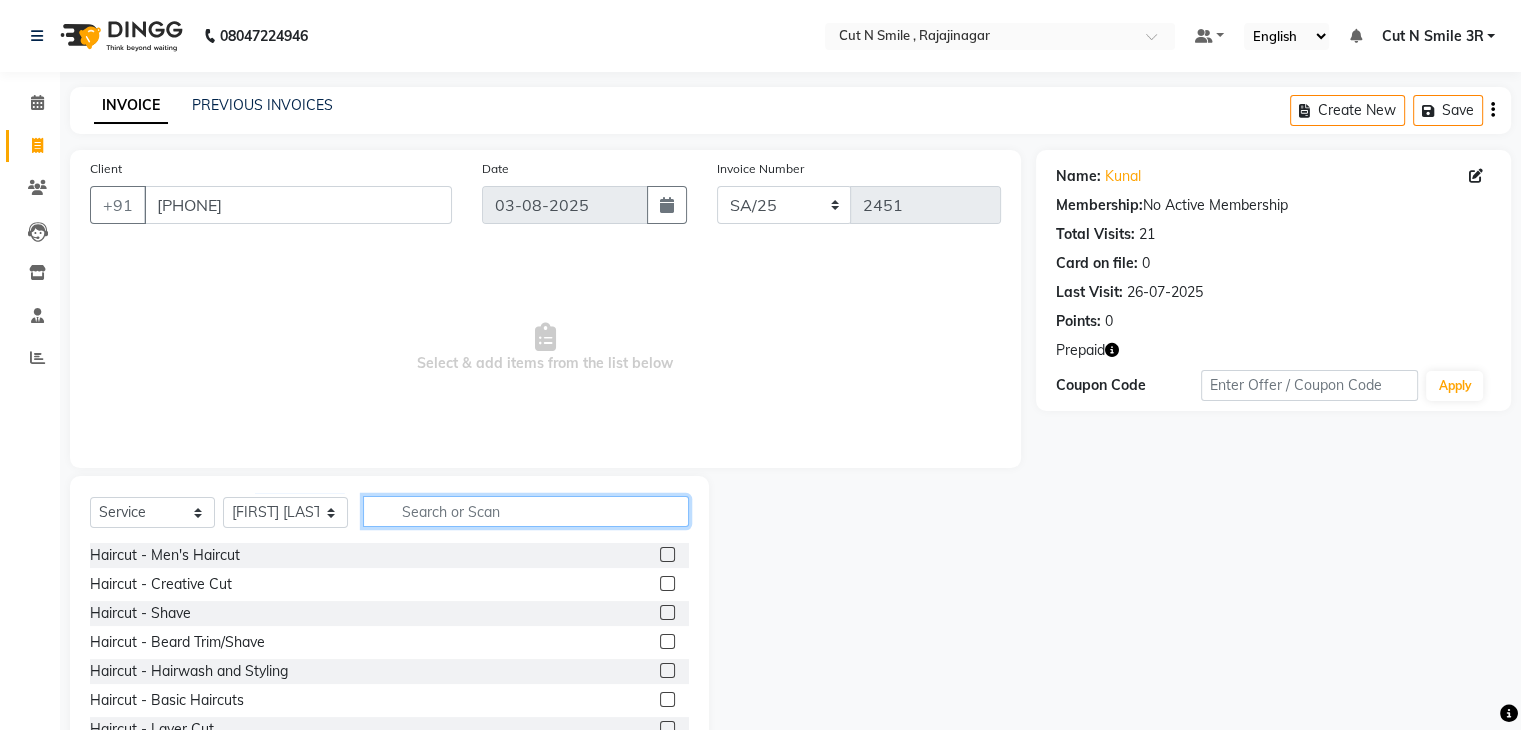 click 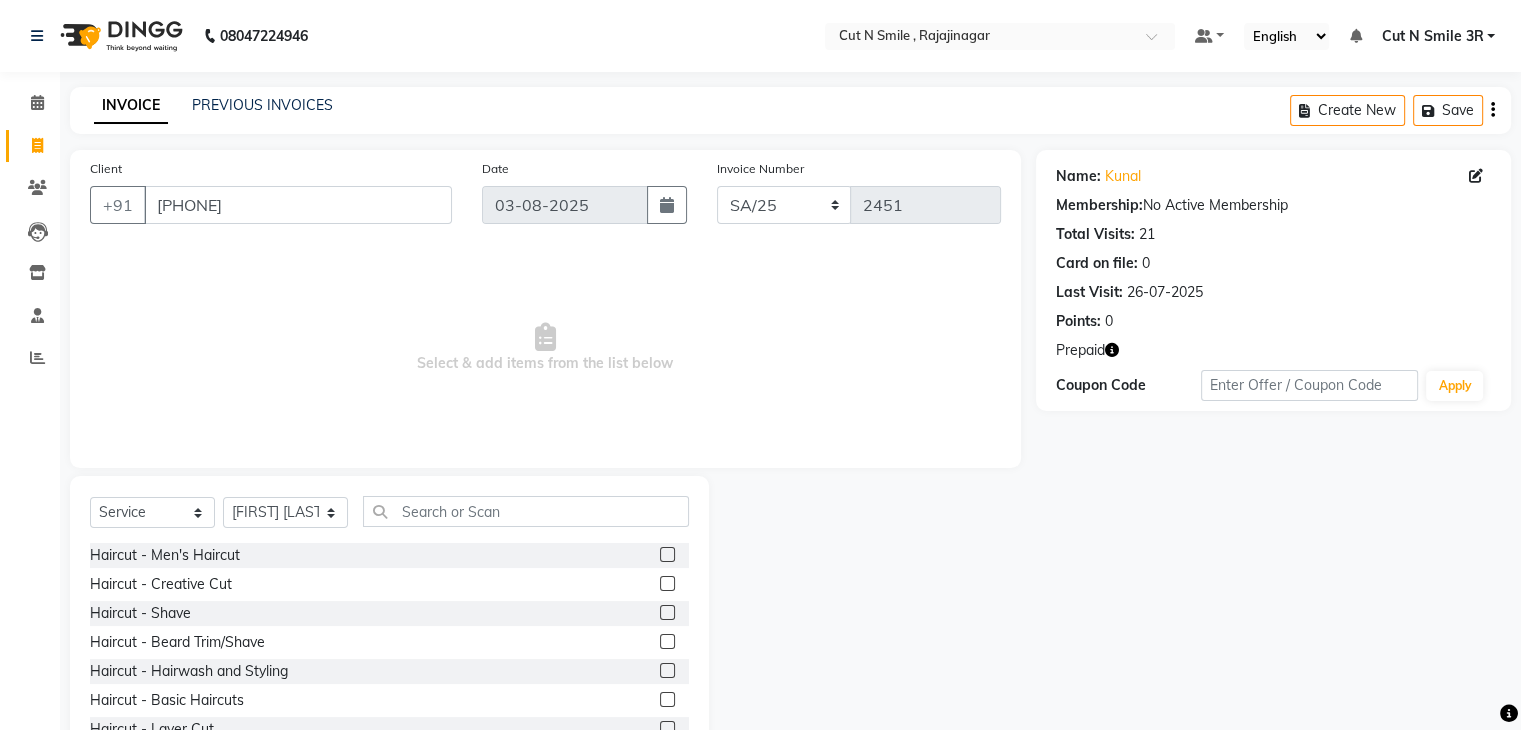click 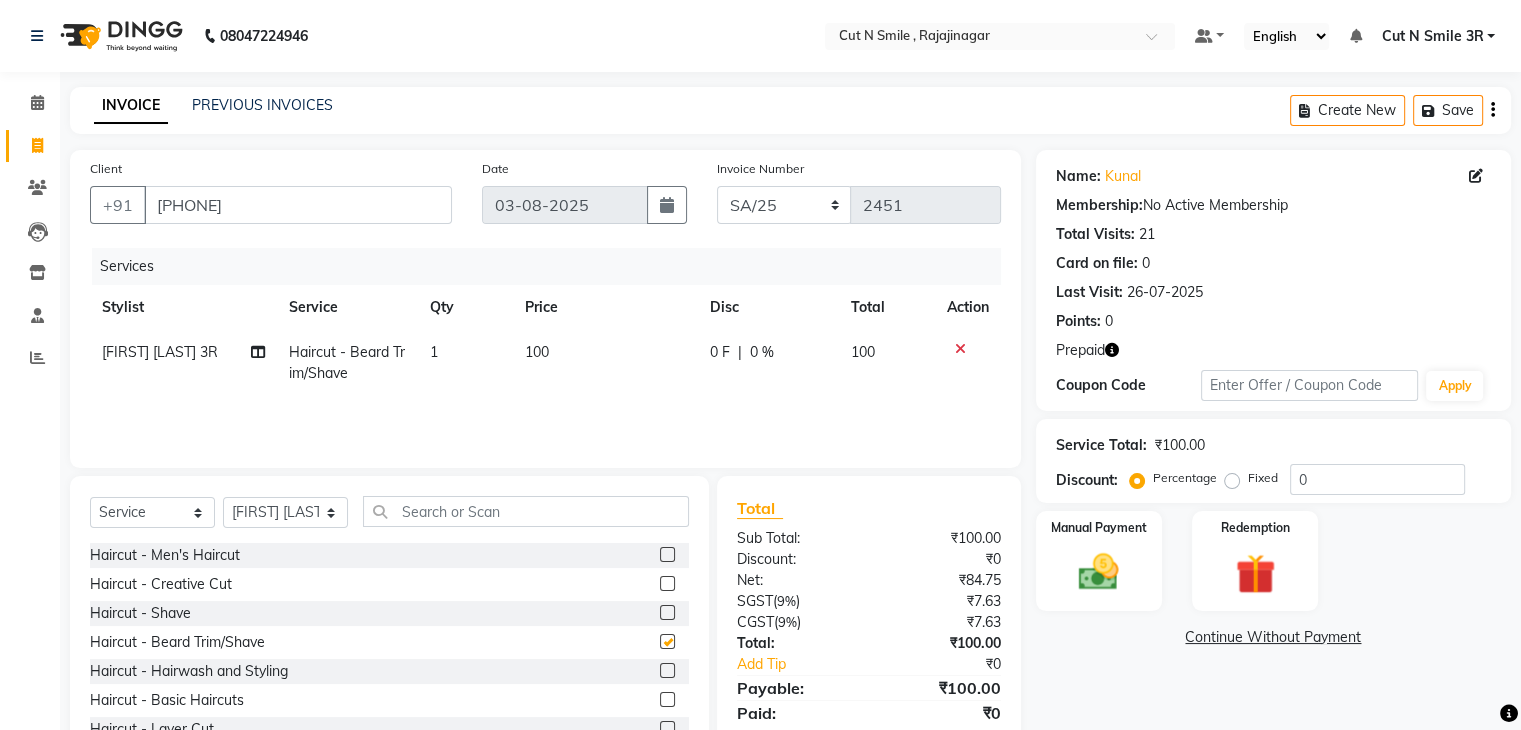 checkbox on "false" 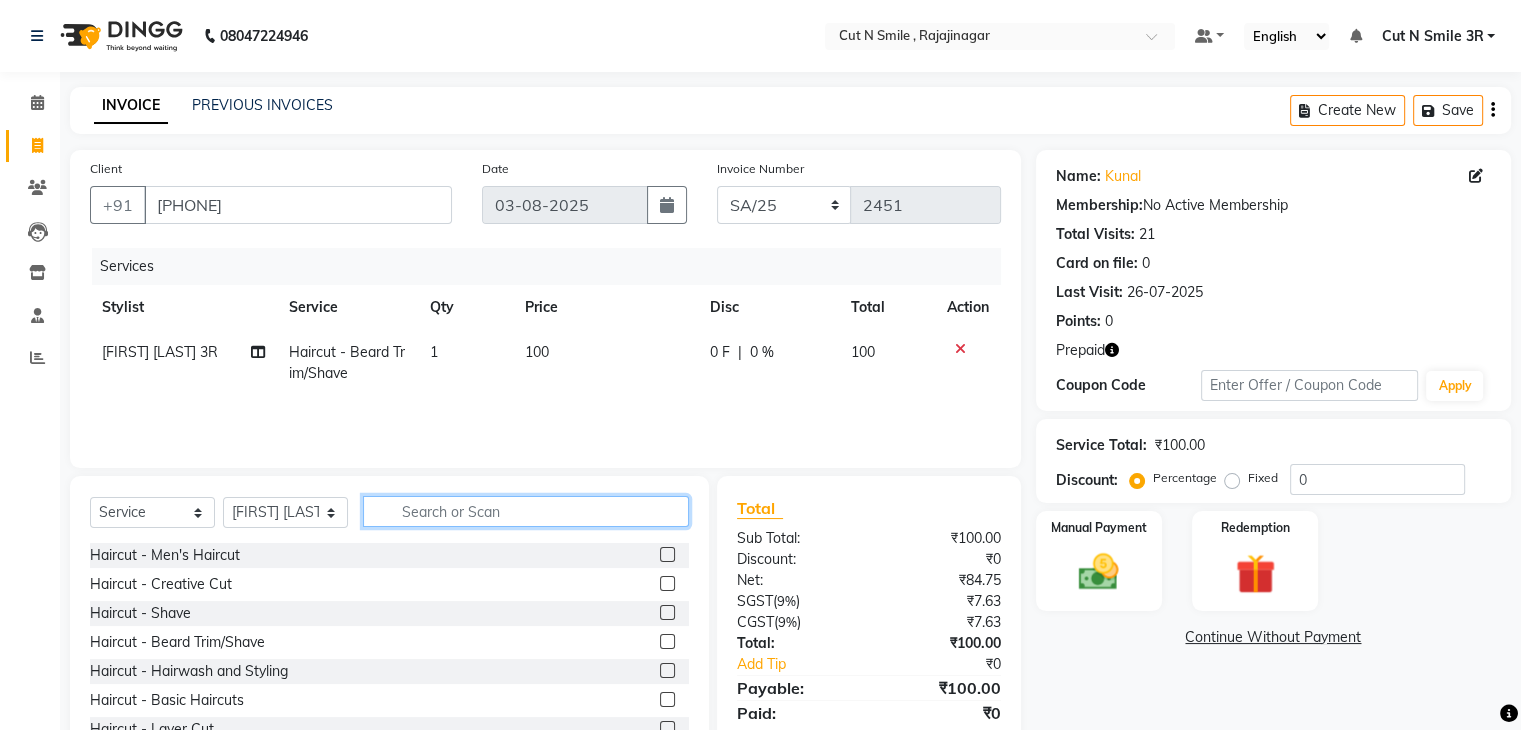 click 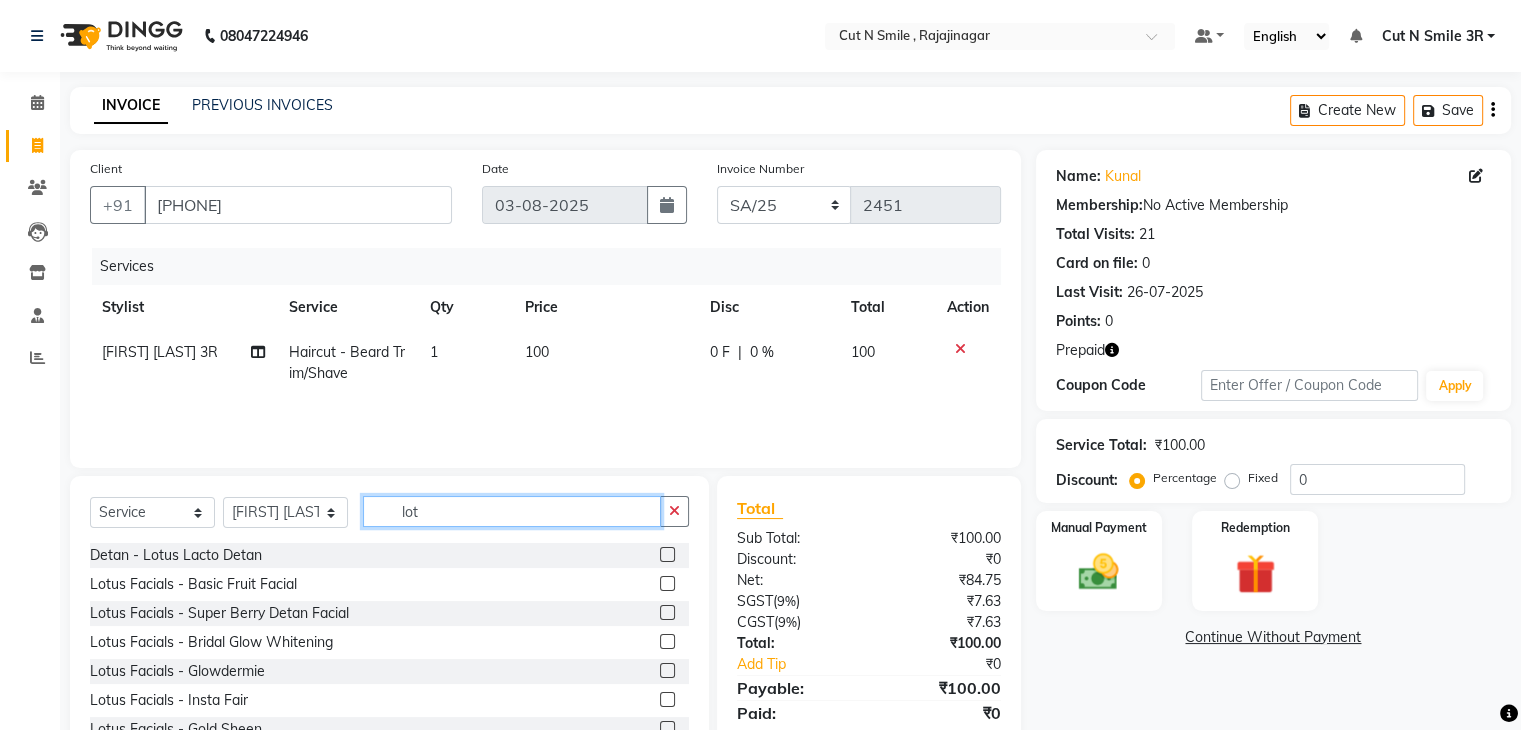 type on "lot" 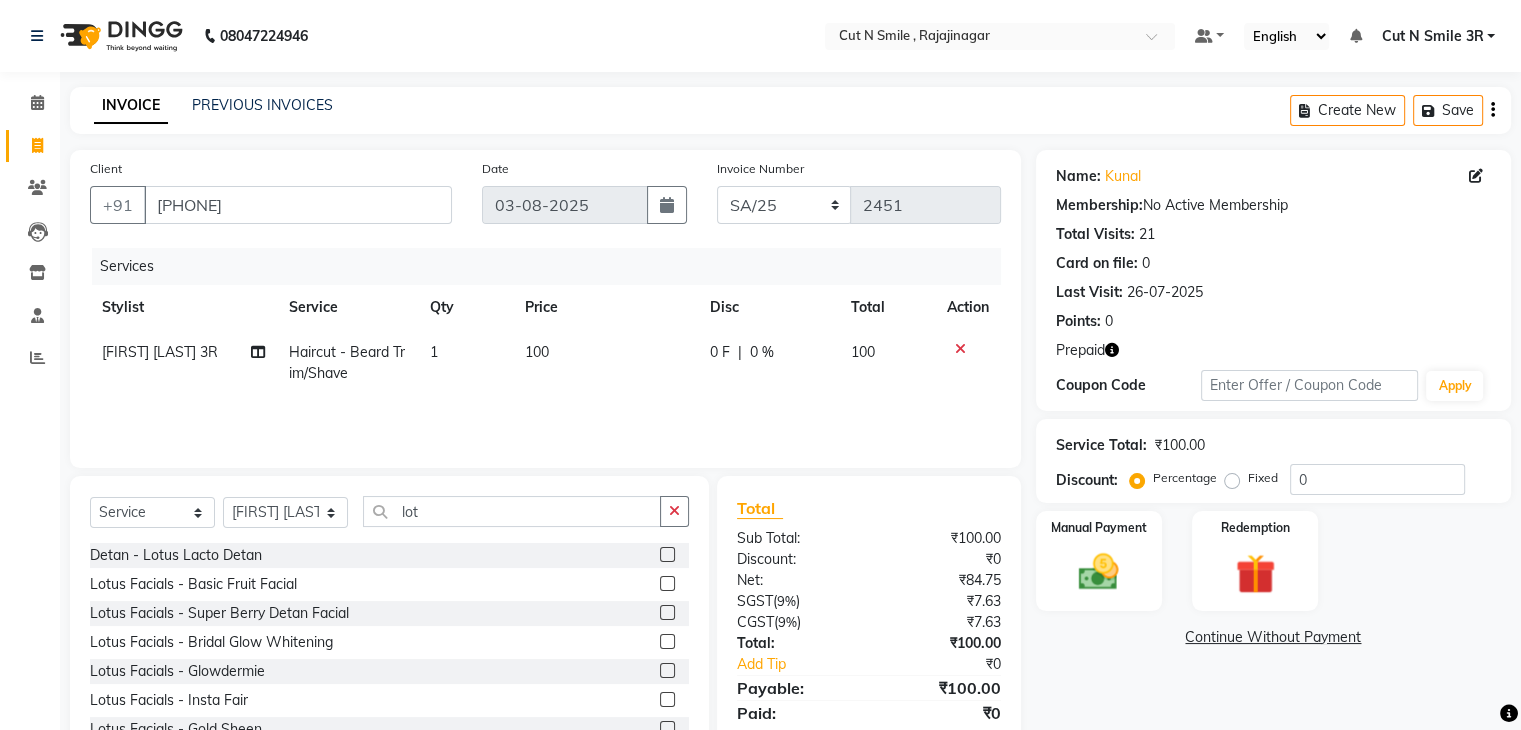 click 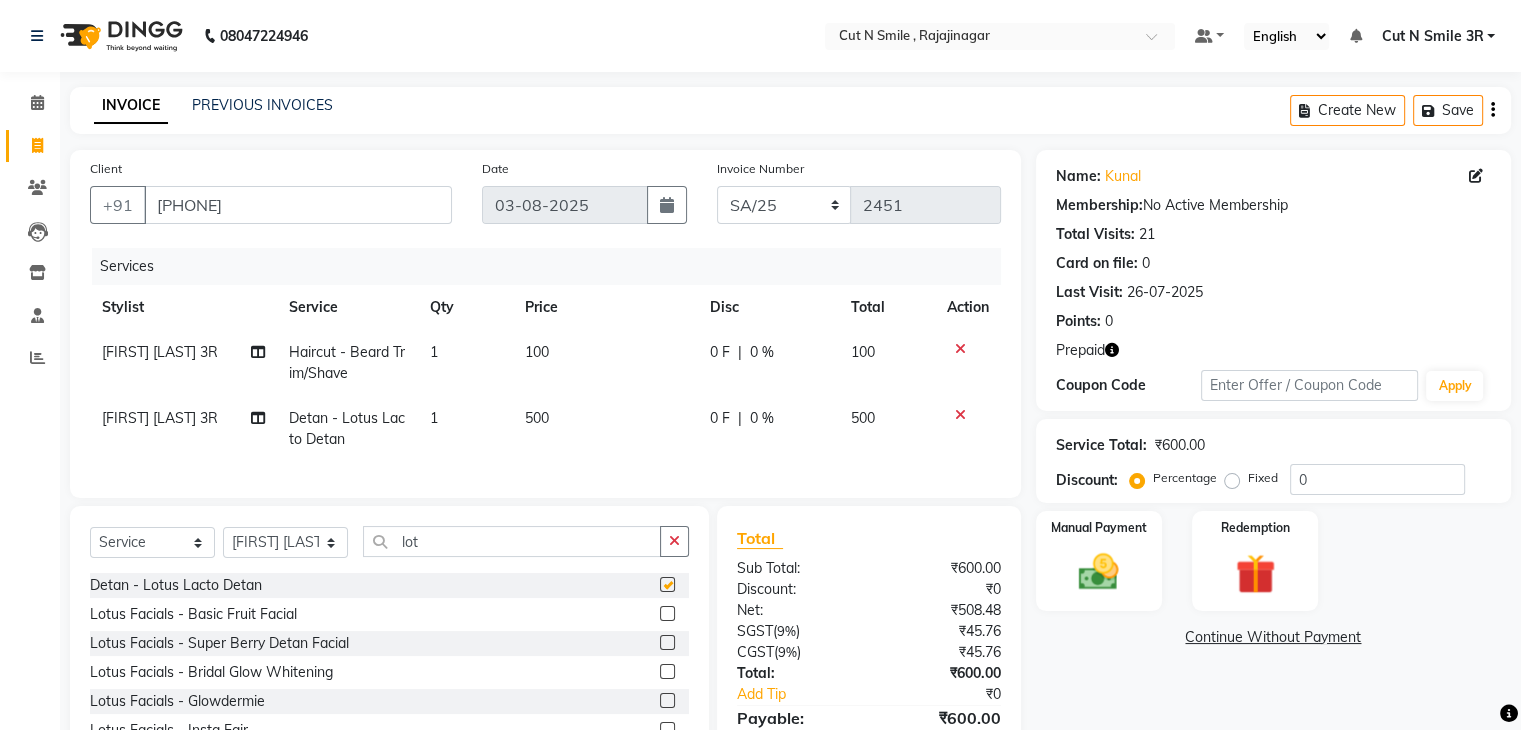 checkbox on "false" 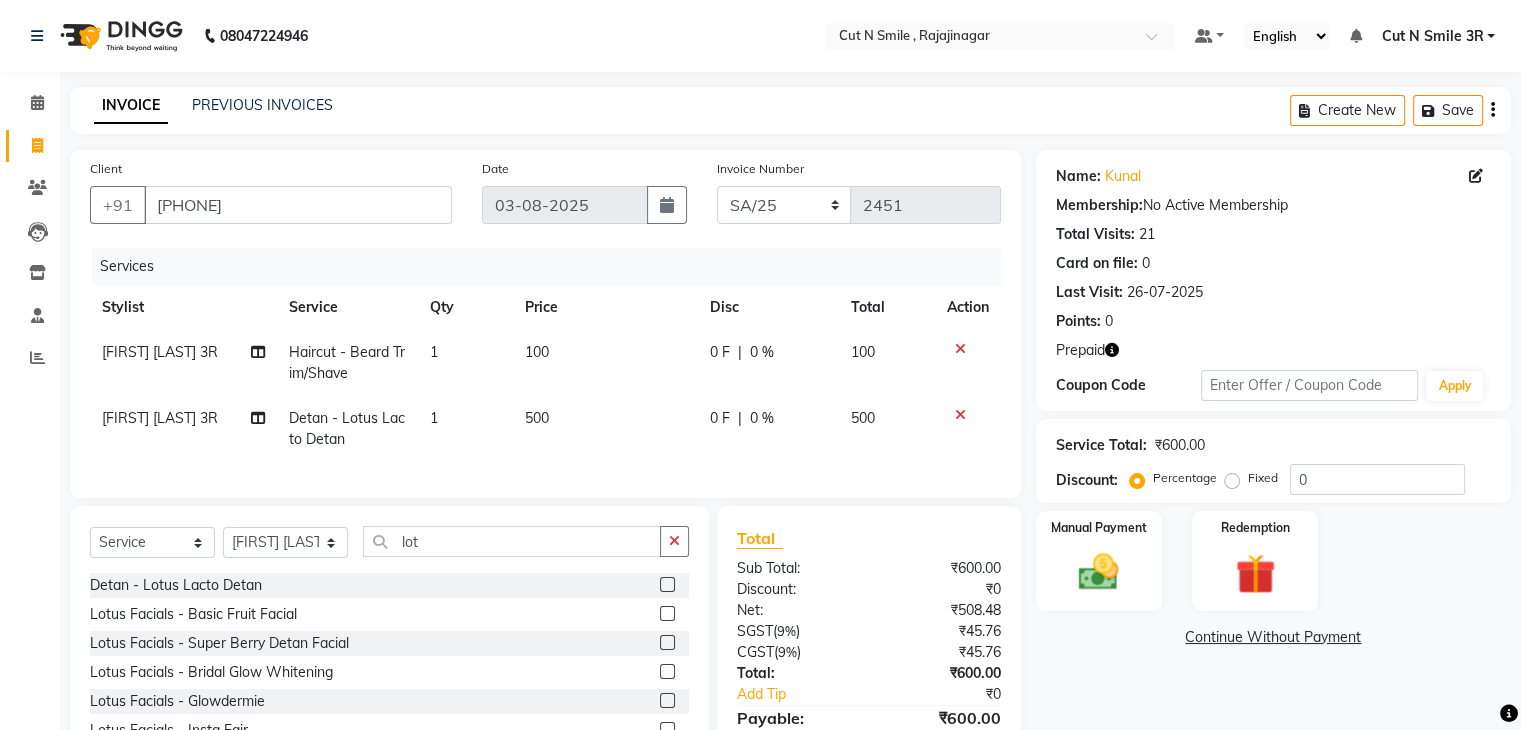 click 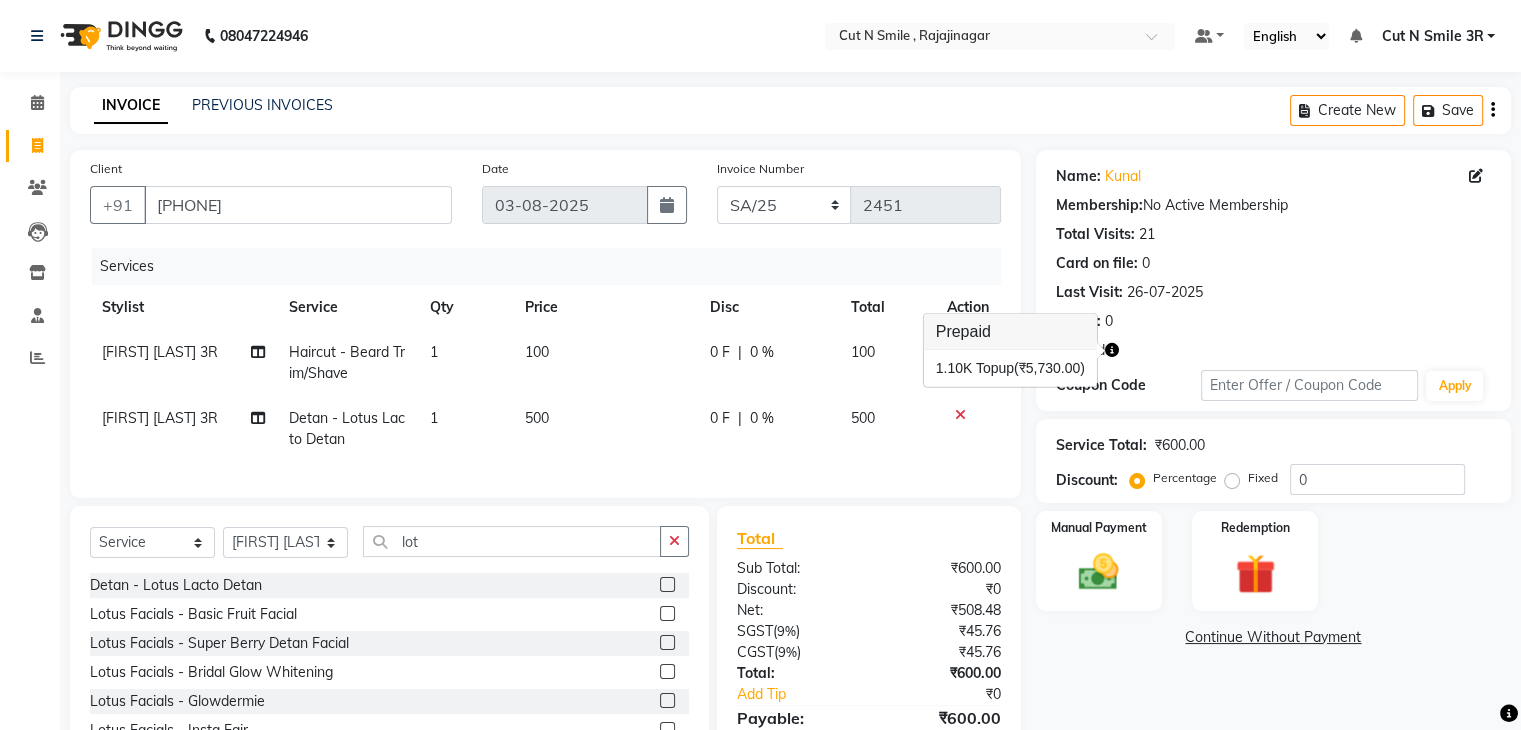 click 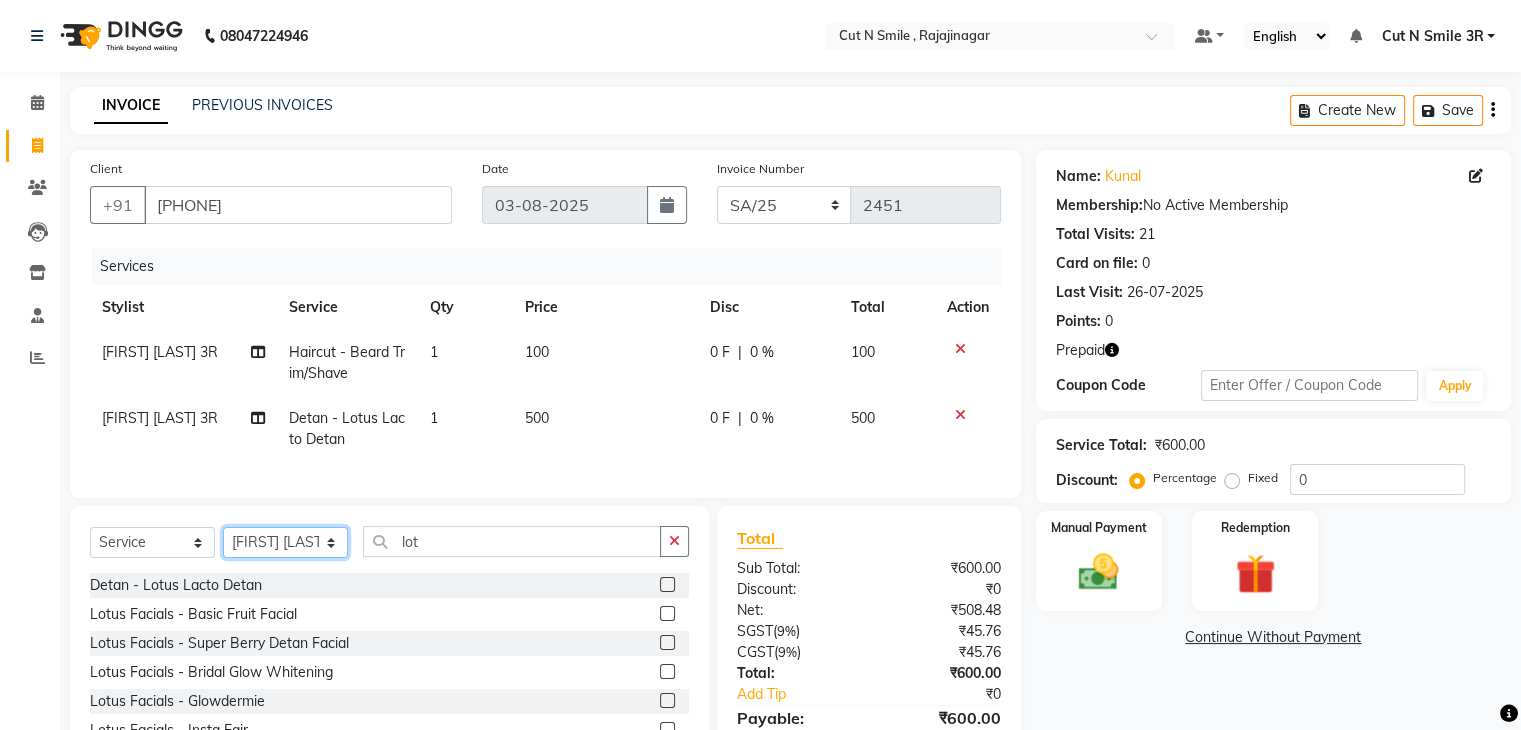 click on "Select Stylist Ali ML Ammu 3R Ankith VN Ash Mohammed 3R Atheek 3R Binitha 3R Bipana 4R CNS BOB  Cut N Smile 17M  Cut N Smile 3R Cut n Smile 4R Cut N Smile 9M Cut N Smile ML Cut N Smile V Fazil Ali 4R Govind VN Hema 4R Jayashree VN Karan VN Love 4R Mani Singh 3R Manu 4R  Muskaan VN Nadeem 4R N D M 4R NDM Alam 4R Noushad VN Pavan 4R Priya BOB Priyanka 3R Rahul 3R Ravi 3R Riya BOB Rohith 4R Roobina 3R Roopa 4R Rubina BOB Sahil Ahmed 3R Sahil Bhatti 4R Sameer 3R Sanajana BOB  Sanjana BOB Sarita VN Shaan 4R Shahid 4R Shakir VN Shanavaaz BOB Shiney 3R Shivu Raj 4R Srijana BOB Sunil Laddi 4R Sunny VN Supriya BOB Sushmitha 4R Vakeel 3R Varas 4R Varas BOB Vishwa VN" 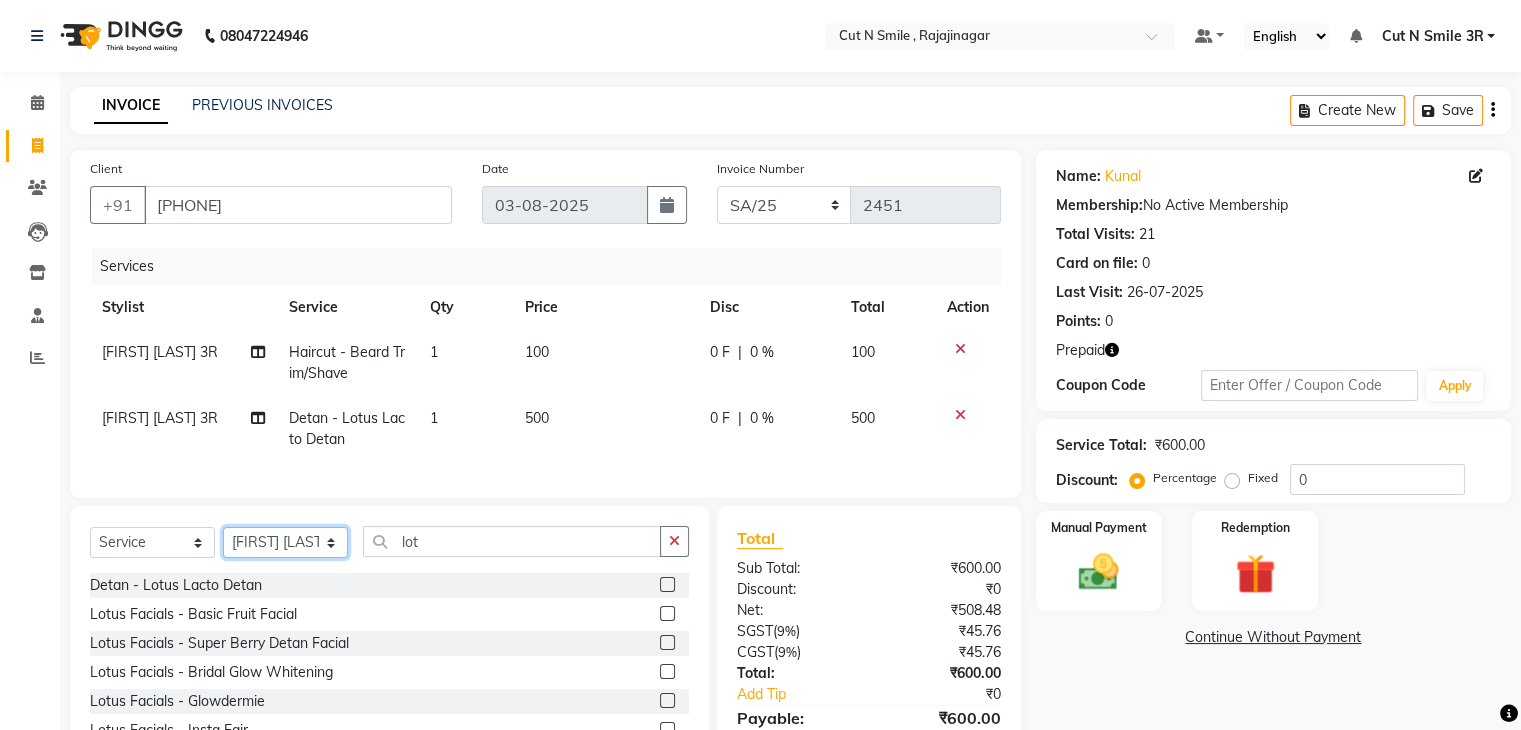 select on "[NUMBER]" 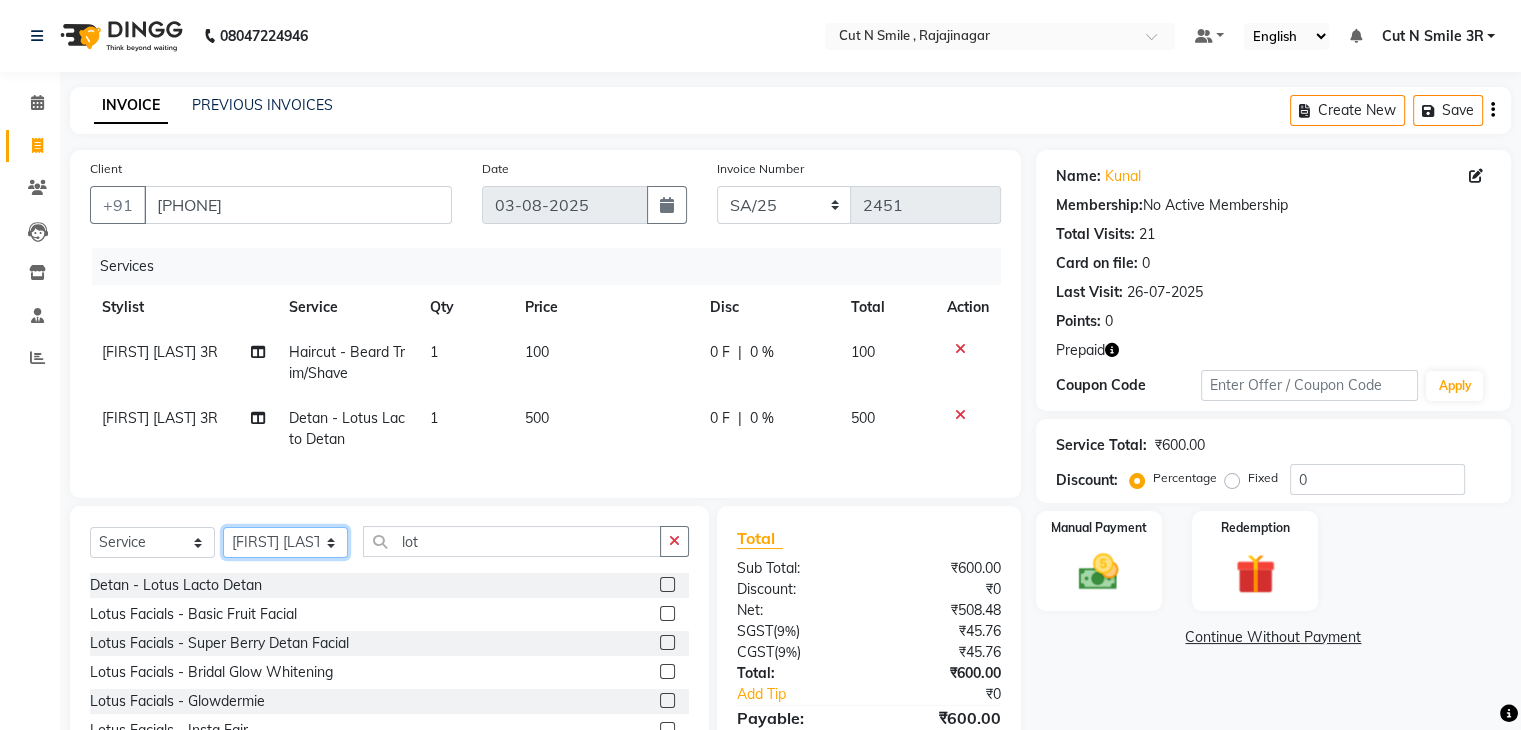 click on "Select Stylist Ali ML Ammu 3R Ankith VN Ash Mohammed 3R Atheek 3R Binitha 3R Bipana 4R CNS BOB  Cut N Smile 17M  Cut N Smile 3R Cut n Smile 4R Cut N Smile 9M Cut N Smile ML Cut N Smile V Fazil Ali 4R Govind VN Hema 4R Jayashree VN Karan VN Love 4R Mani Singh 3R Manu 4R  Muskaan VN Nadeem 4R N D M 4R NDM Alam 4R Noushad VN Pavan 4R Priya BOB Priyanka 3R Rahul 3R Ravi 3R Riya BOB Rohith 4R Roobina 3R Roopa 4R Rubina BOB Sahil Ahmed 3R Sahil Bhatti 4R Sameer 3R Sanajana BOB  Sanjana BOB Sarita VN Shaan 4R Shahid 4R Shakir VN Shanavaaz BOB Shiney 3R Shivu Raj 4R Srijana BOB Sunil Laddi 4R Sunny VN Supriya BOB Sushmitha 4R Vakeel 3R Varas 4R Varas BOB Vishwa VN" 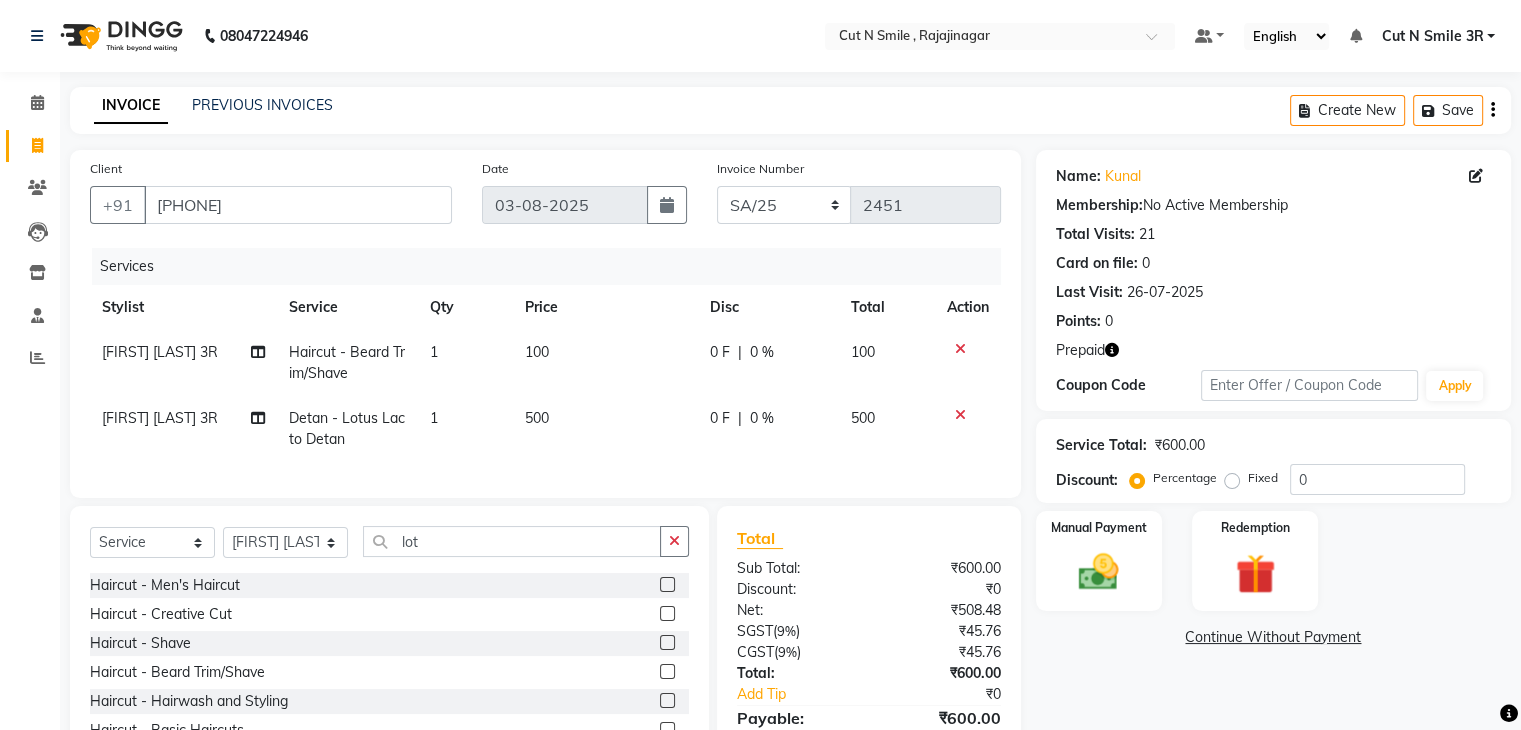 click 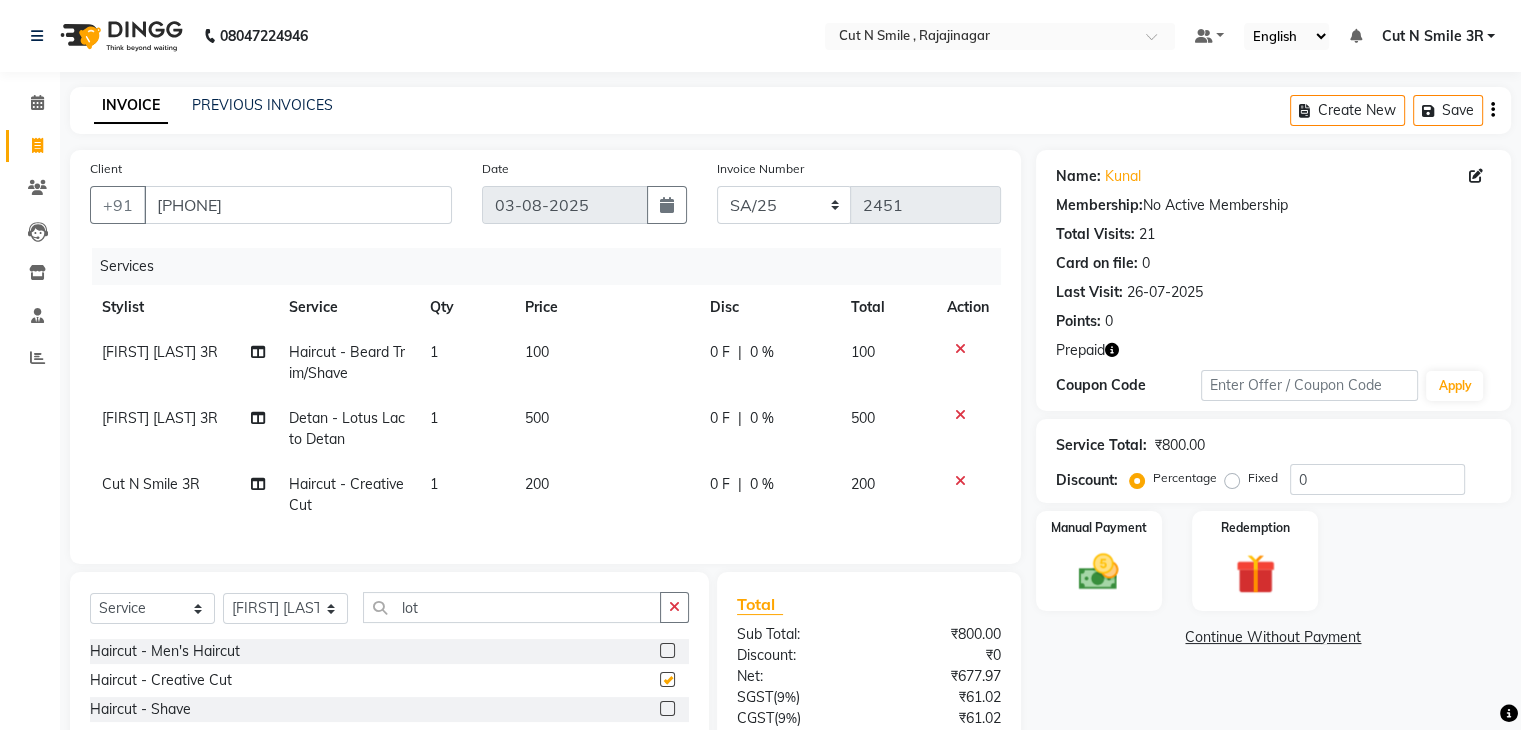 checkbox on "false" 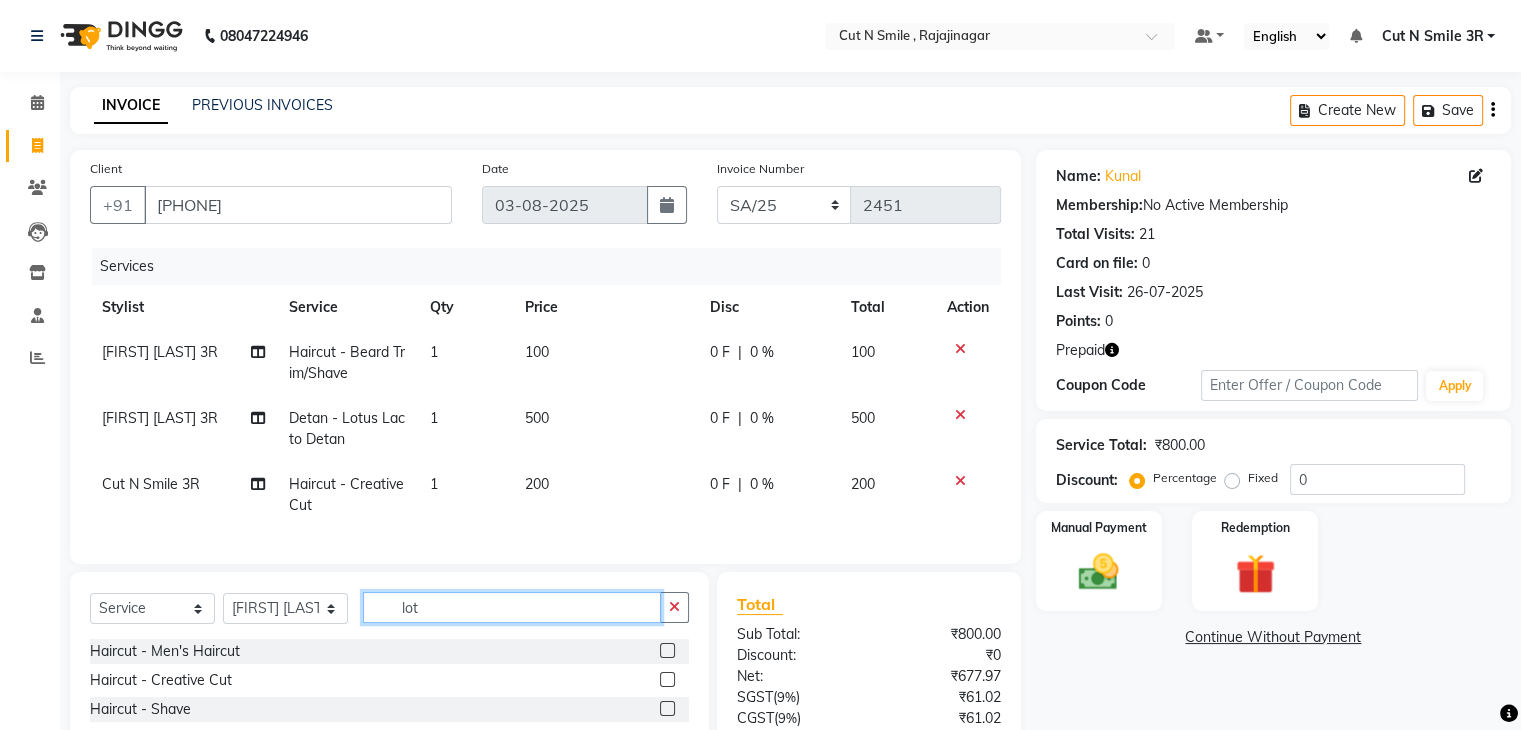 click on "lot" 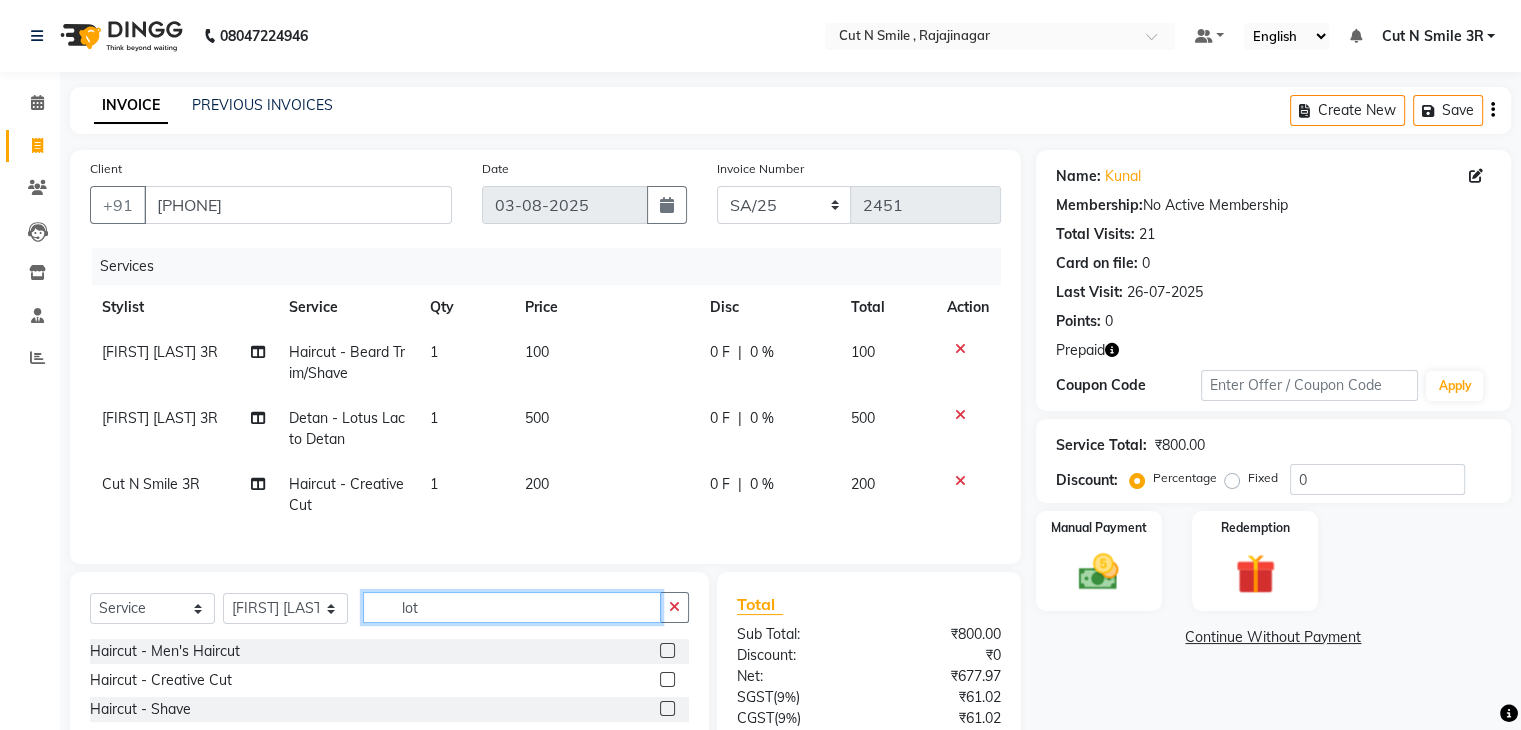 click on "lot" 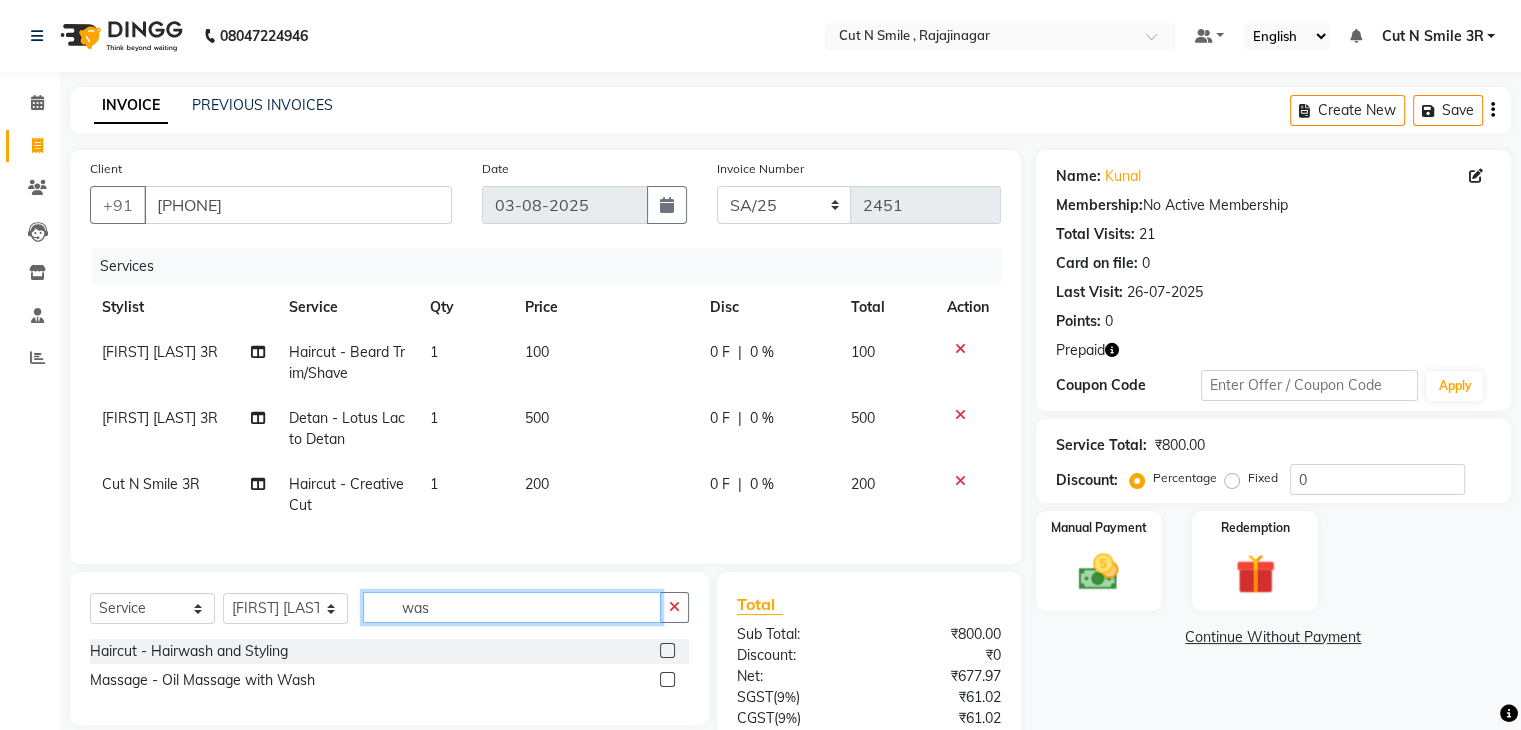 type on "was" 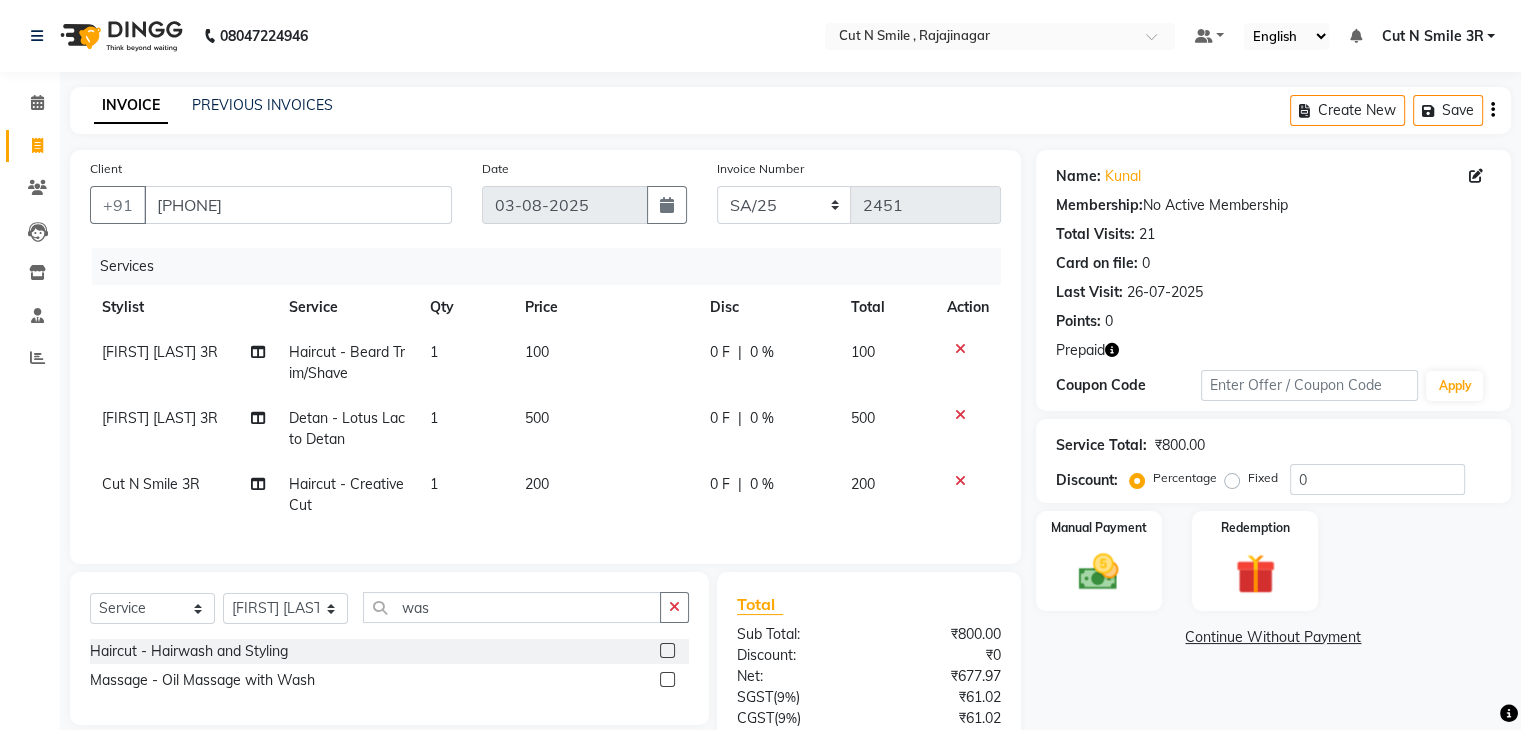 click 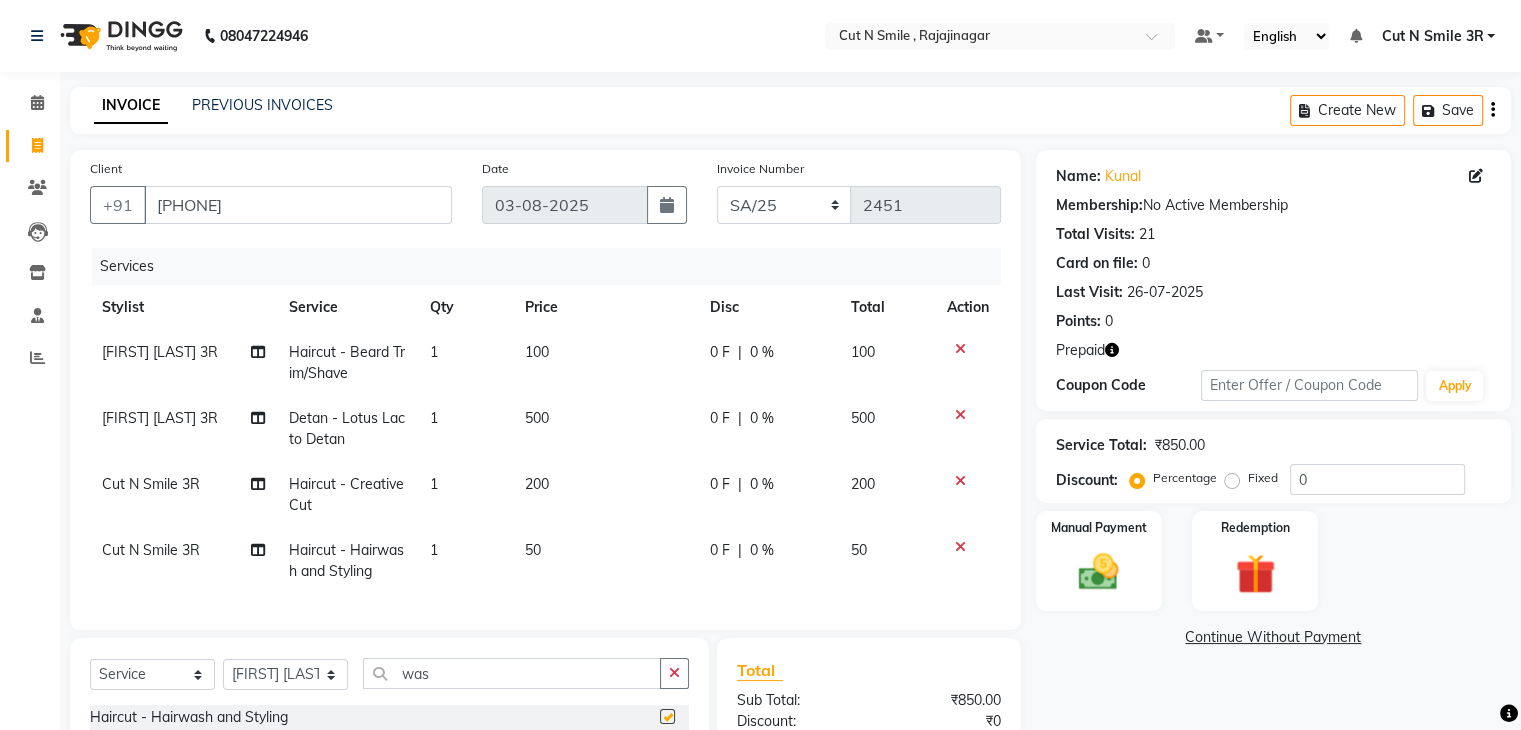 checkbox on "false" 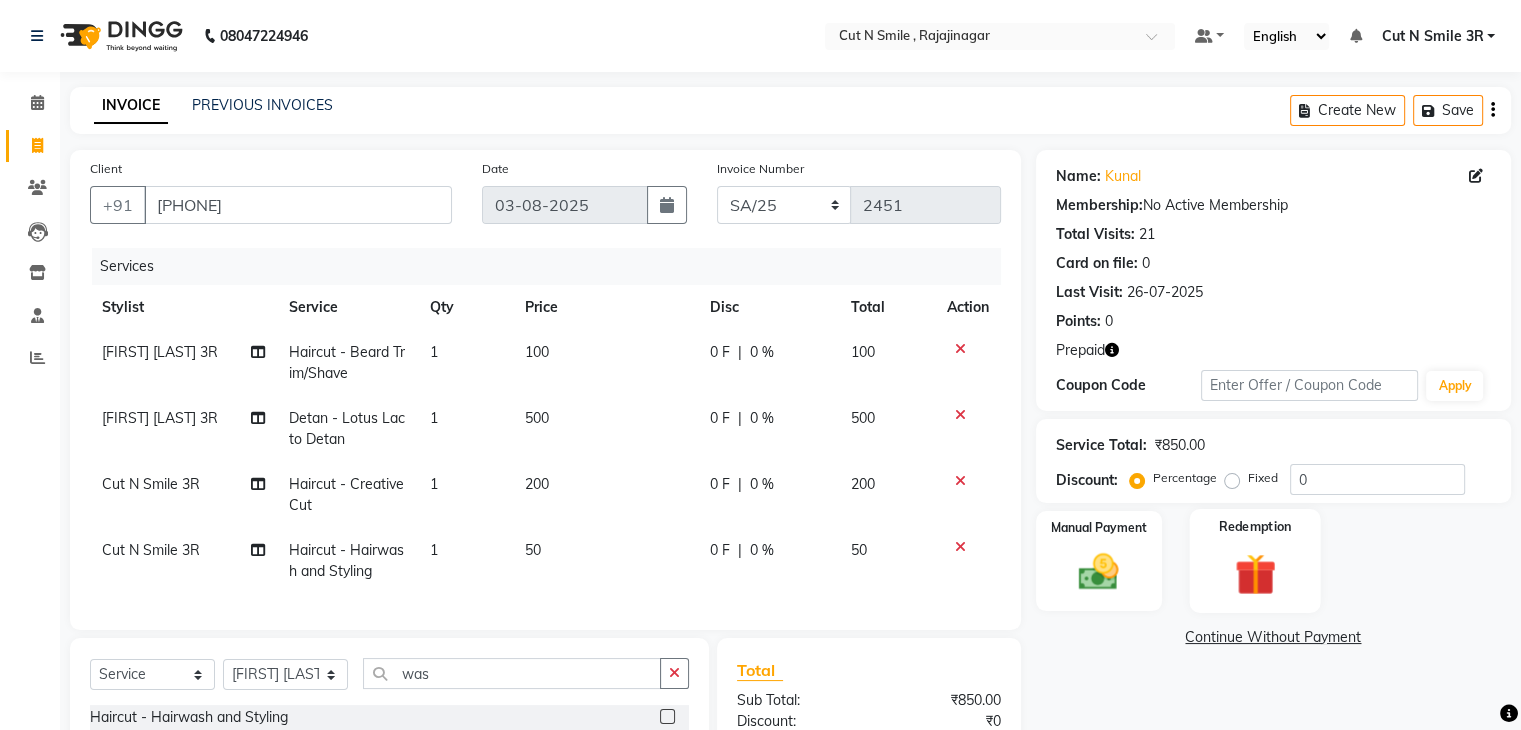click 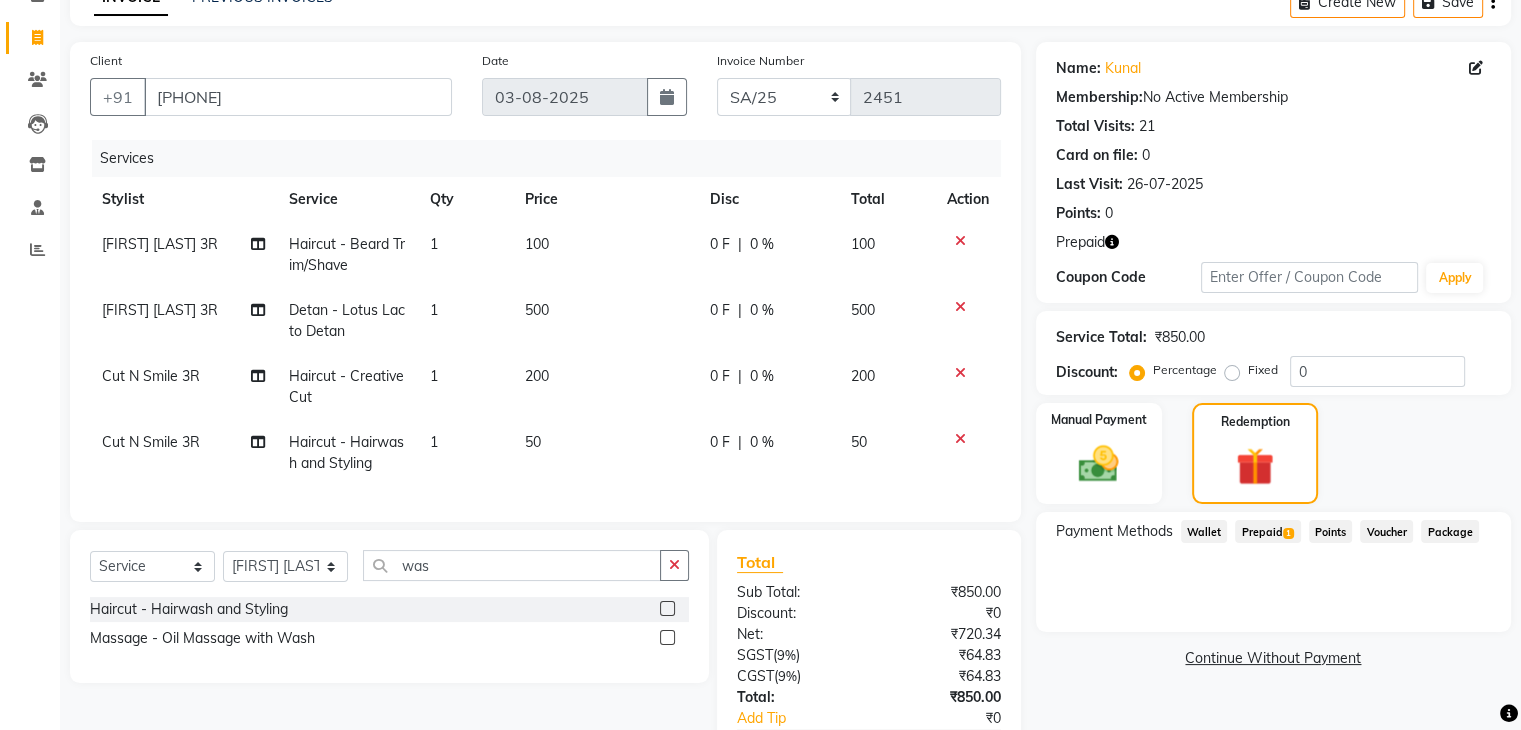 scroll, scrollTop: 124, scrollLeft: 0, axis: vertical 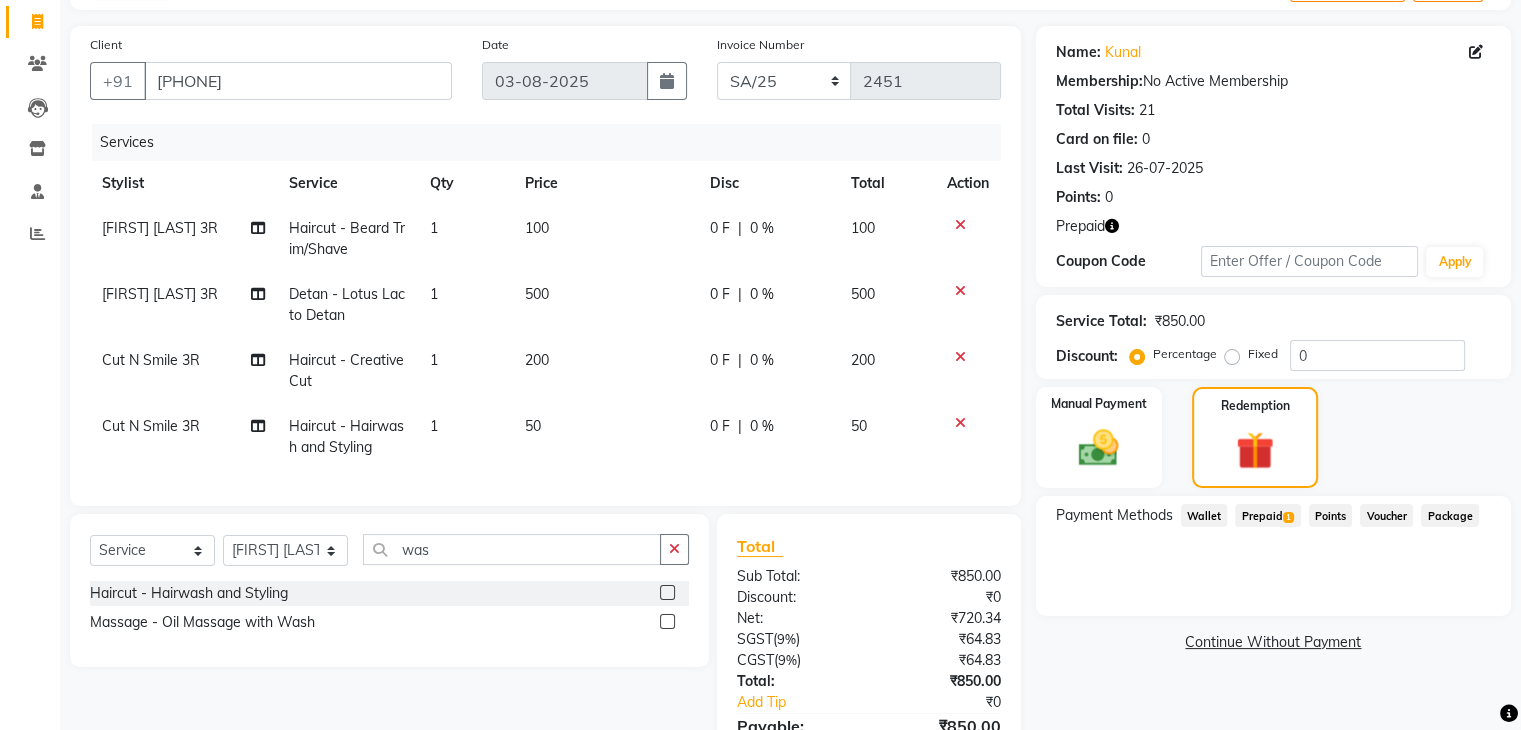 click on "Prepaid  1" 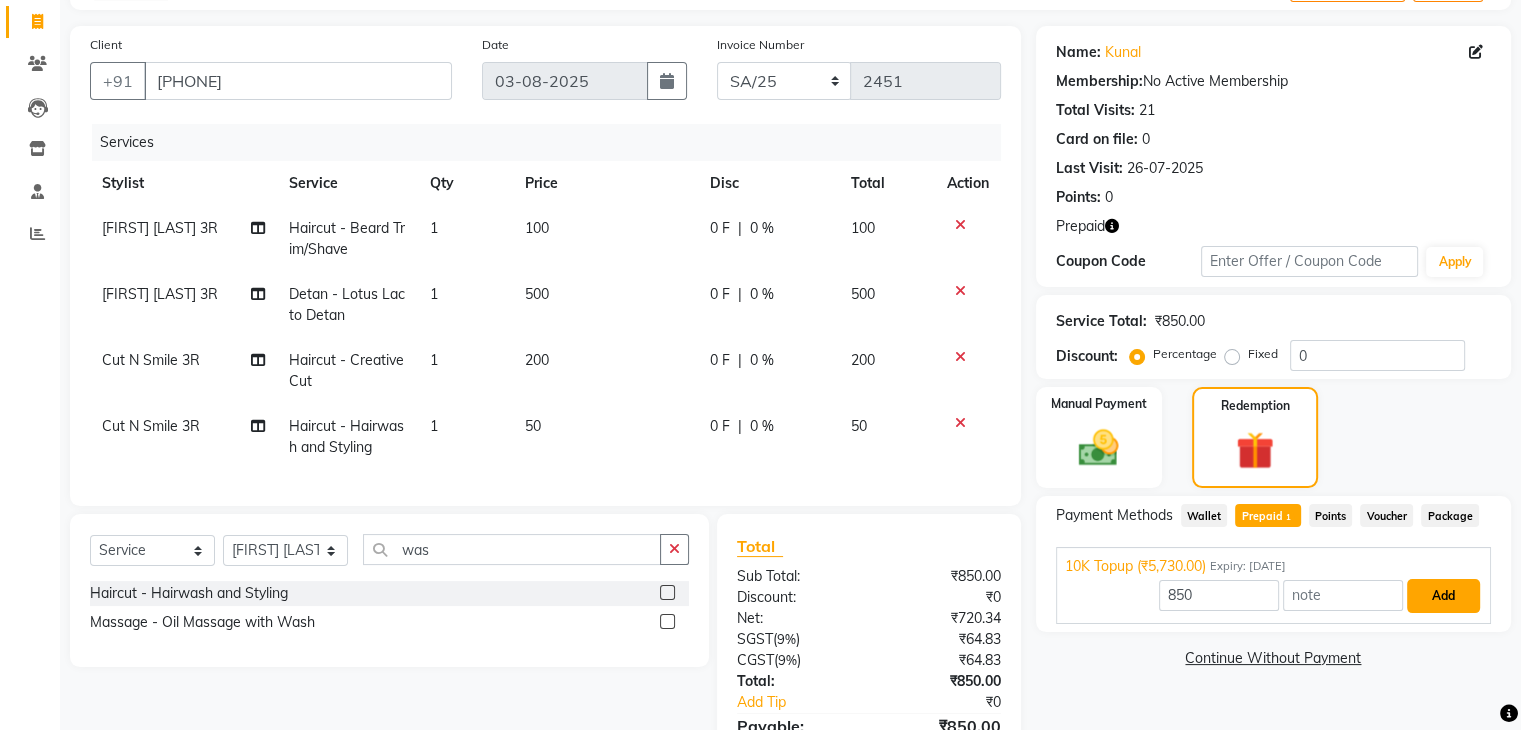 click on "Add" at bounding box center (1443, 596) 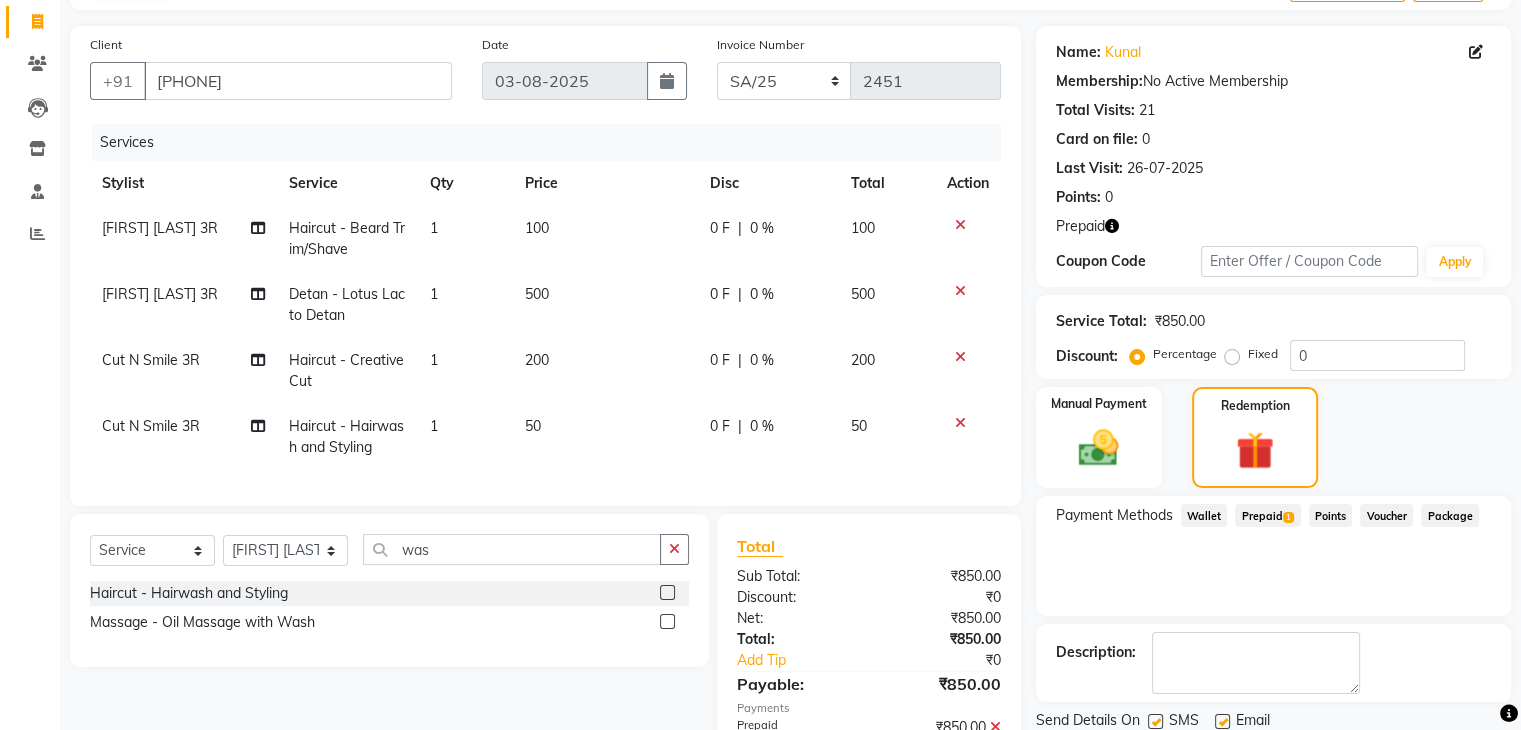 scroll, scrollTop: 248, scrollLeft: 0, axis: vertical 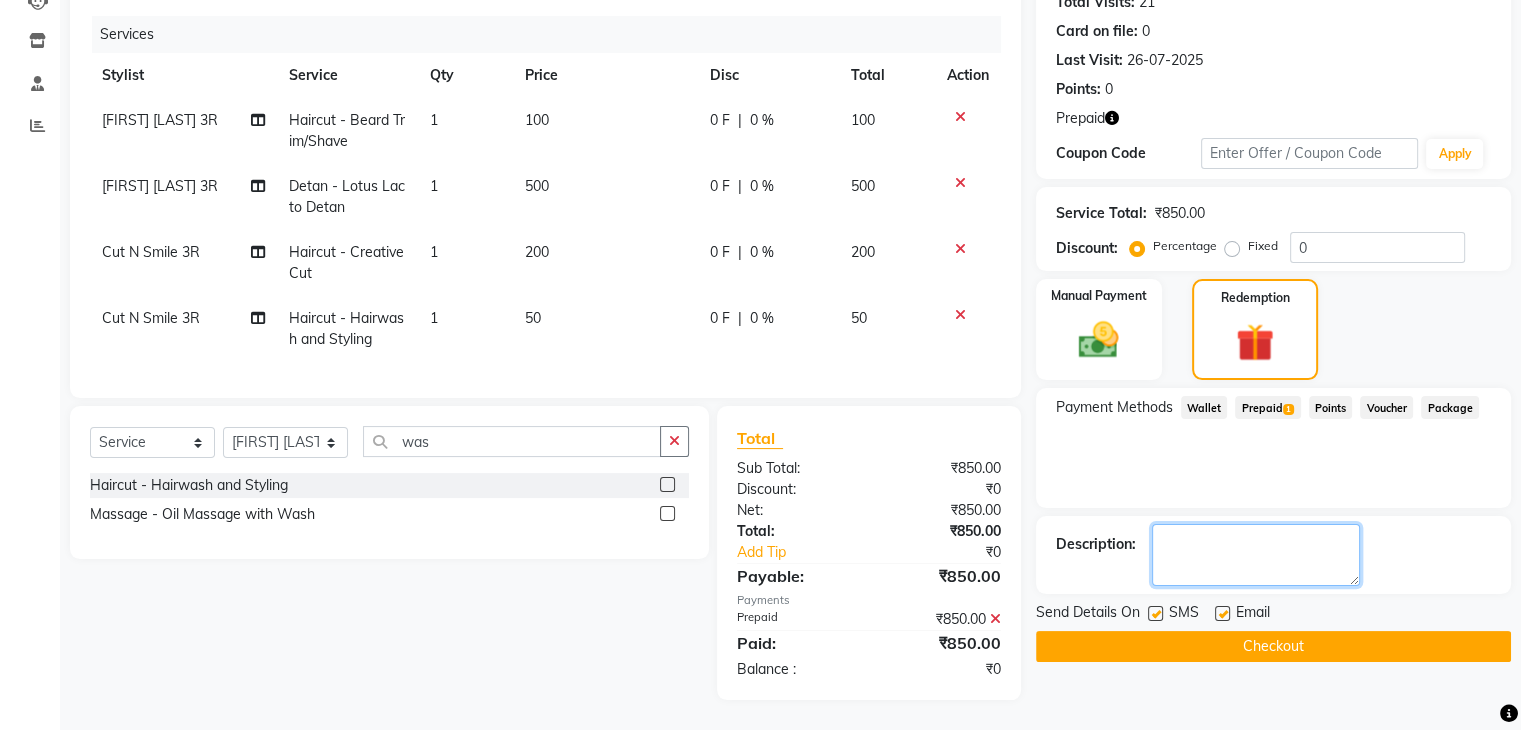 click 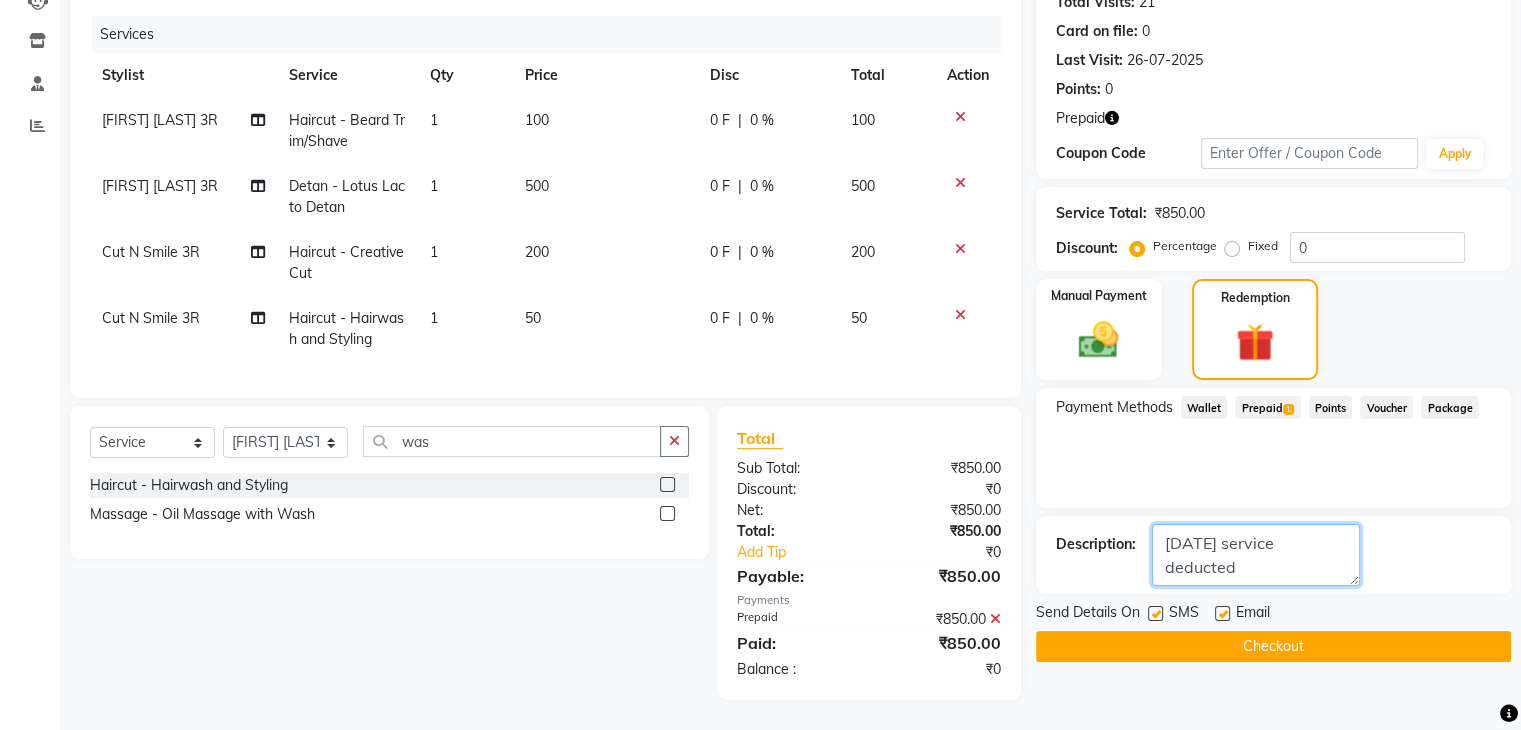 type on "[DATE] service deducted" 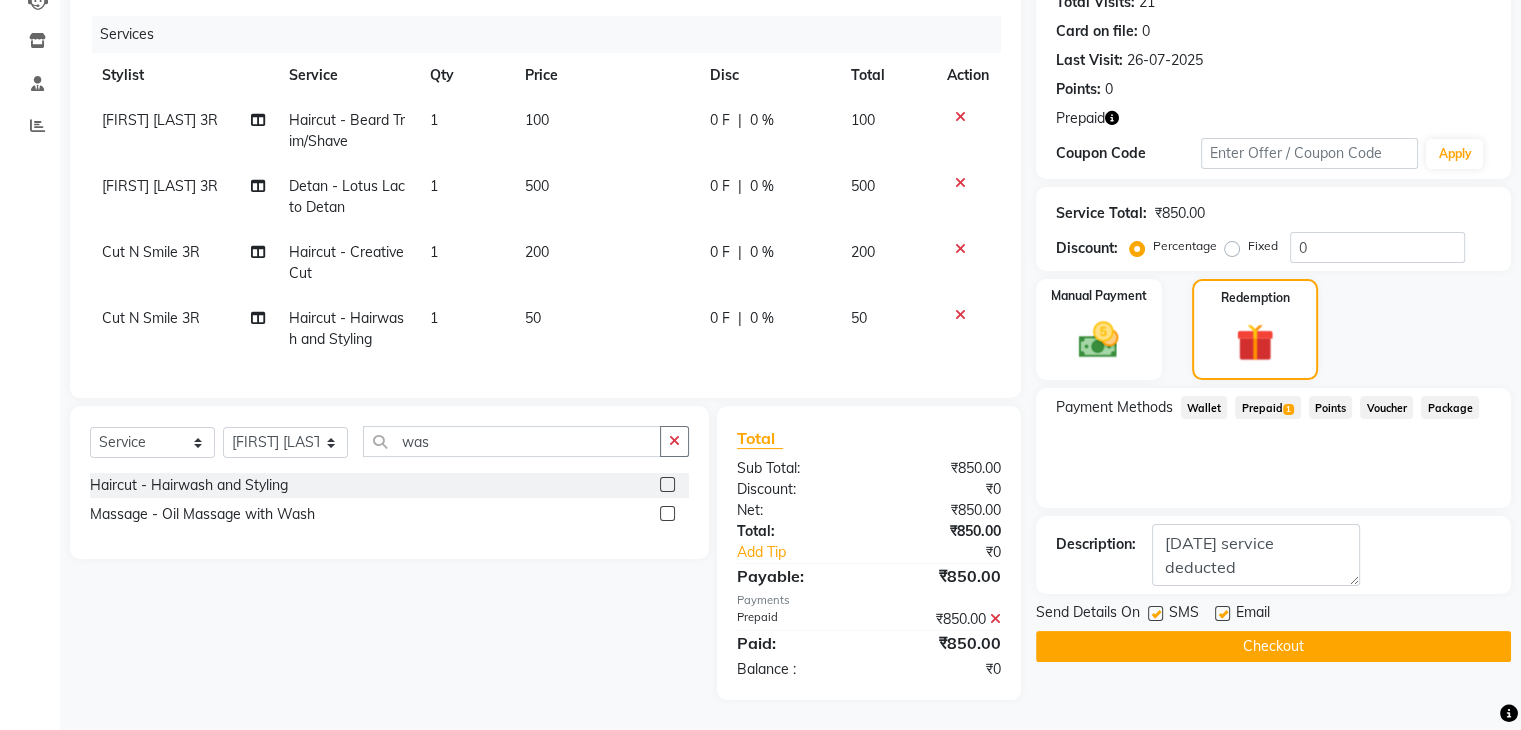 click on "Checkout" 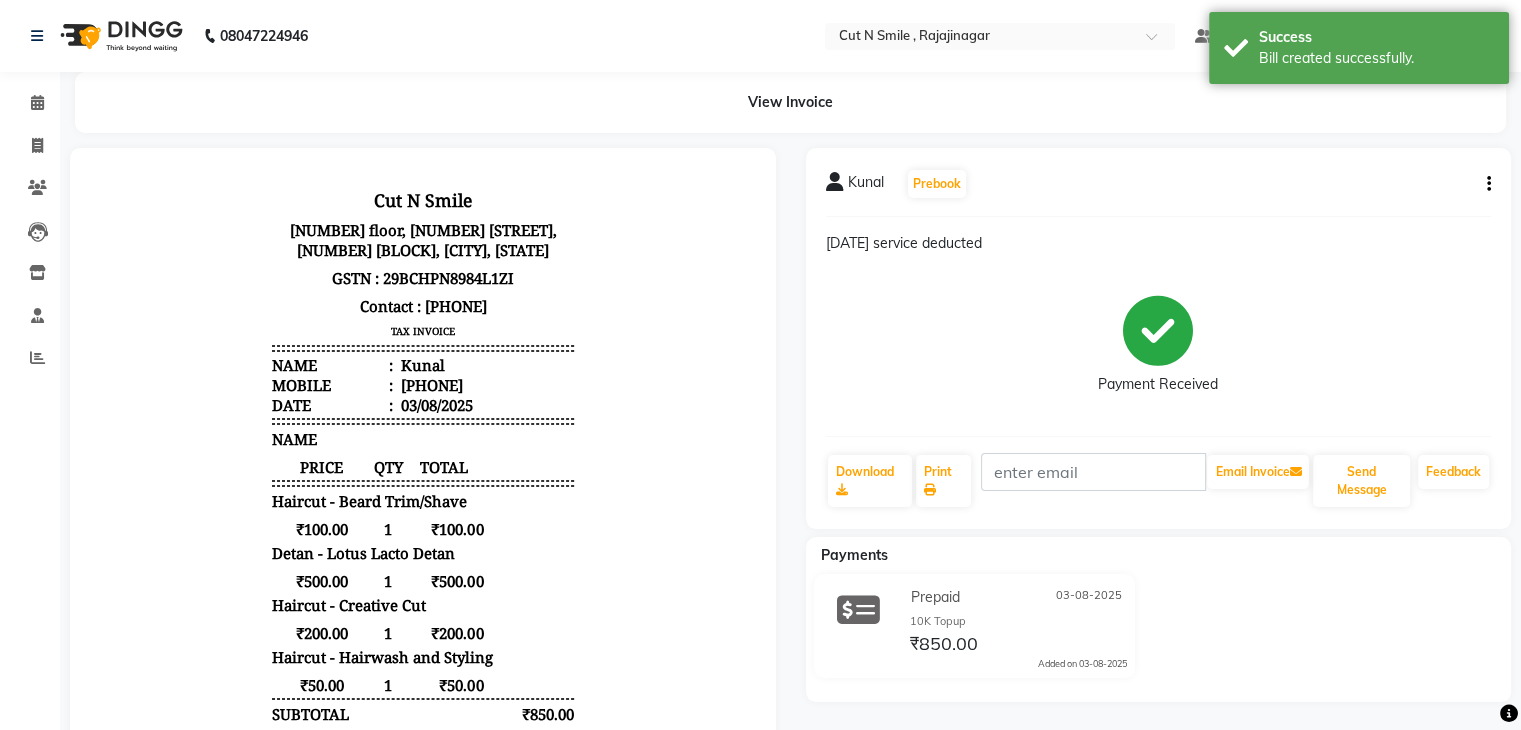 scroll, scrollTop: 0, scrollLeft: 0, axis: both 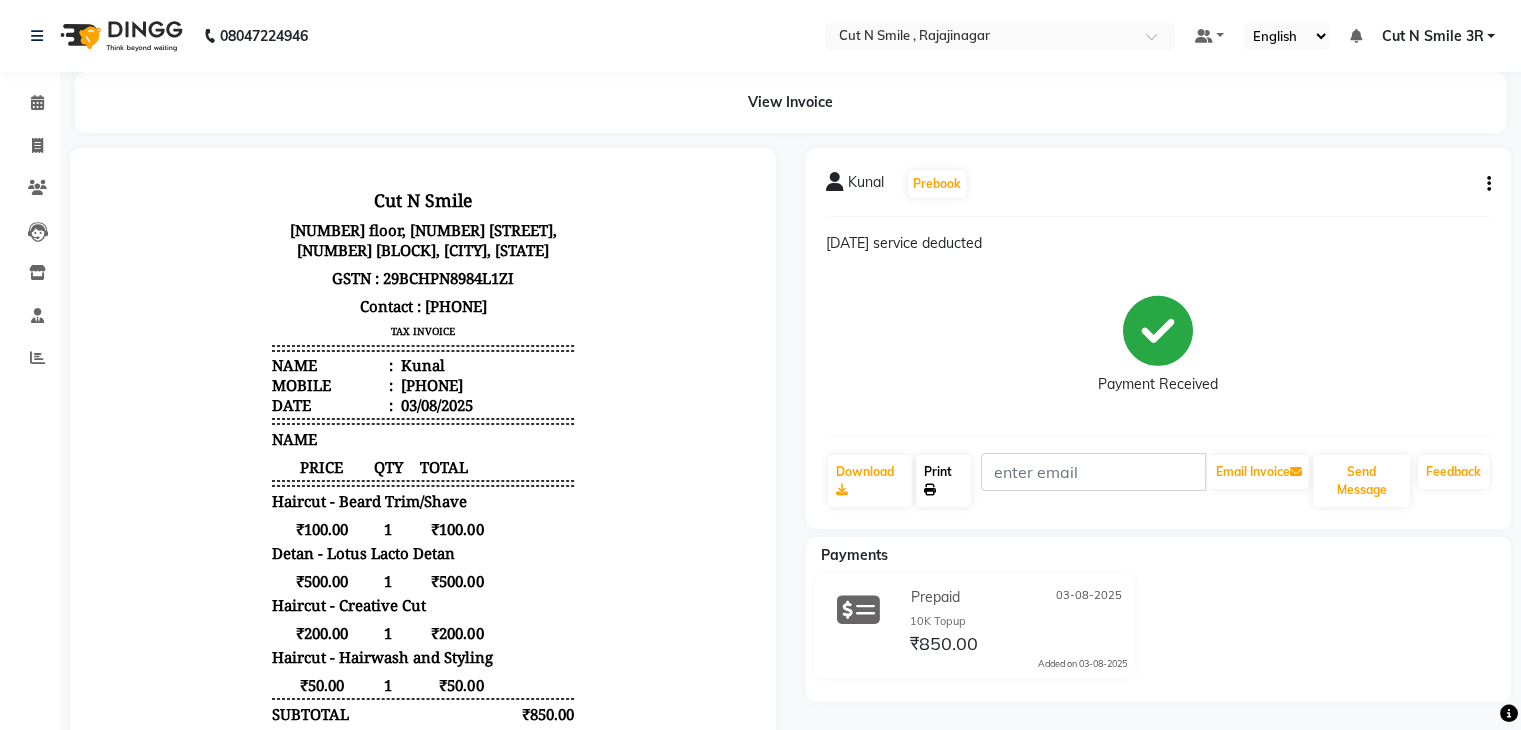 click on "Print" 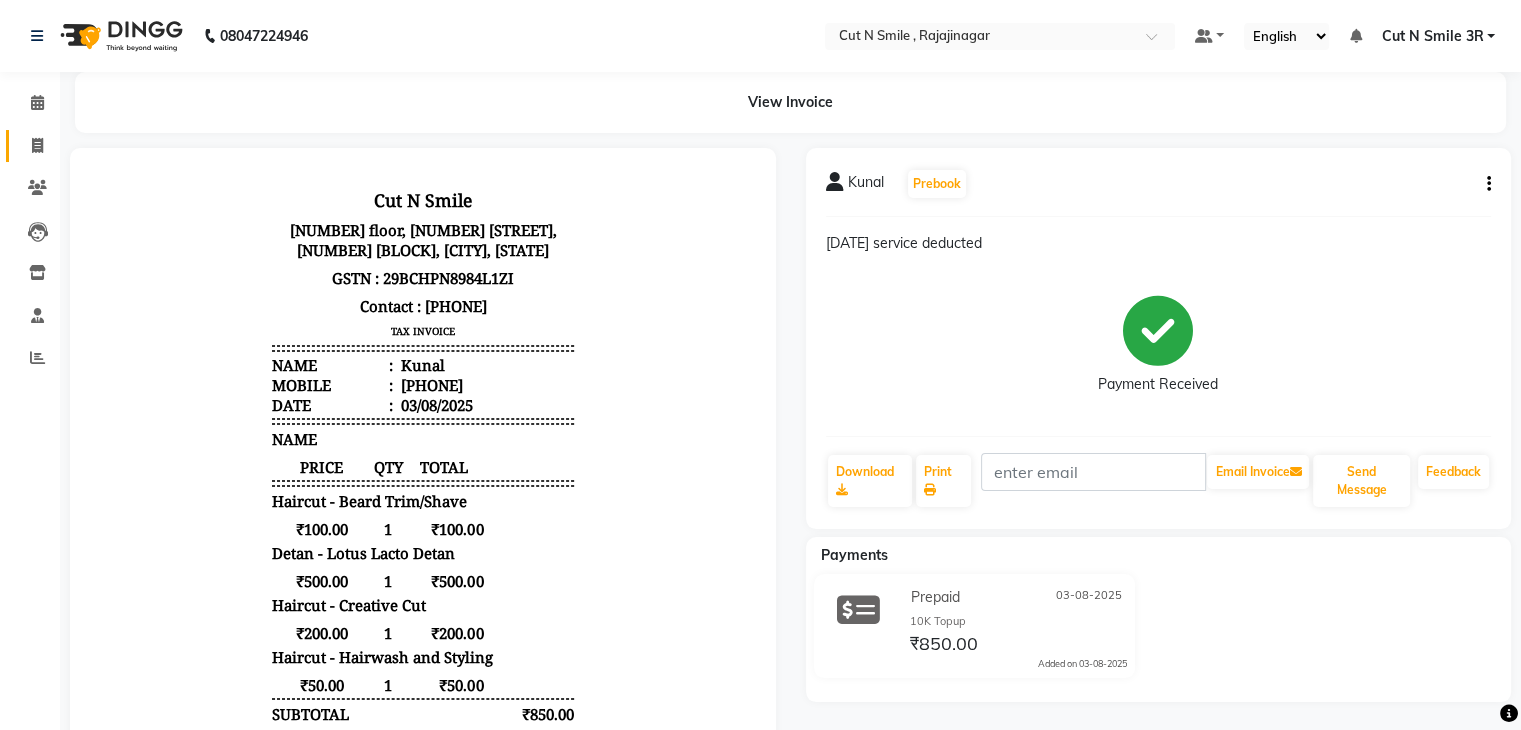 click 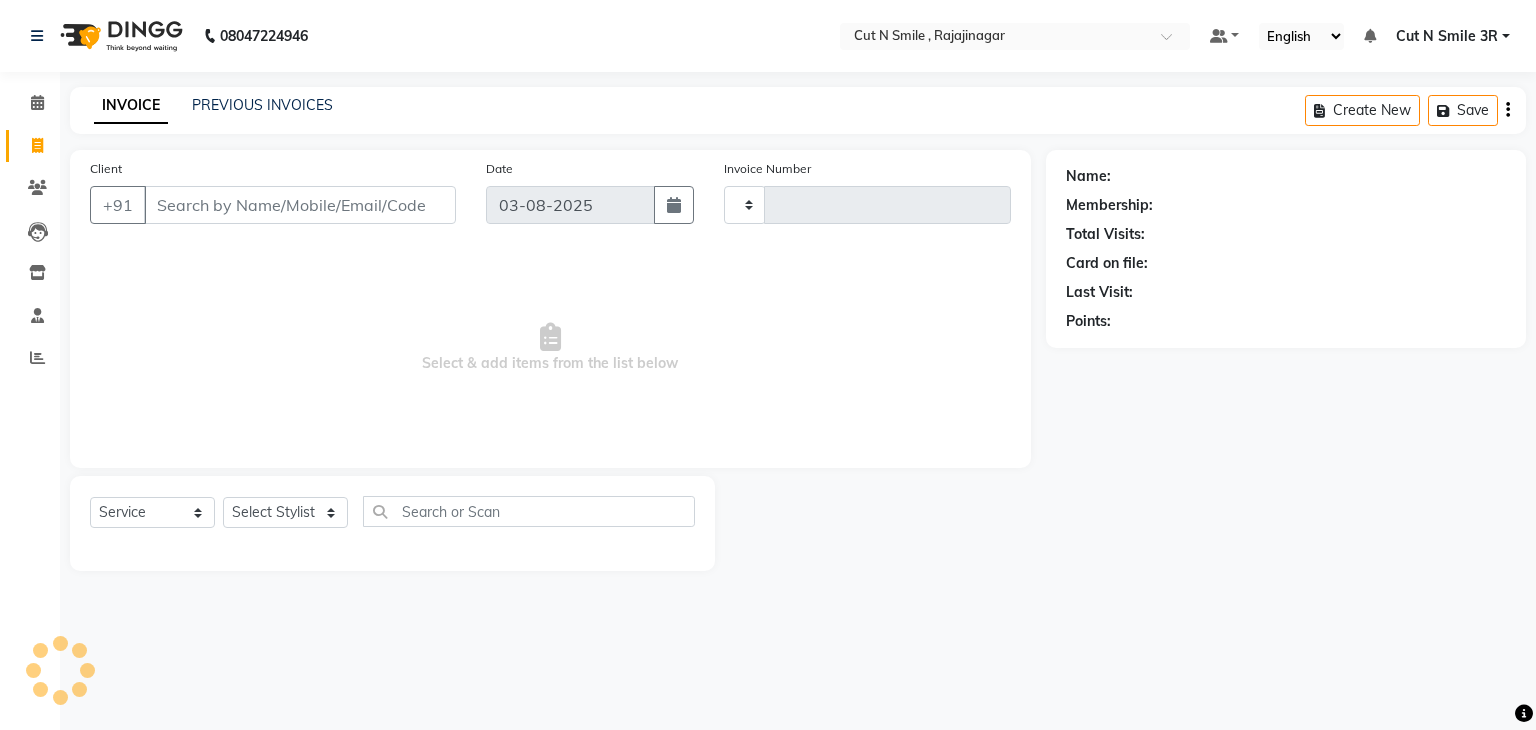 type on "116" 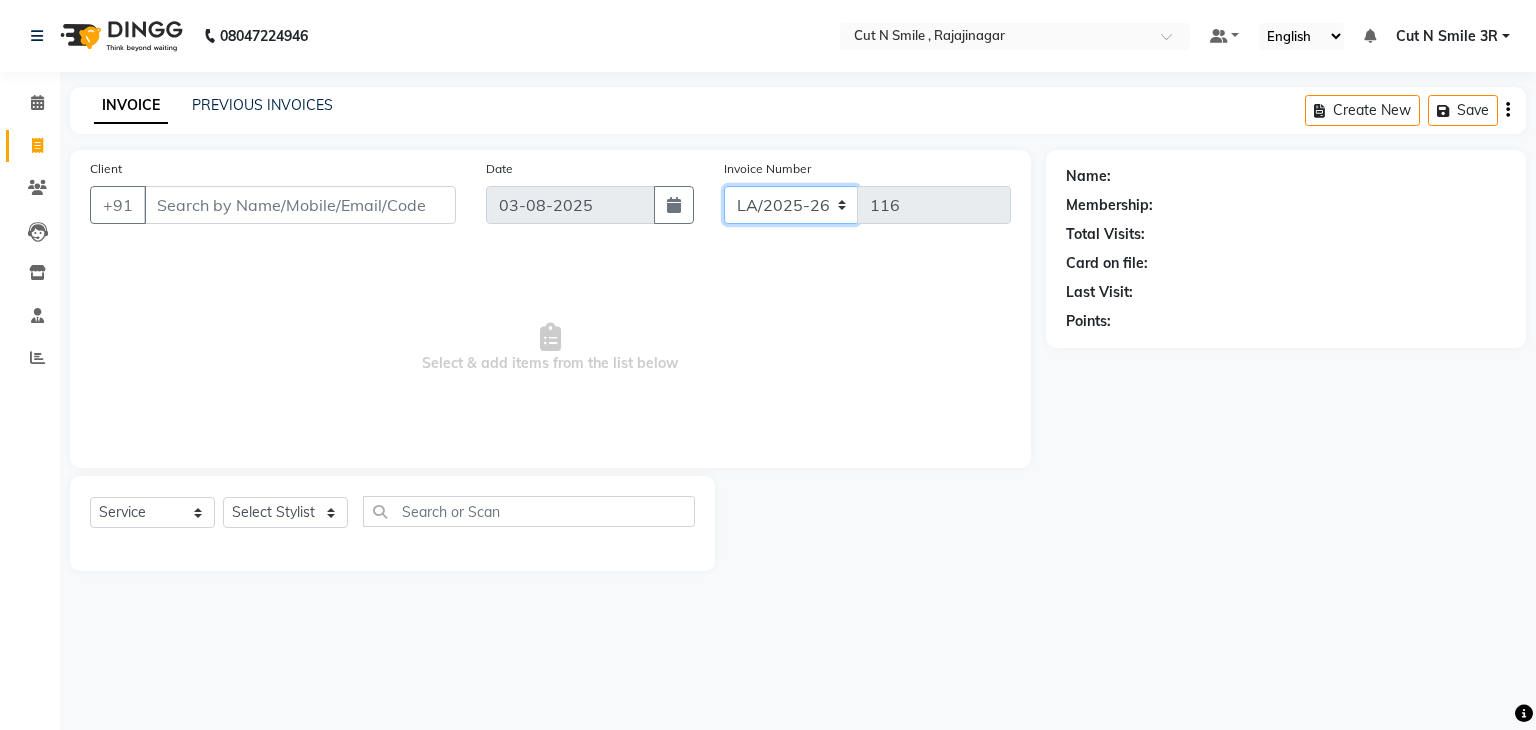click on "BOB/25-26 LA/2025-26 SH/25 CH/25 SA/25" 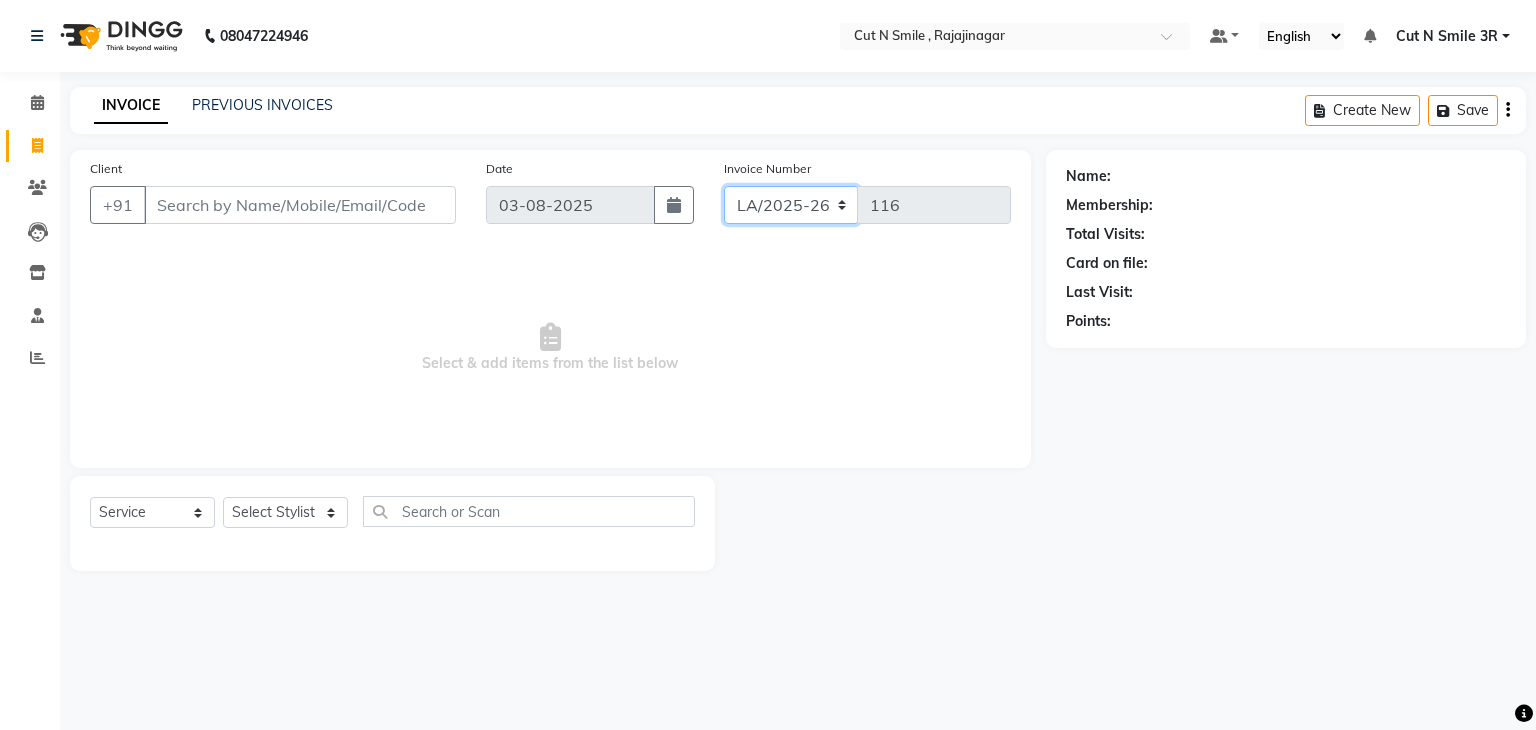 select on "7181" 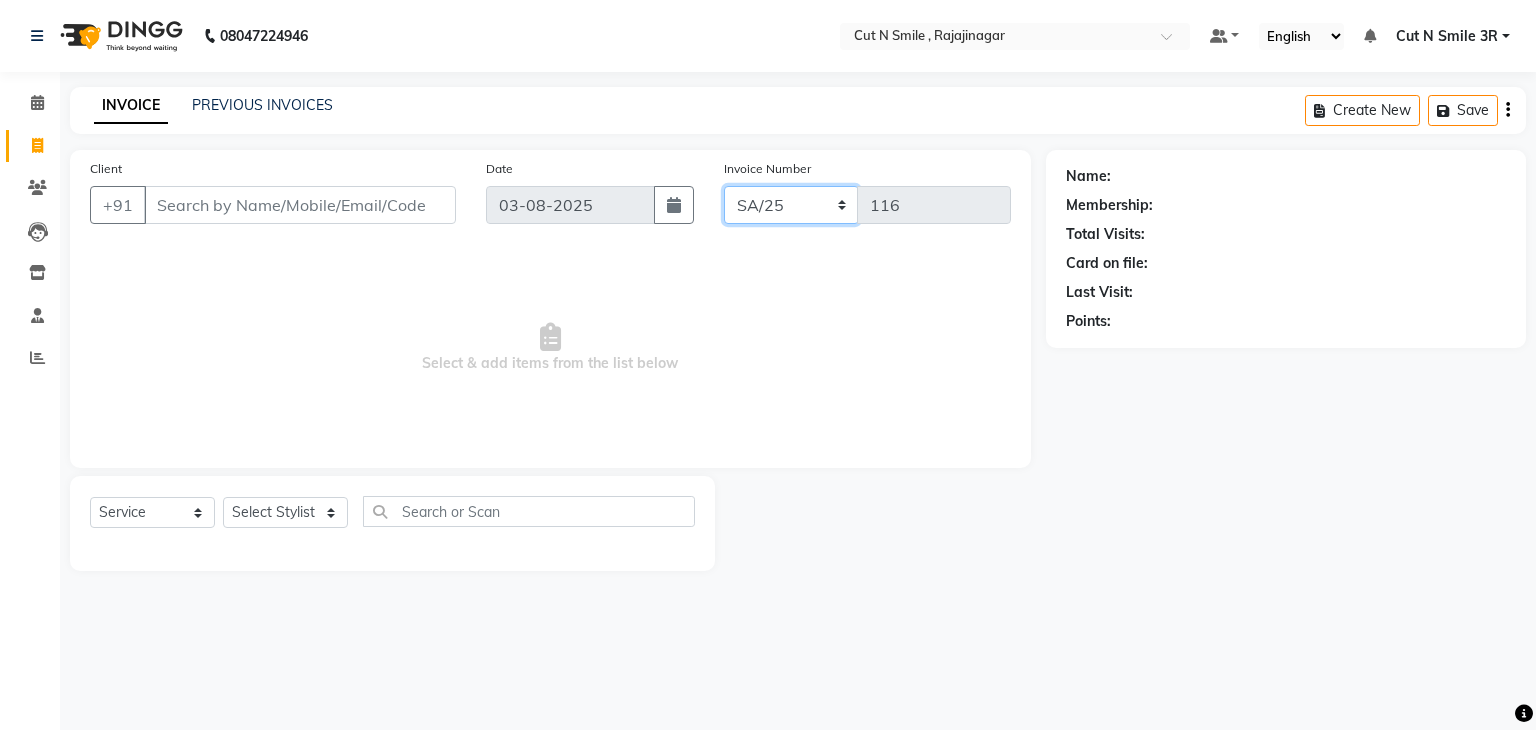 click on "BOB/25-26 LA/2025-26 SH/25 CH/25 SA/25" 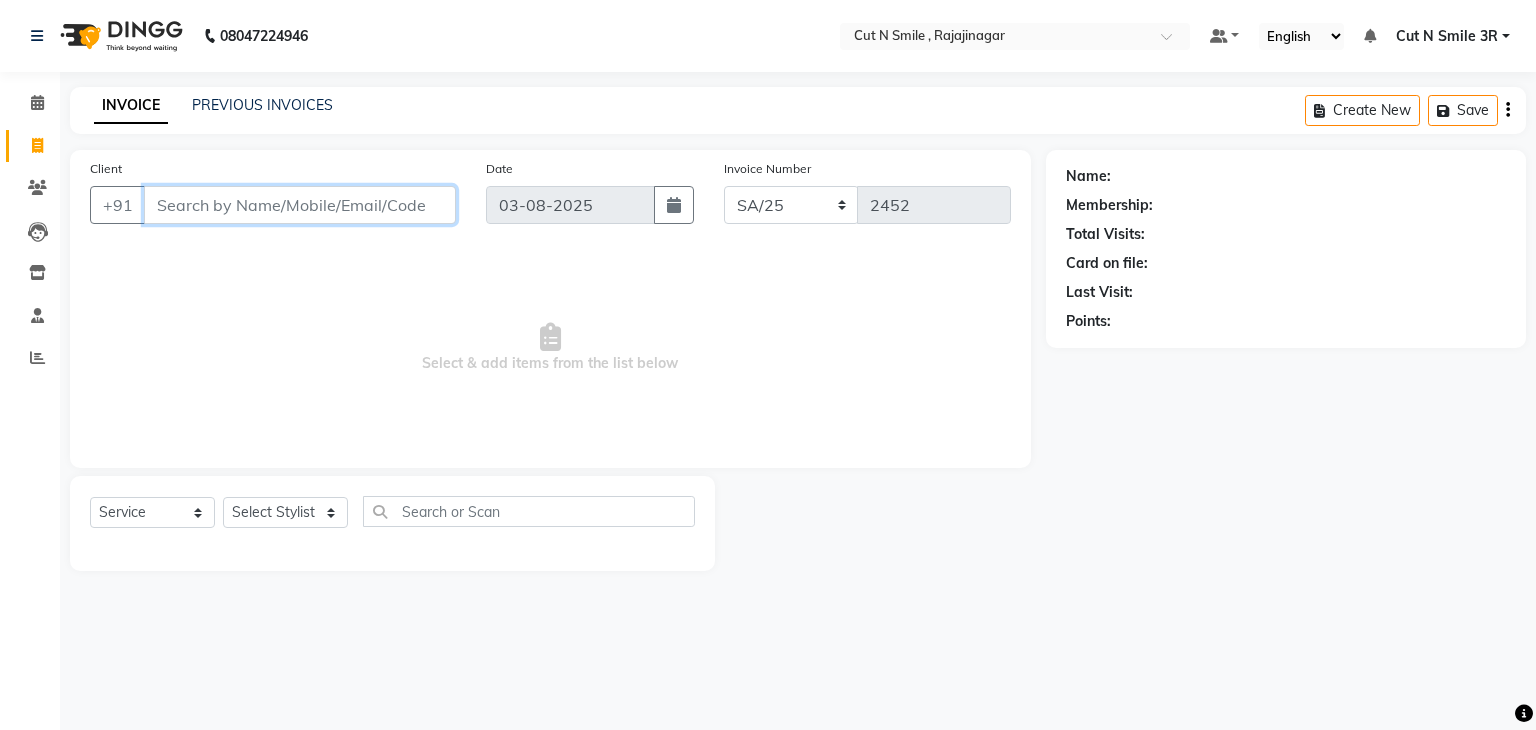 click on "Client" at bounding box center [300, 205] 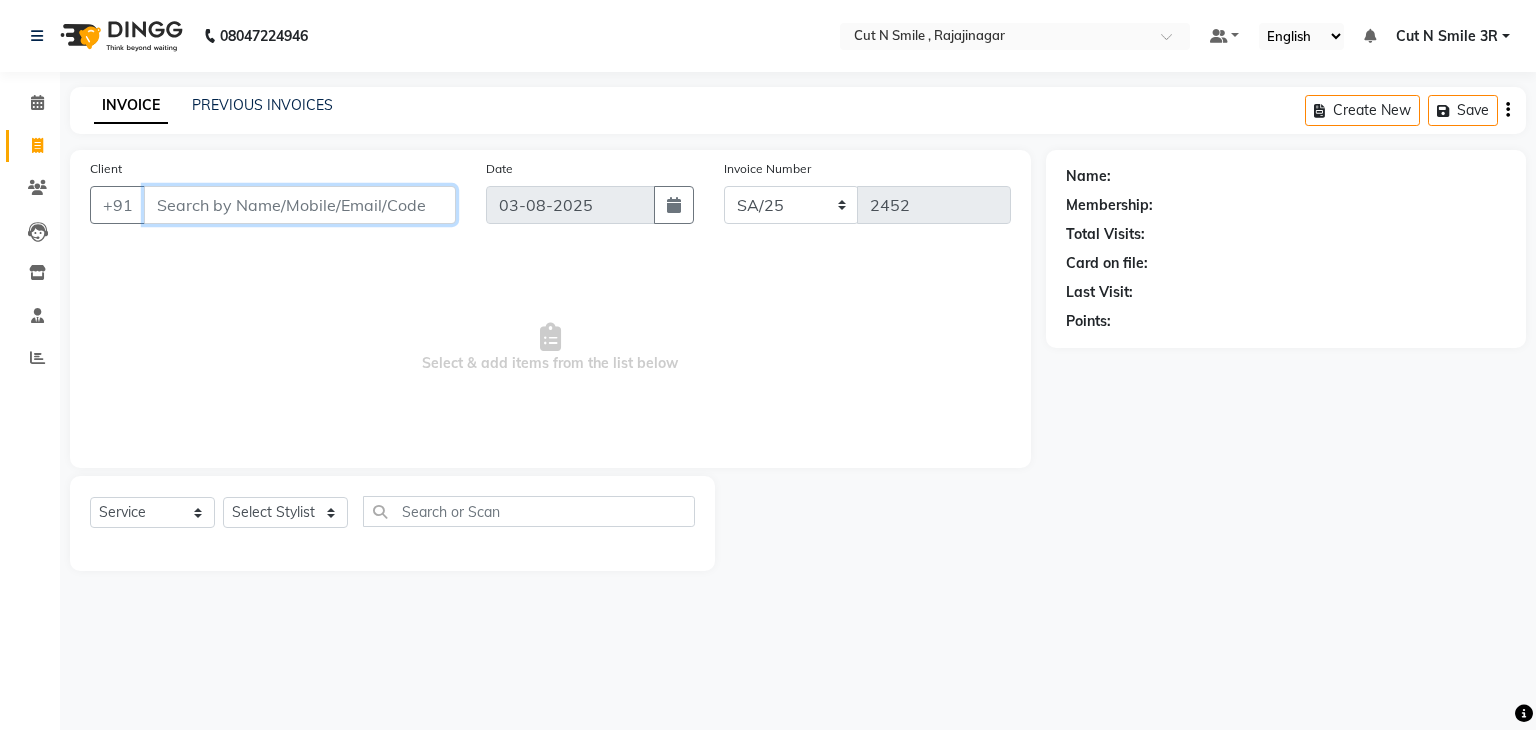click on "Client" at bounding box center (300, 205) 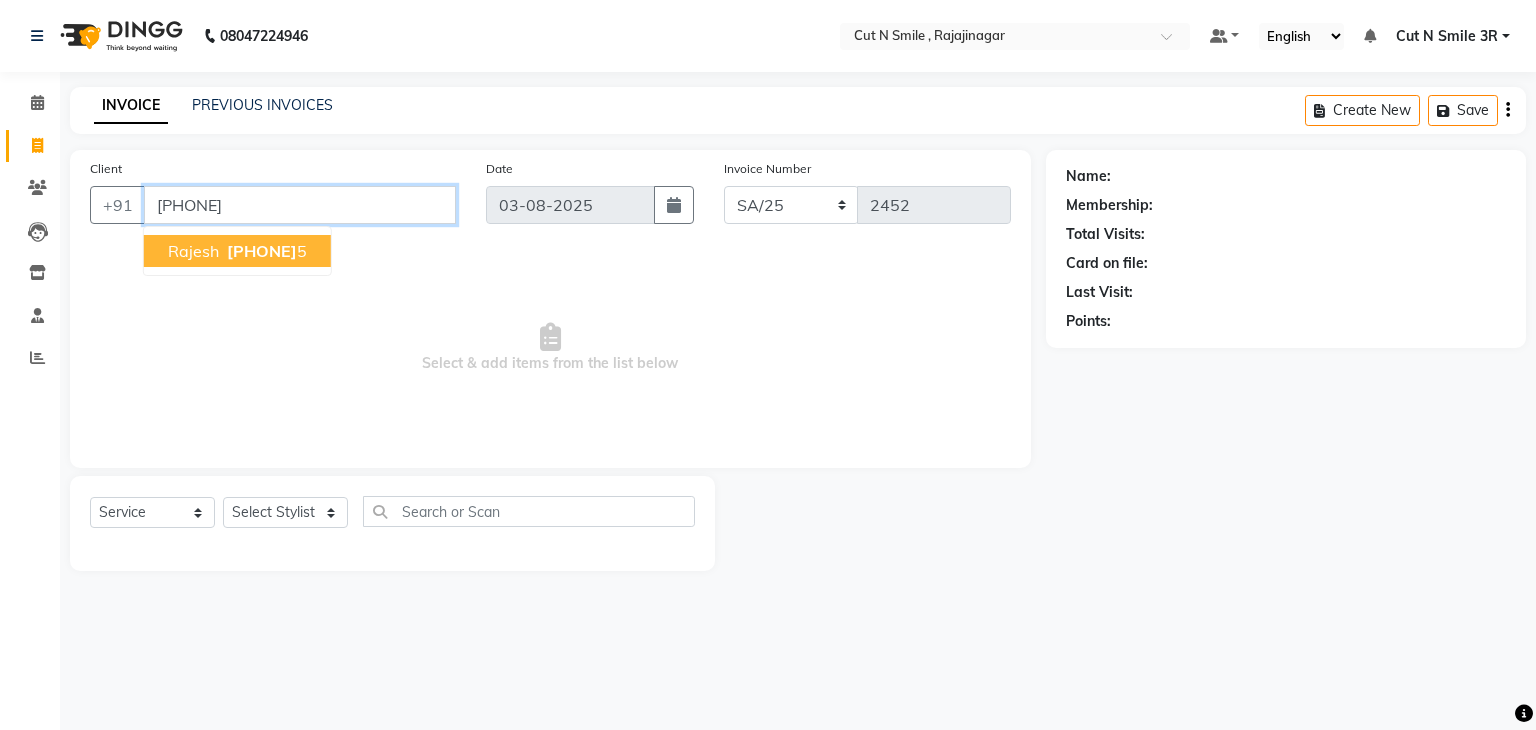 type on "[PHONE]" 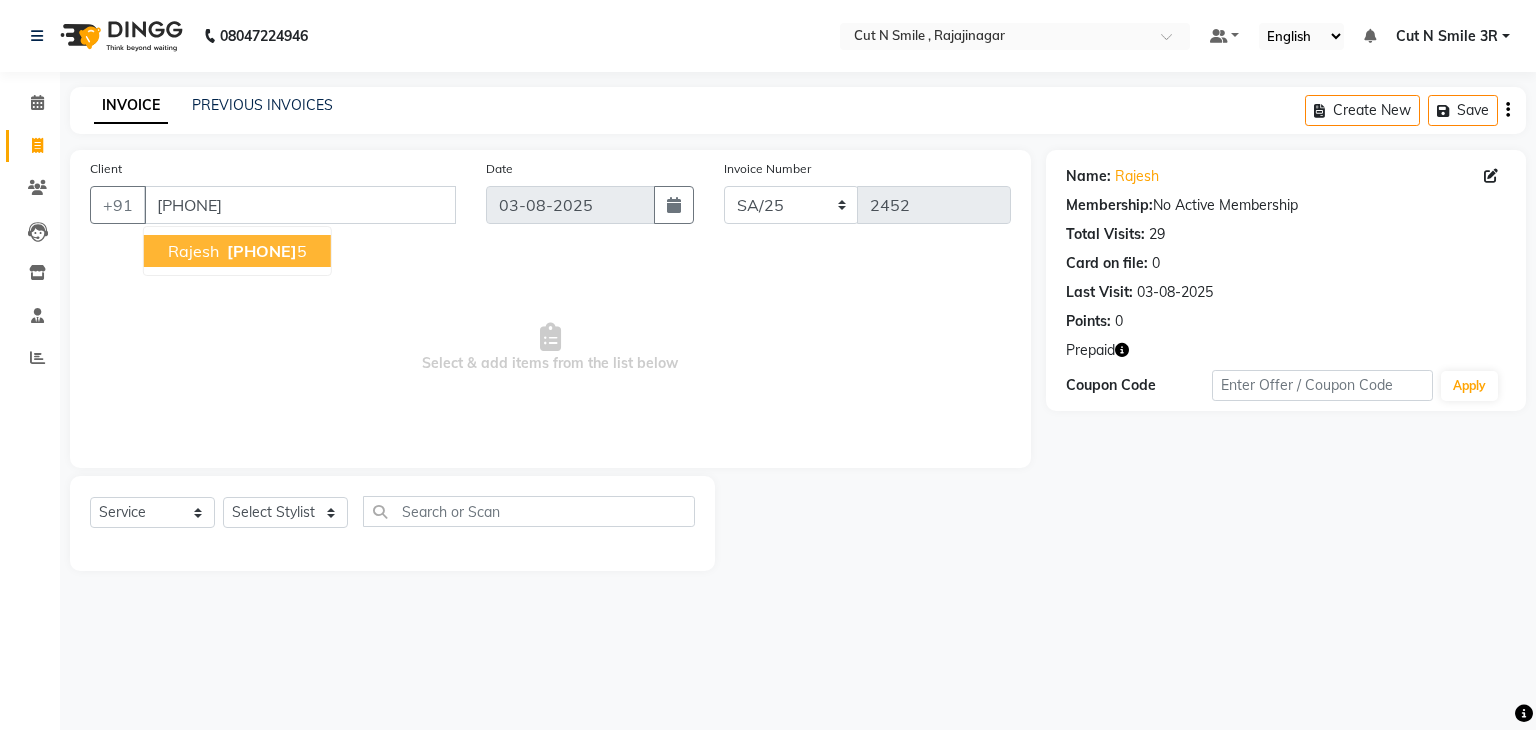 click on "Rajesh" at bounding box center (193, 251) 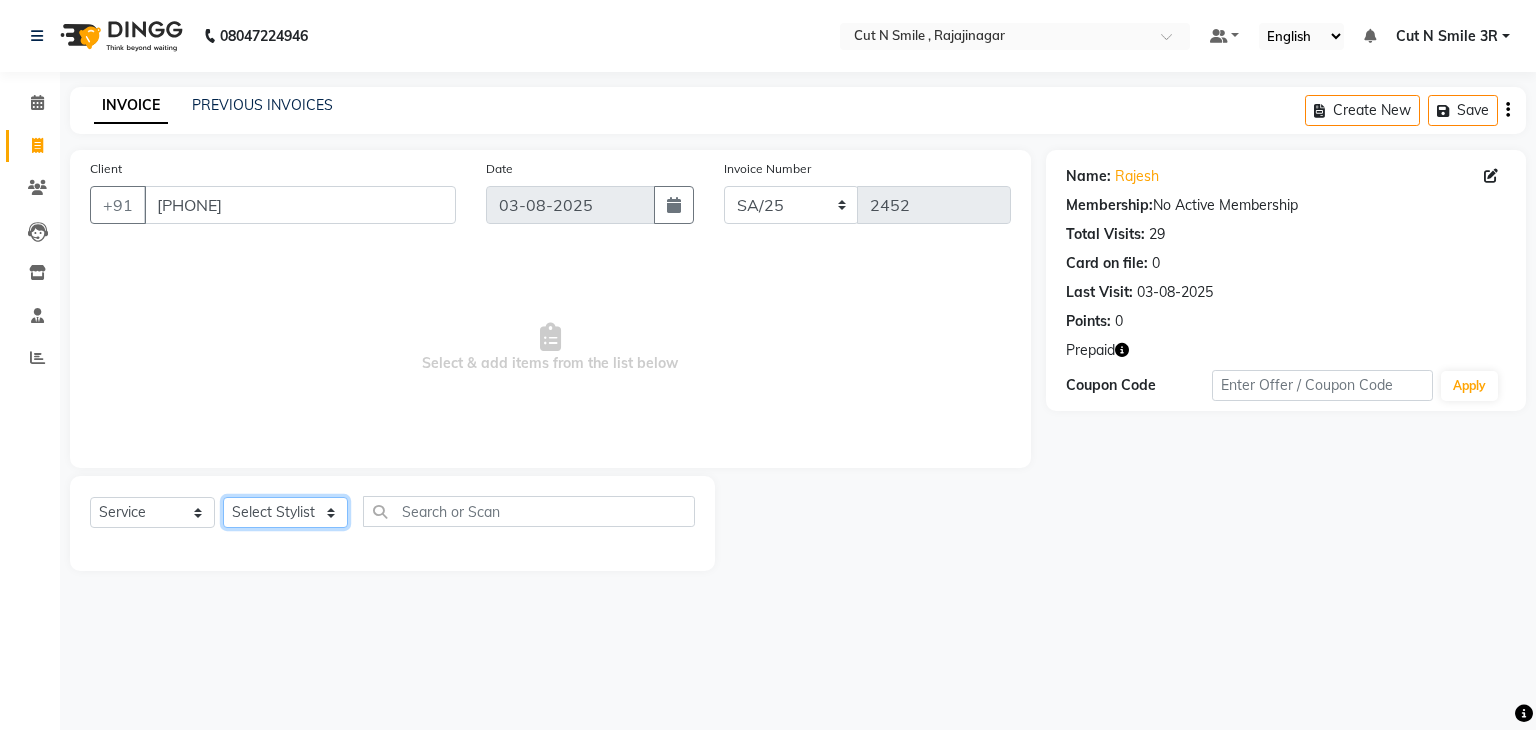 click on "Select Stylist Ali ML Ammu 3R Ankith VN Ash Mohammed 3R Atheek 3R Binitha 3R Bipana 4R CNS BOB  Cut N Smile 17M  Cut N Smile 3R Cut n Smile 4R Cut N Smile 9M Cut N Smile ML Cut N Smile V Fazil Ali 4R Govind VN Hema 4R Jayashree VN Karan VN Love 4R Mani Singh 3R Manu 4R  Muskaan VN Nadeem 4R N D M 4R NDM Alam 4R Noushad VN Pavan 4R Priya BOB Priyanka 3R Rahul 3R Ravi 3R Riya BOB Rohith 4R Roobina 3R Roopa 4R Rubina BOB Sahil Ahmed 3R Sahil Bhatti 4R Sameer 3R Sanajana BOB  Sanjana BOB Sarita VN Shaan 4R Shahid 4R Shakir VN Shanavaaz BOB Shiney 3R Shivu Raj 4R Srijana BOB Sunil Laddi 4R Sunny VN Supriya BOB Sushmitha 4R Vakeel 3R Varas 4R Varas BOB Vishwa VN" 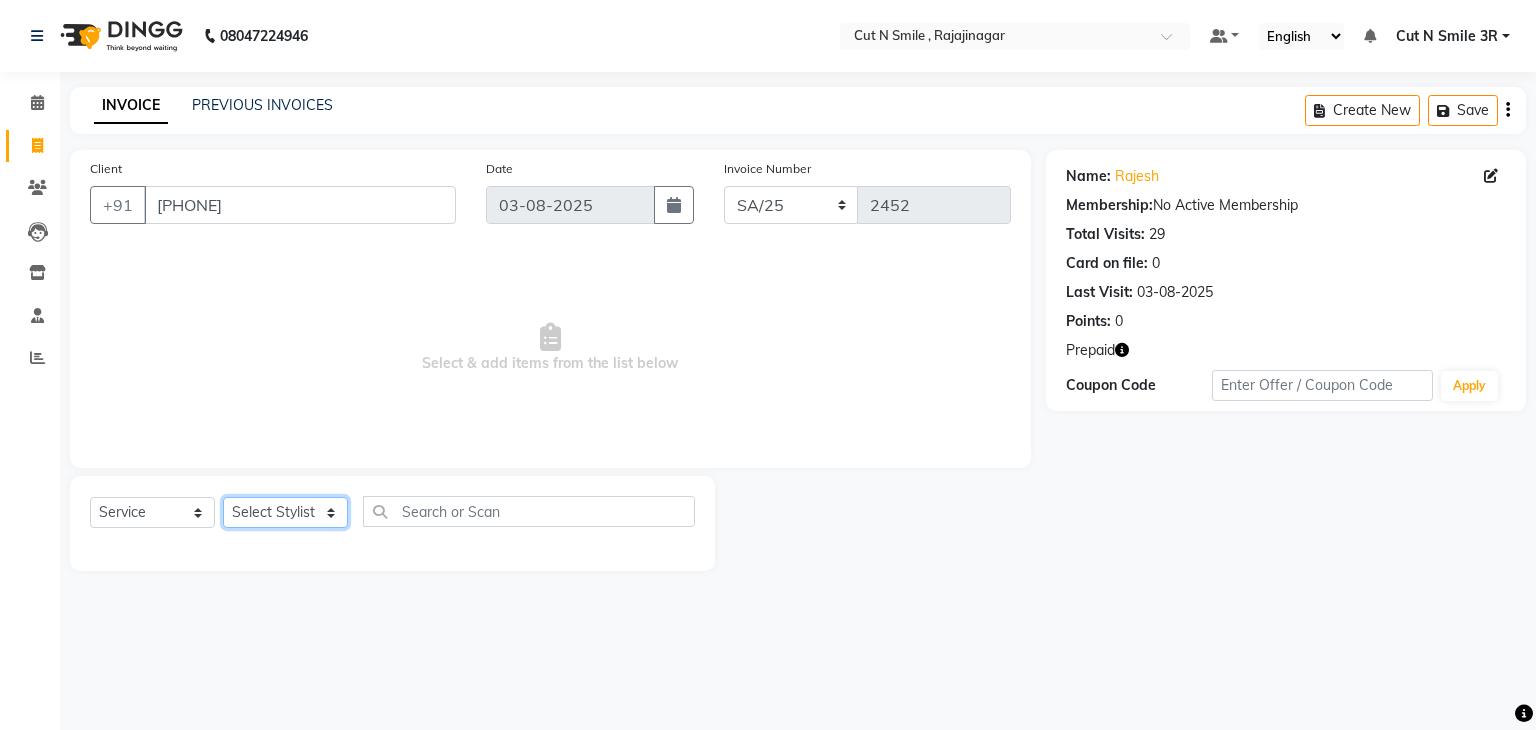 select on "[NUMBER]" 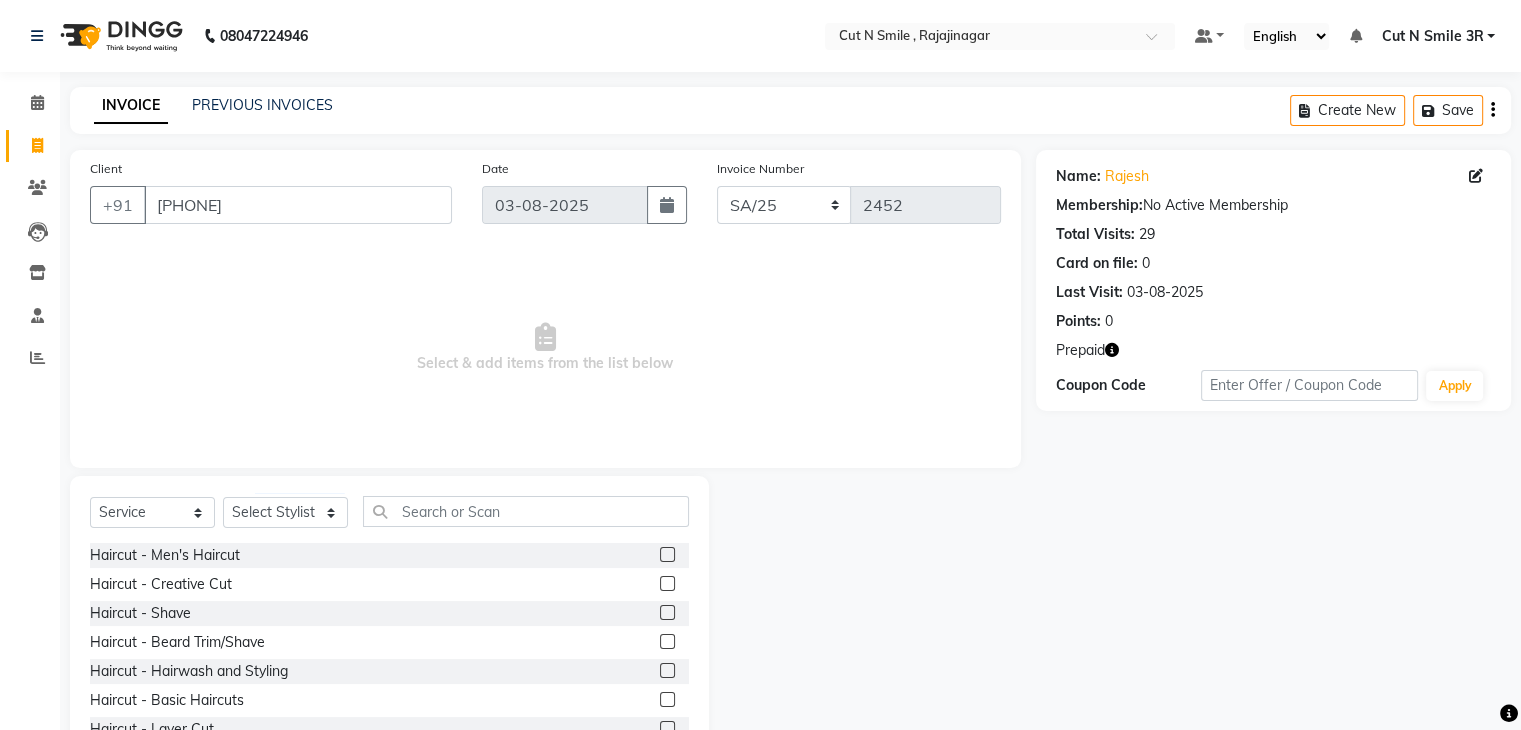 click 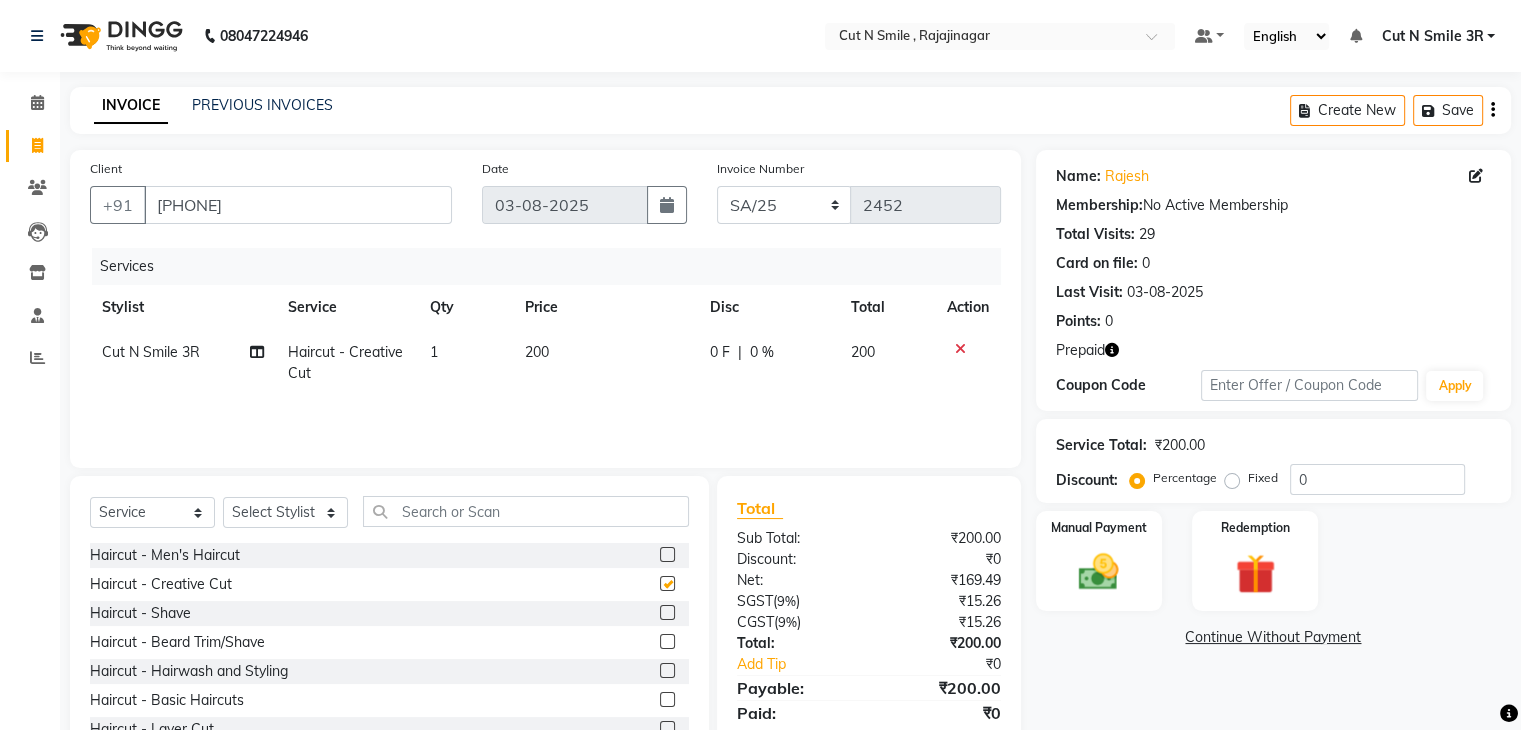 checkbox on "false" 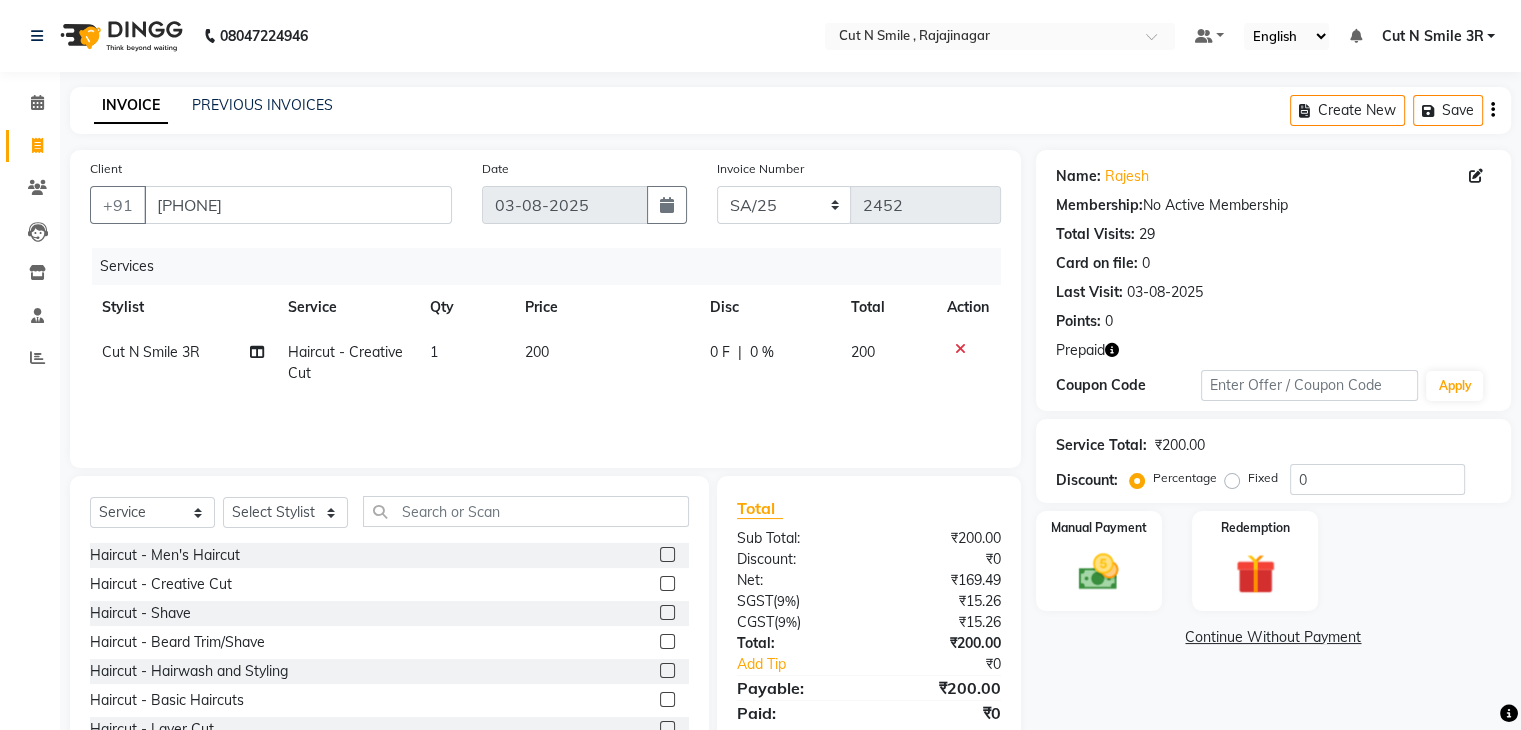 click 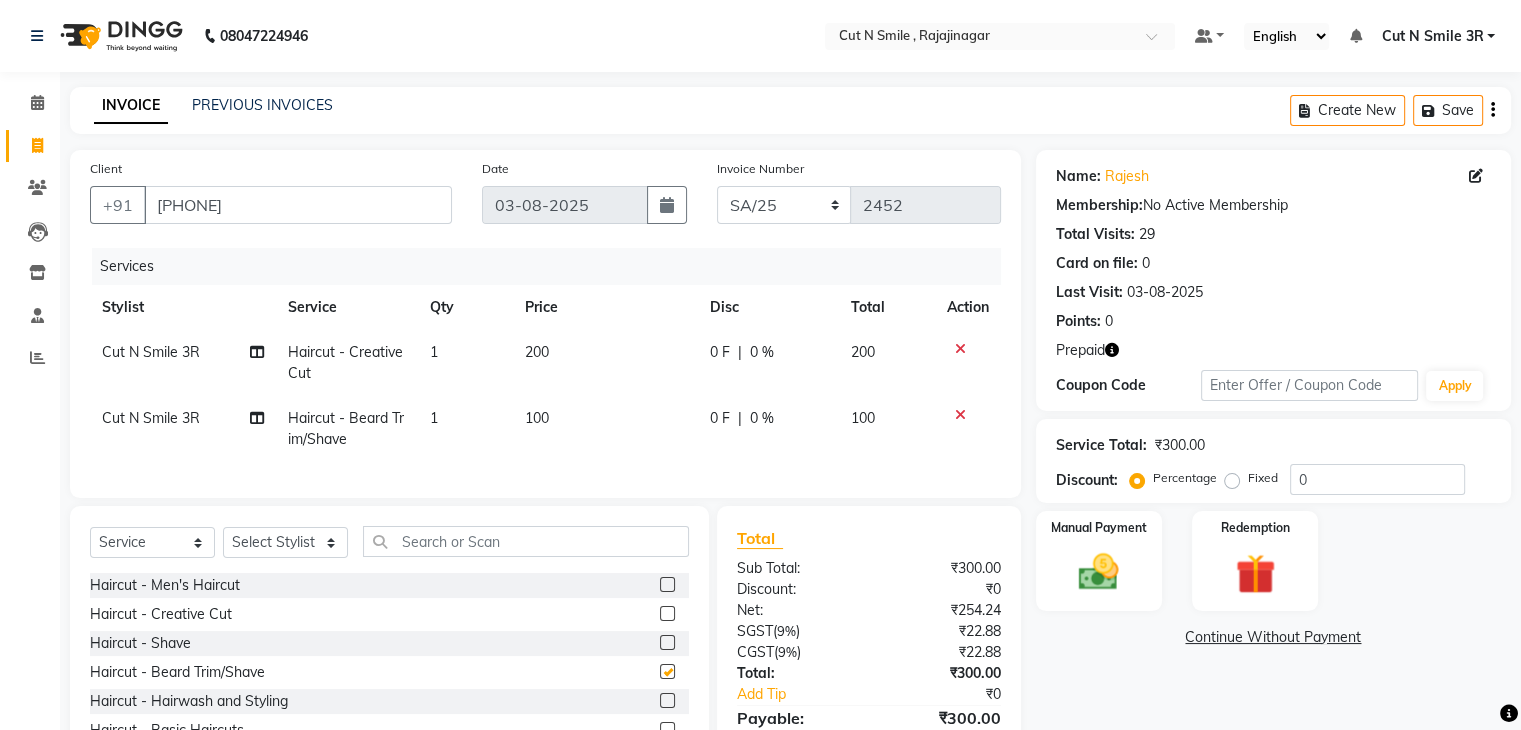 checkbox on "false" 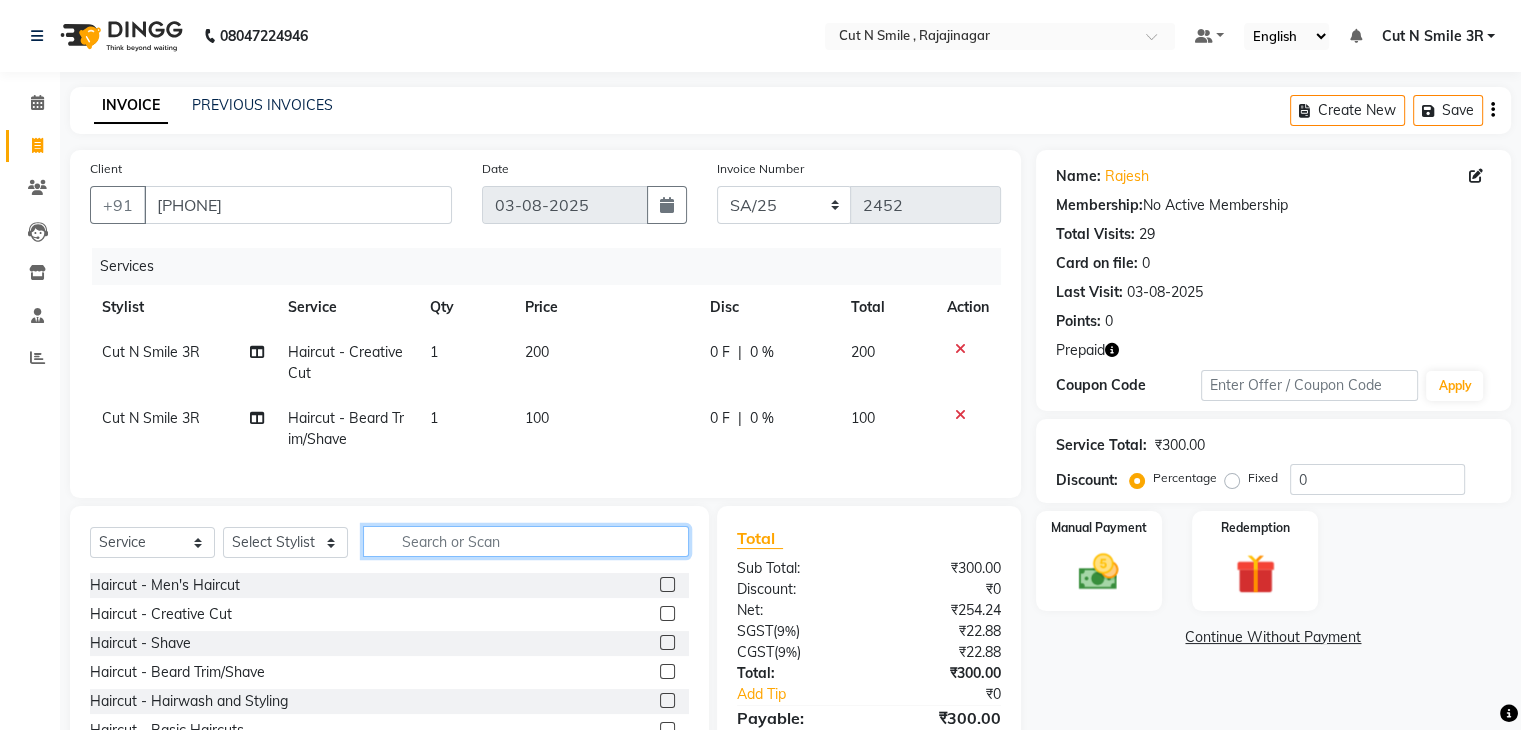 click 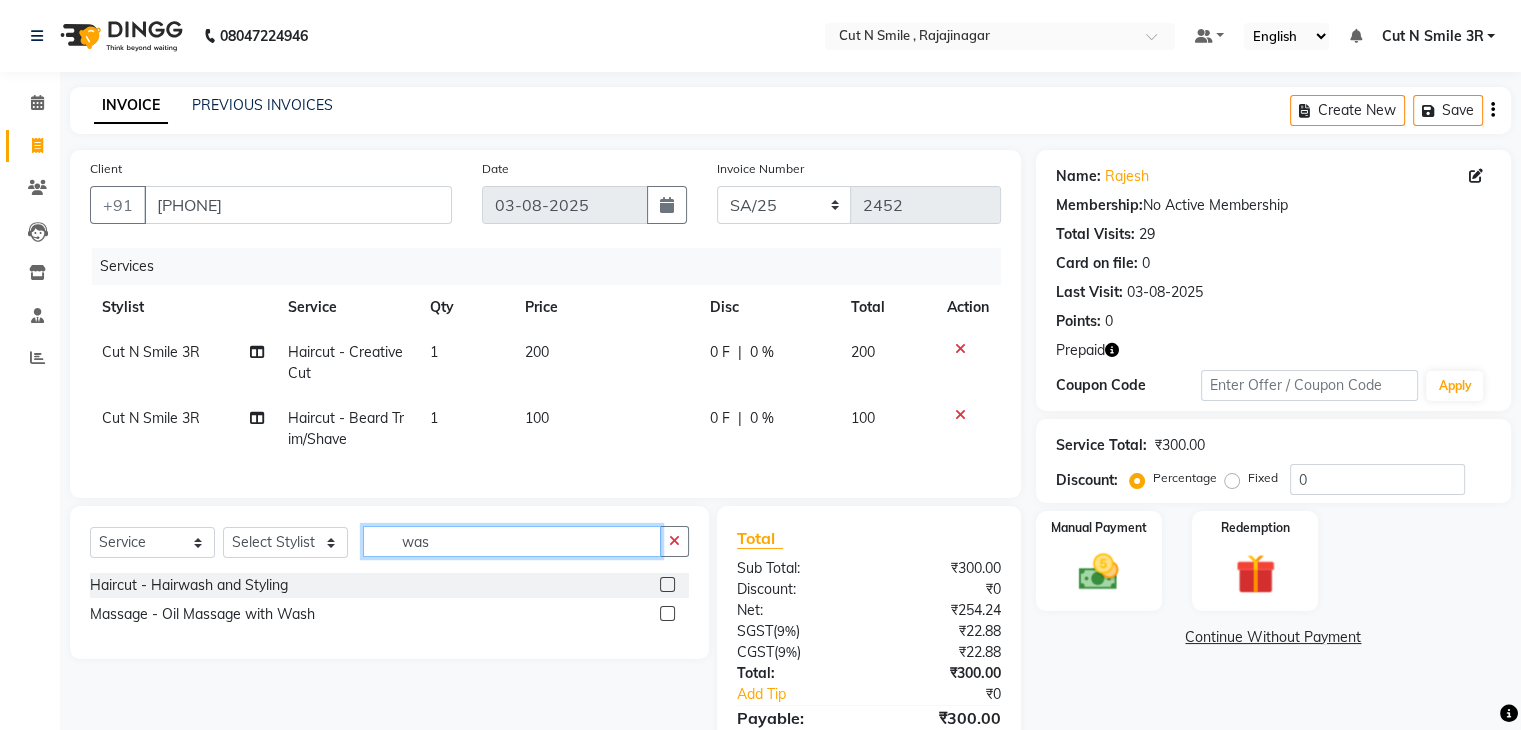 type on "was" 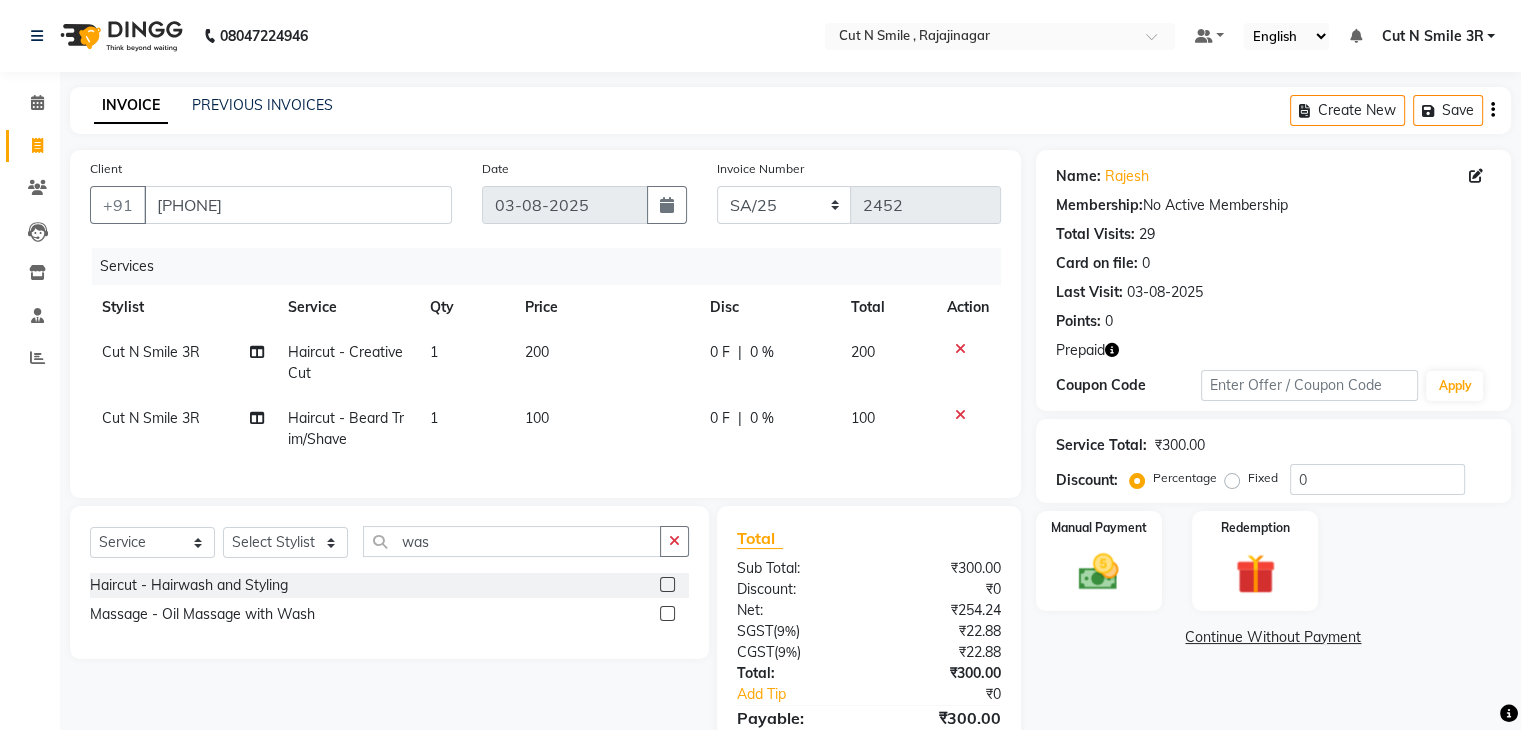 click 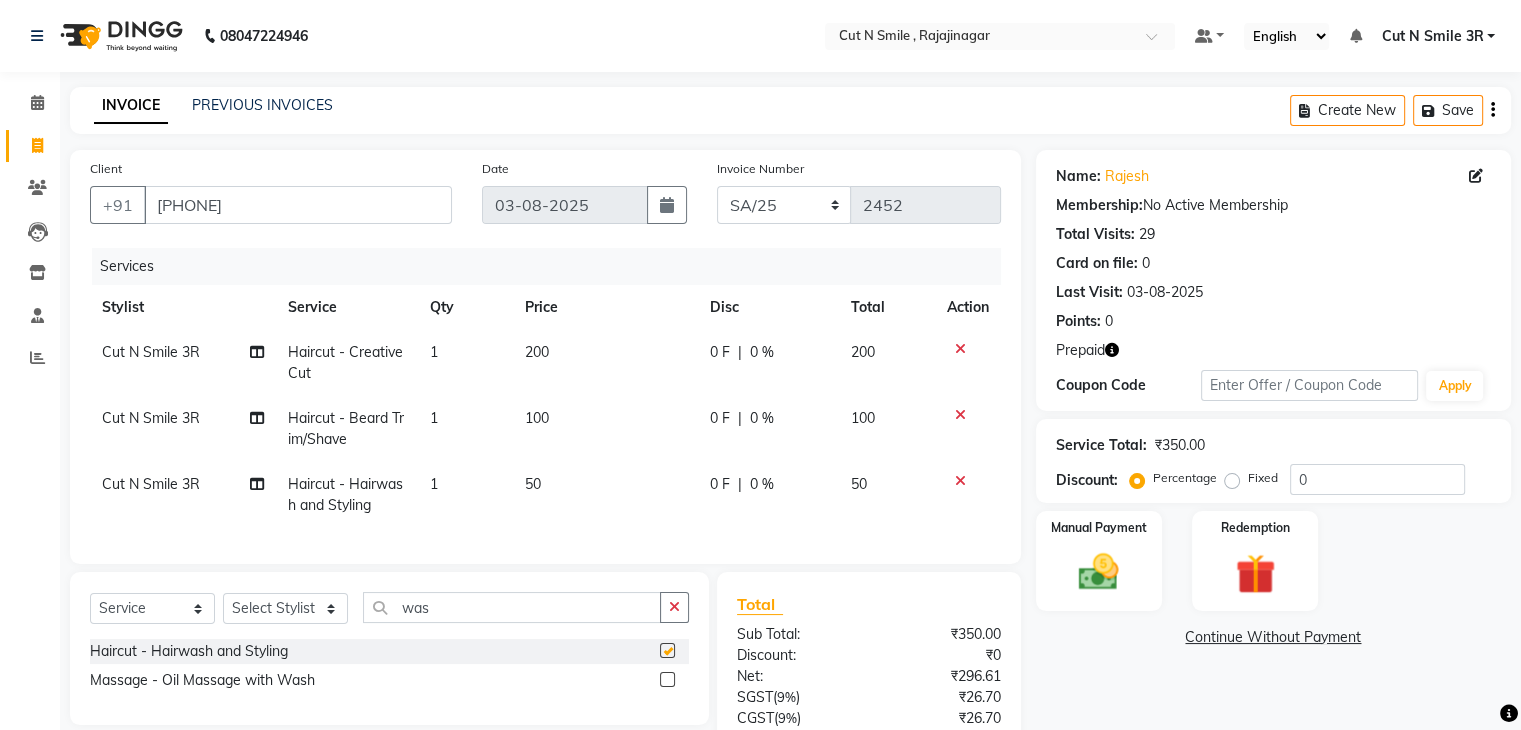 checkbox on "false" 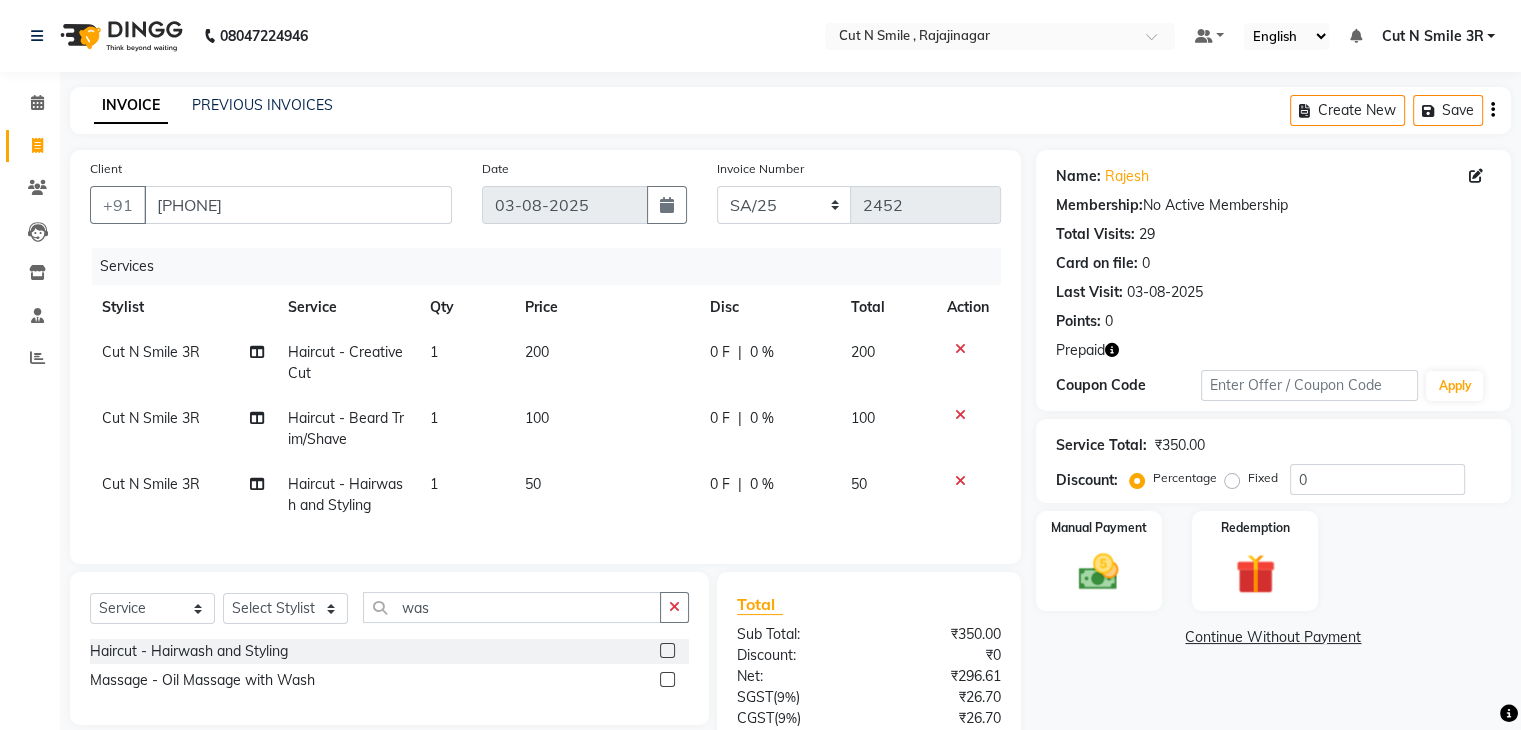 click on "50" 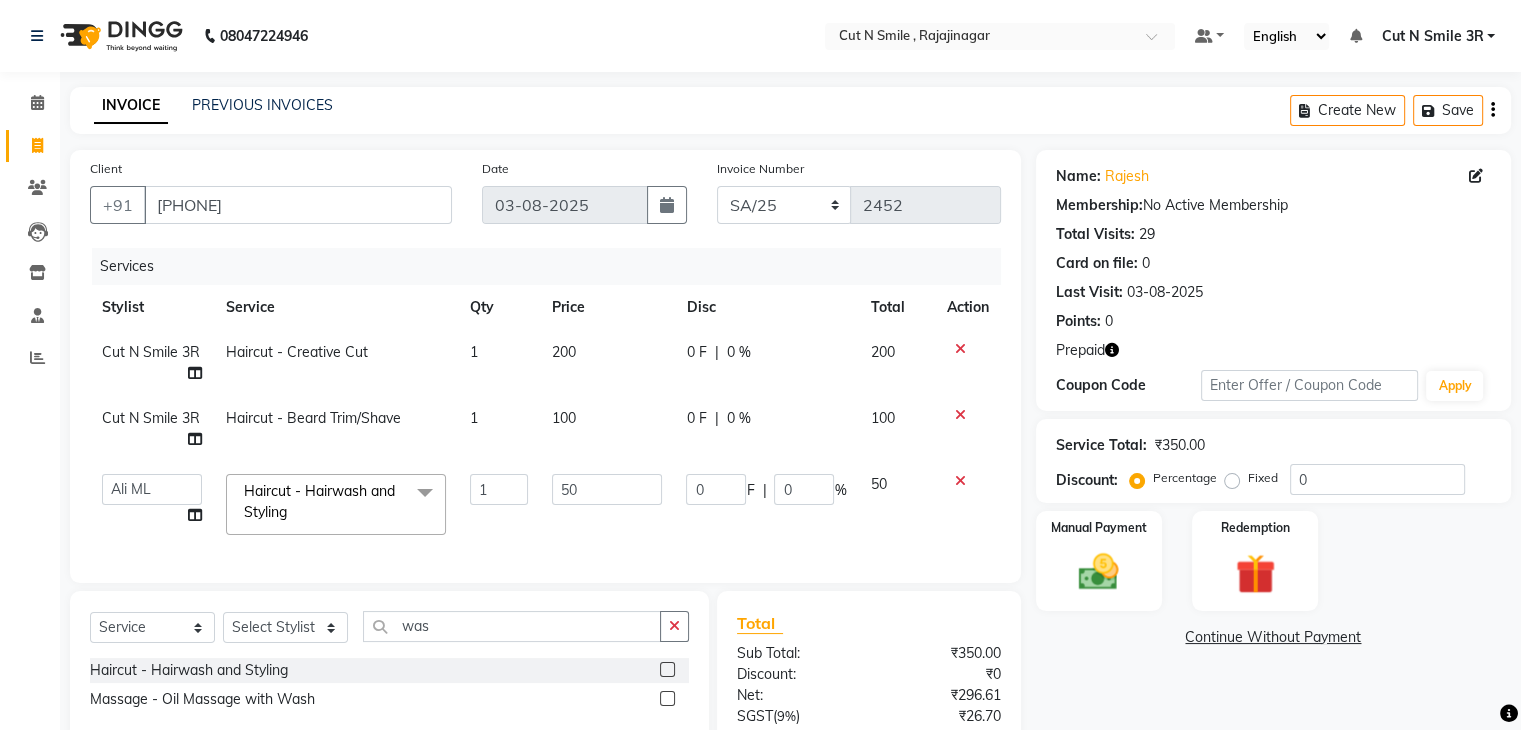 click on "50" 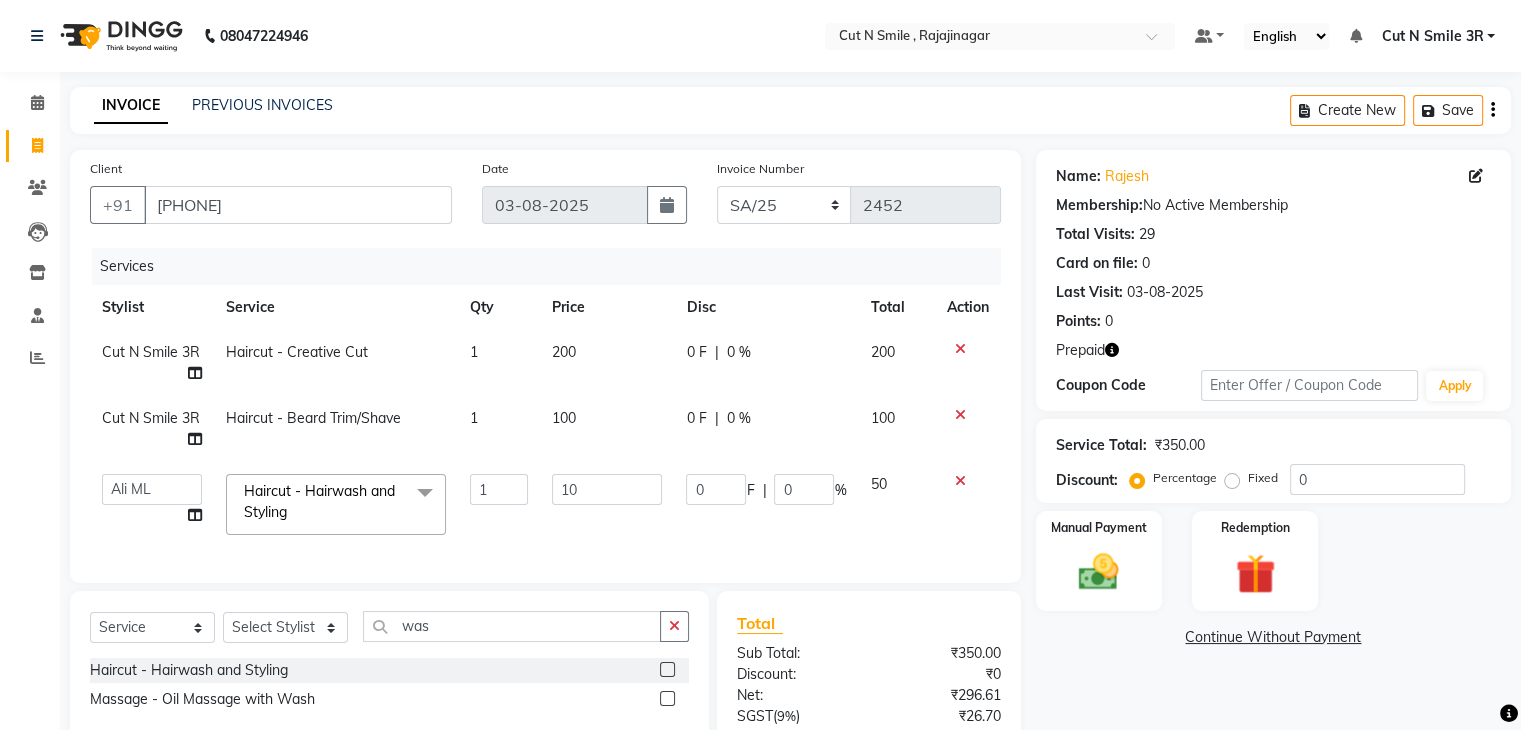 type on "100" 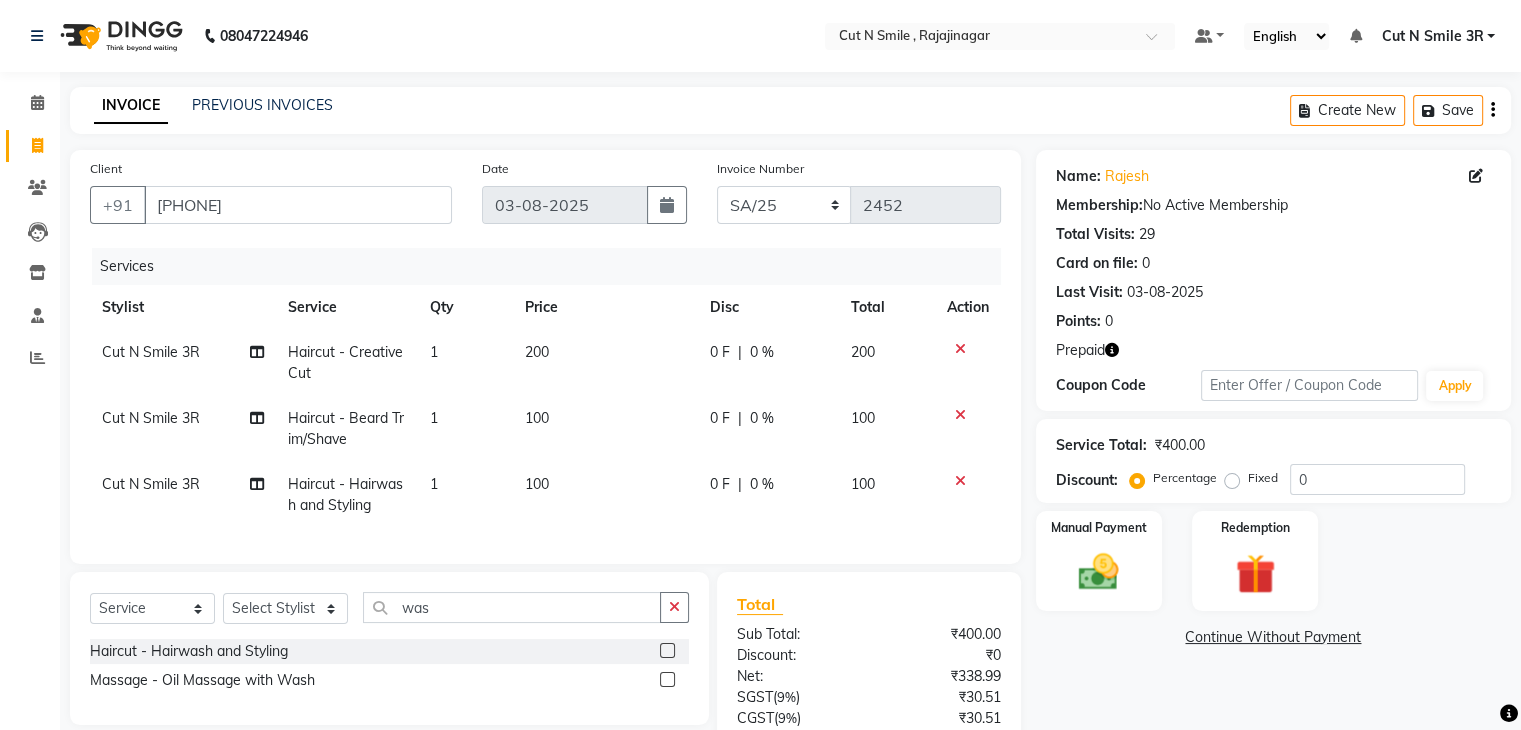 click on "Name: [FIRST]  Membership:  No Active Membership  Total Visits:  29 Card on file:  0 Last Visit:   [DATE] Points:   0  Prepaid Coupon Code Apply Service Total:  ₹400.00  Discount:  Percentage   Fixed  0 Manual Payment Redemption  Continue Without Payment" 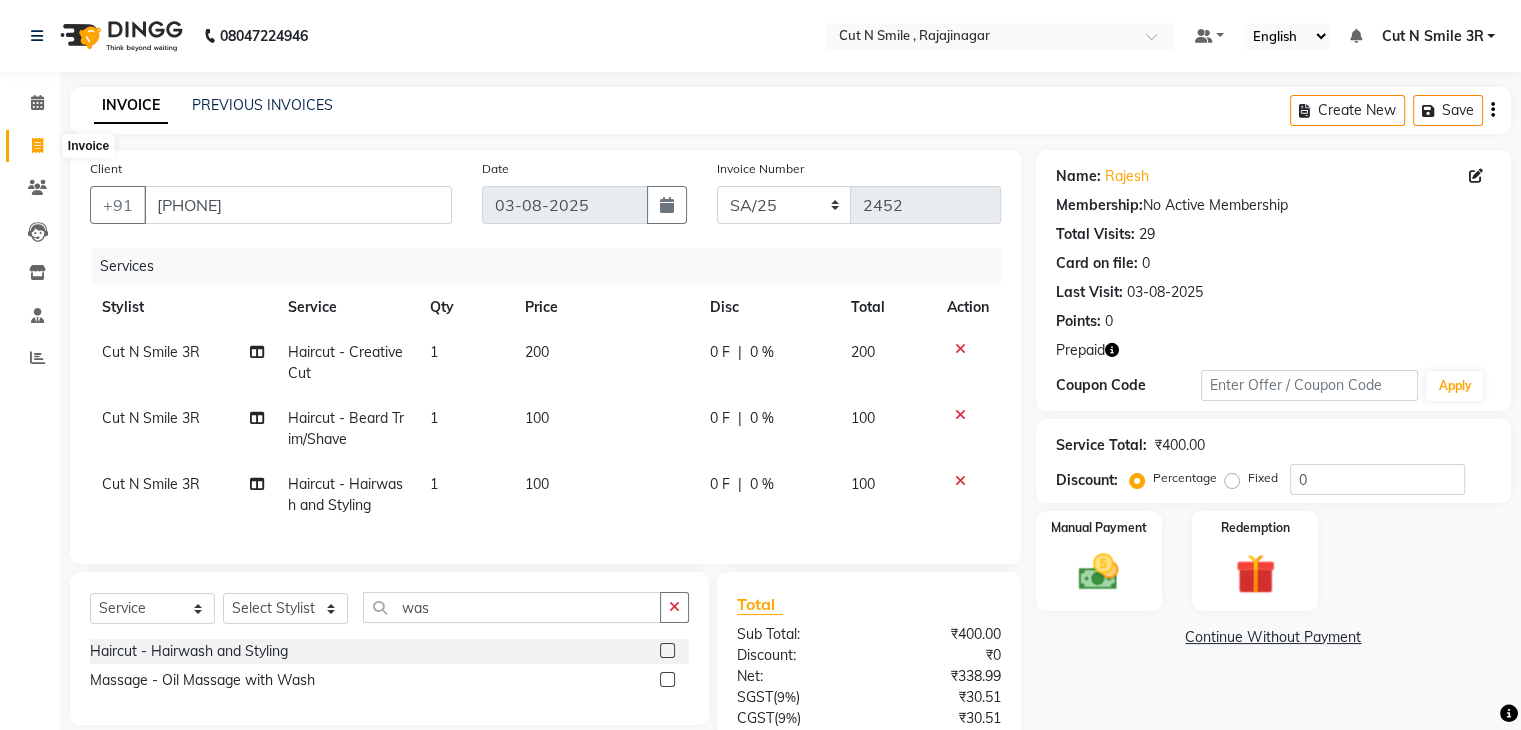 click 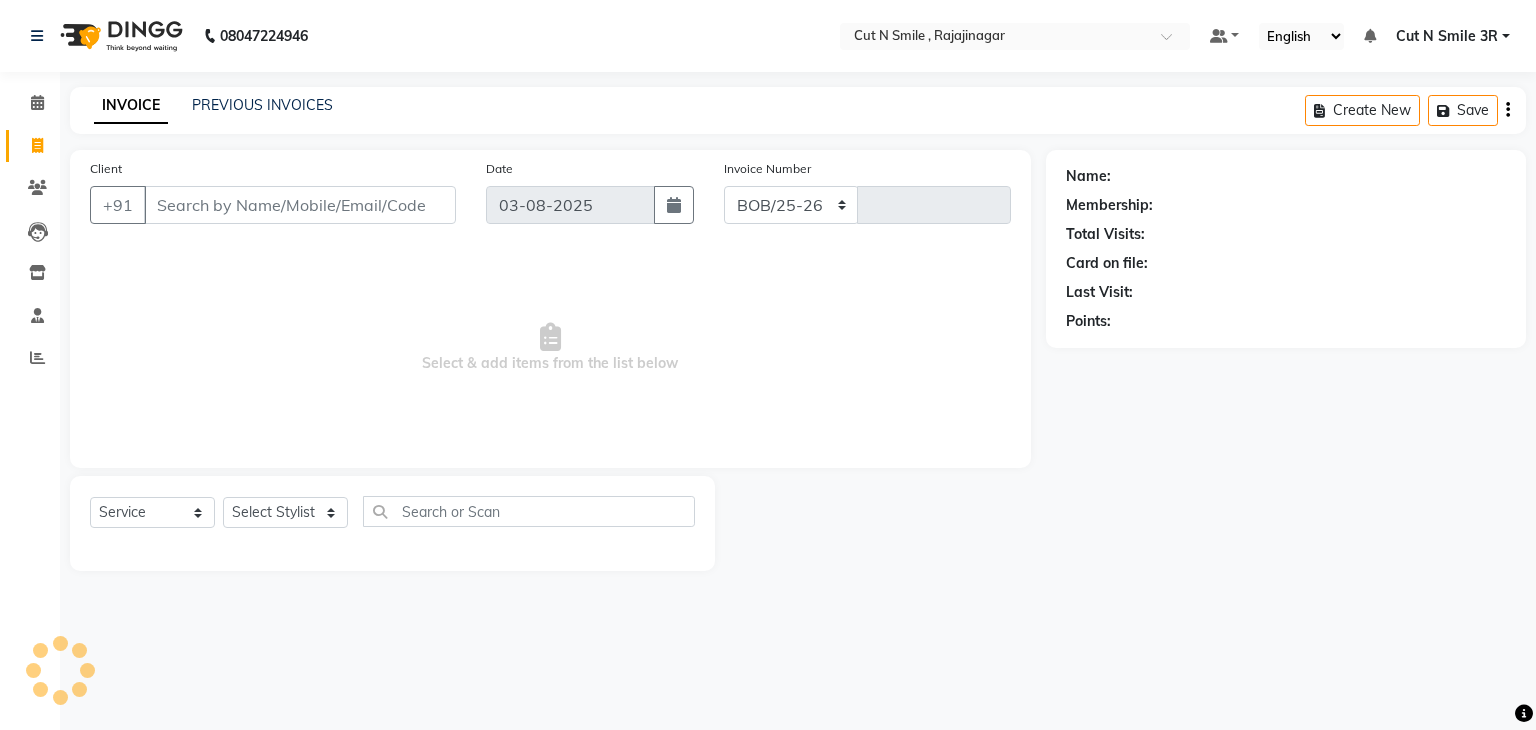 select on "7187" 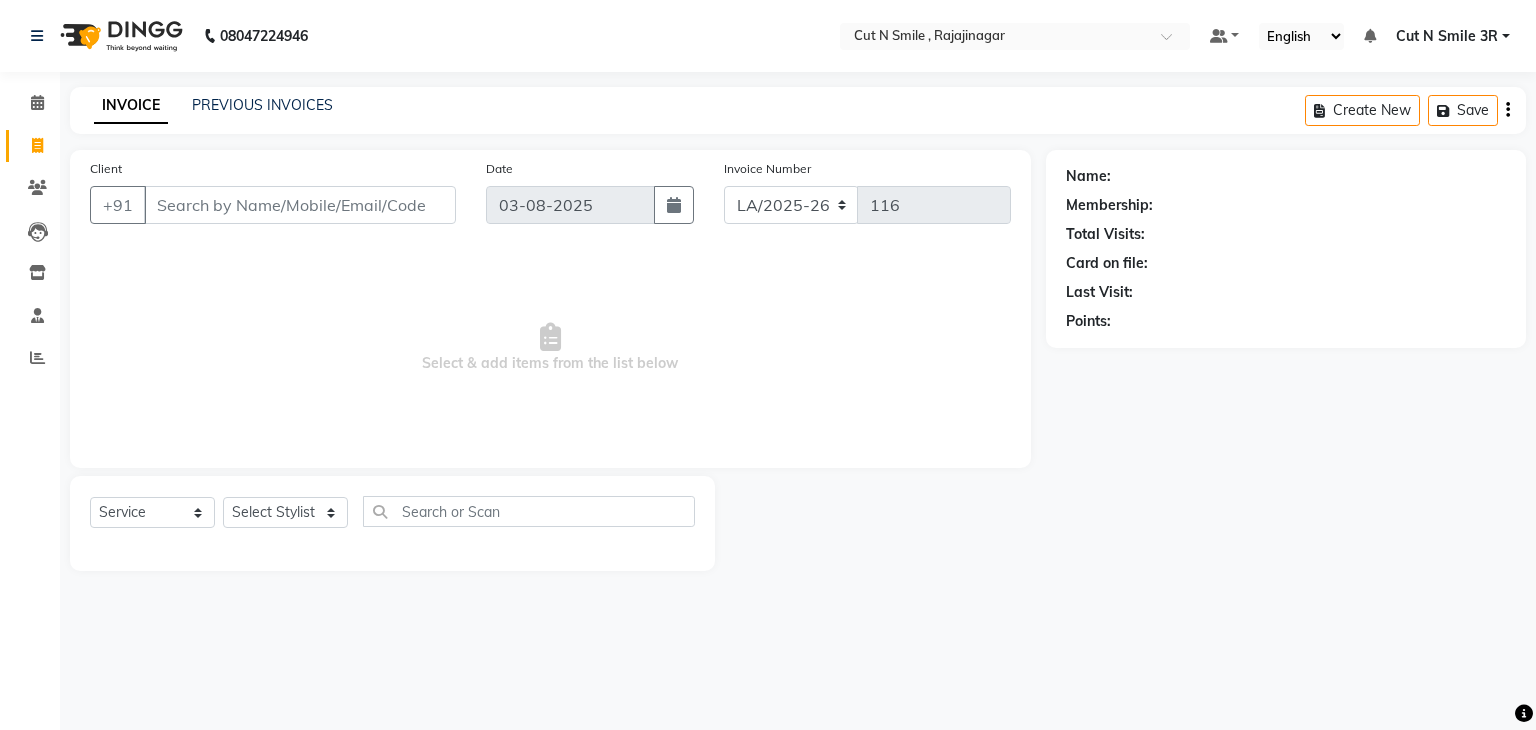 click on "Invoice Number BOB/[DATE] LA/[DATE] SH/[DATE] CH/[DATE] SA/[DATE] 116" 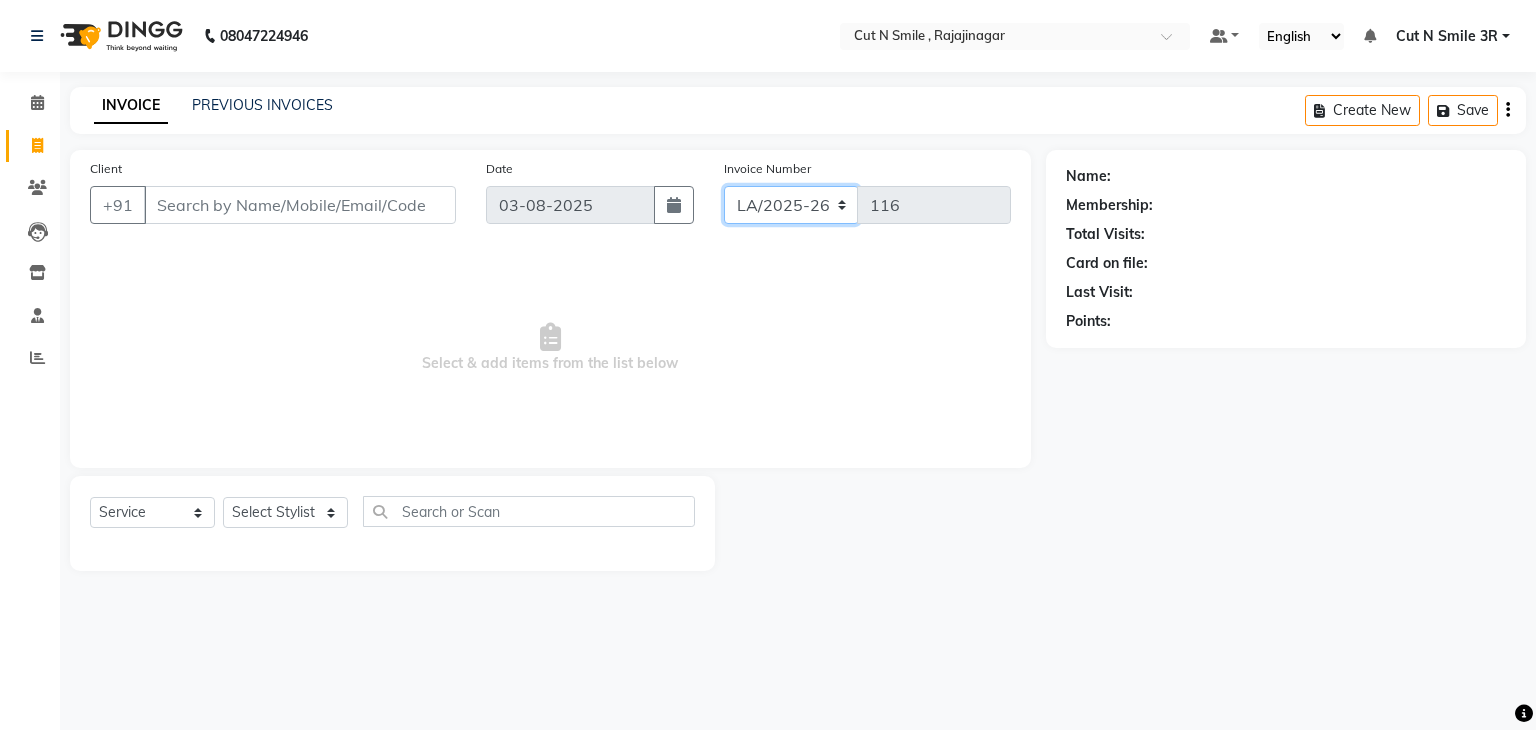 click on "BOB/25-26 LA/2025-26 SH/25 CH/25 SA/25" 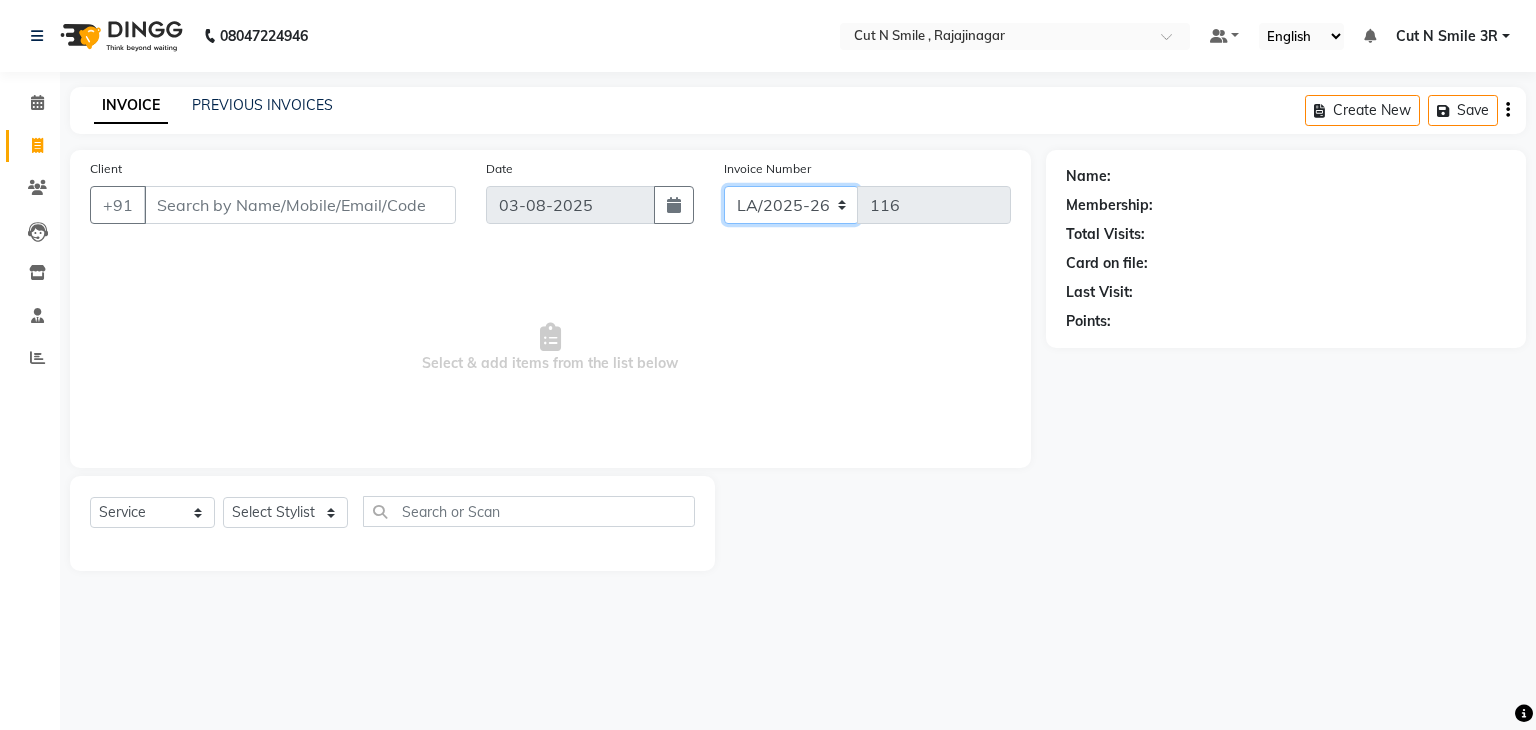select on "7181" 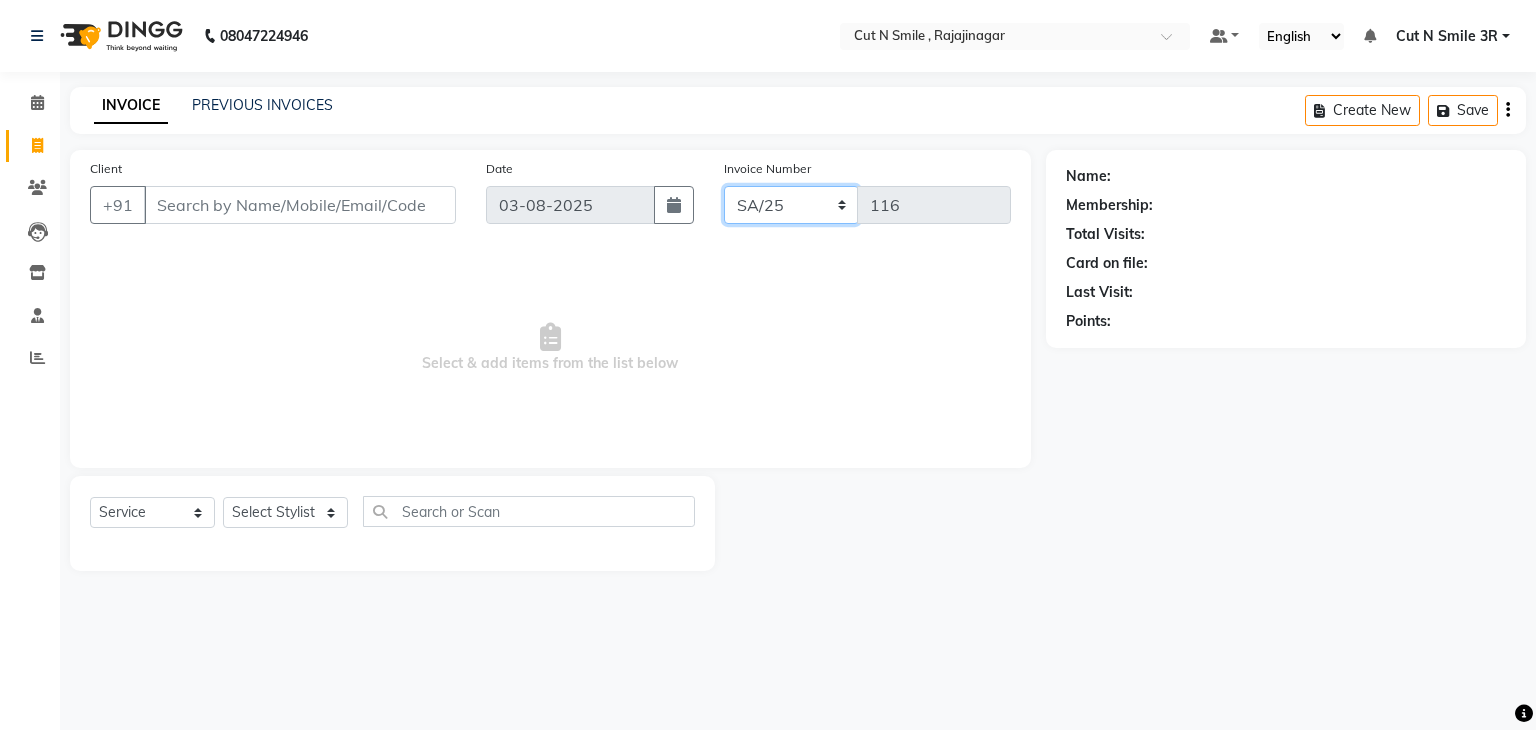 click on "BOB/25-26 LA/2025-26 SH/25 CH/25 SA/25" 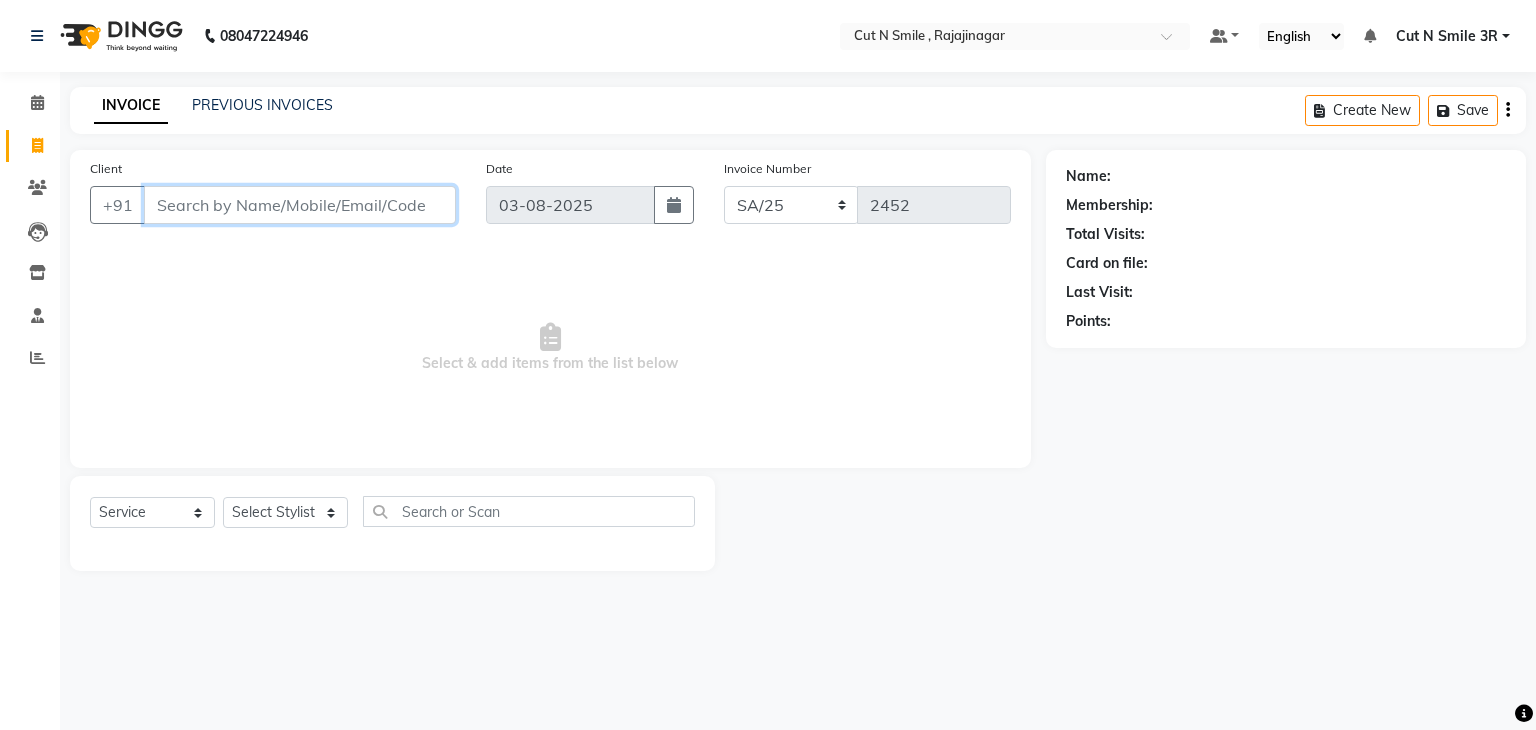 click on "Client" at bounding box center (300, 205) 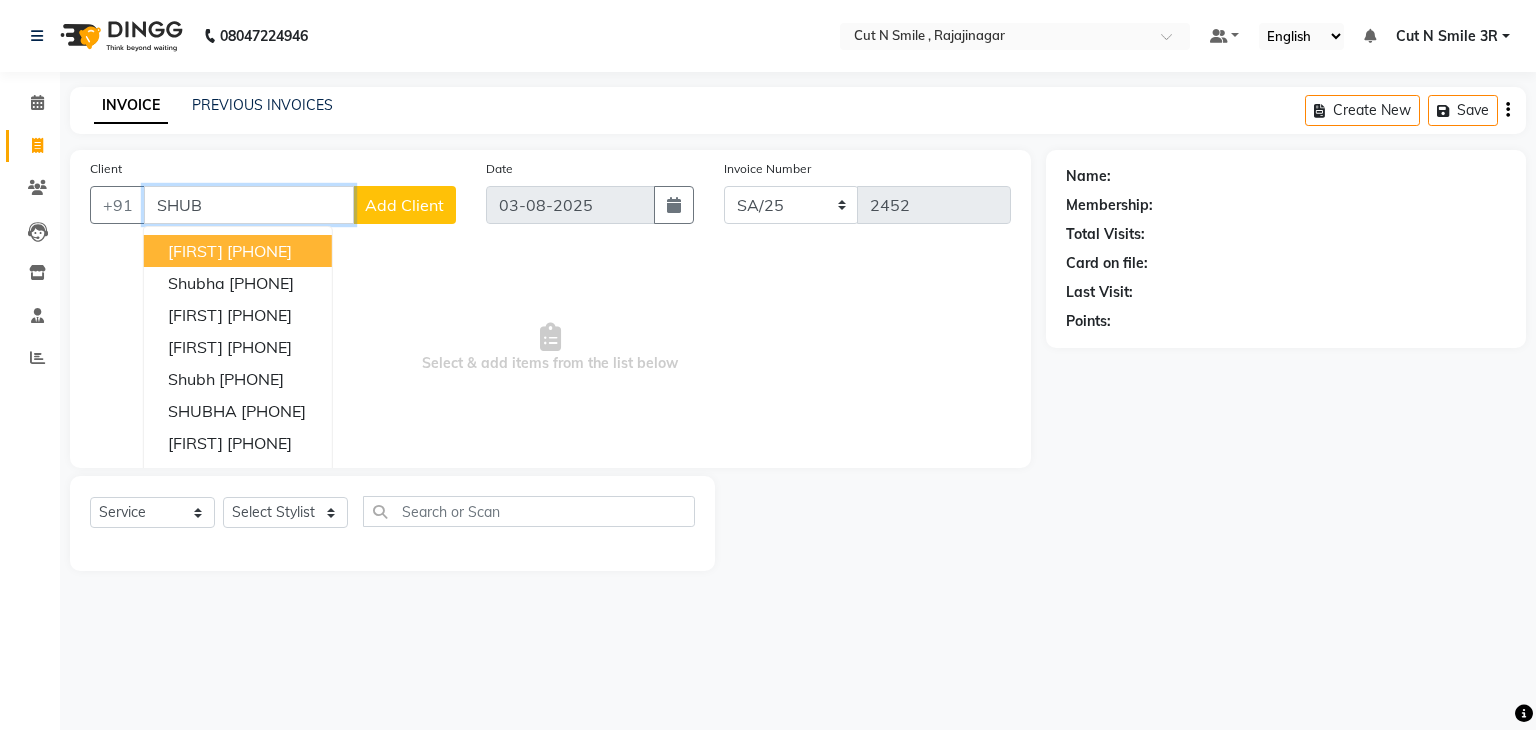 click on "[PHONE]" at bounding box center (259, 251) 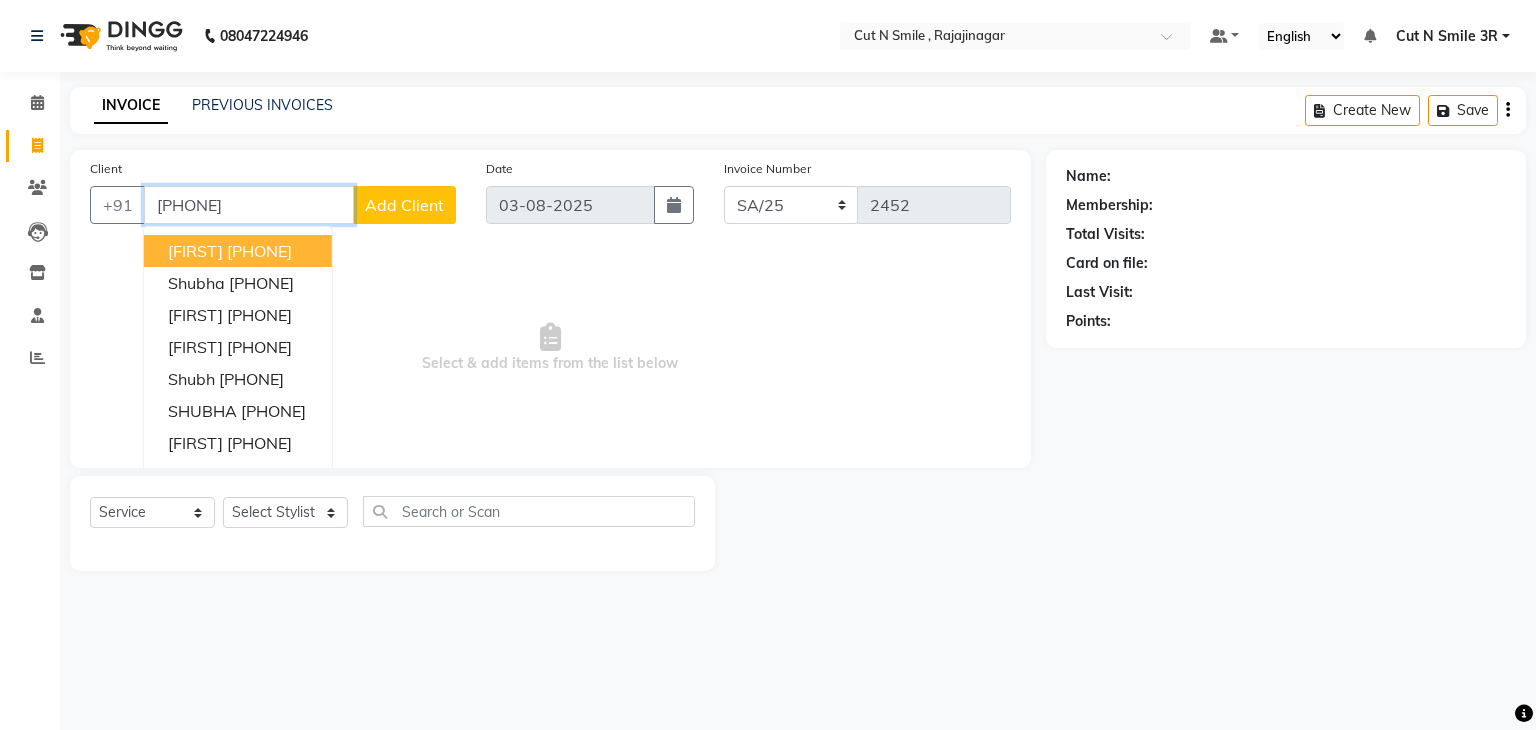 type on "[PHONE]" 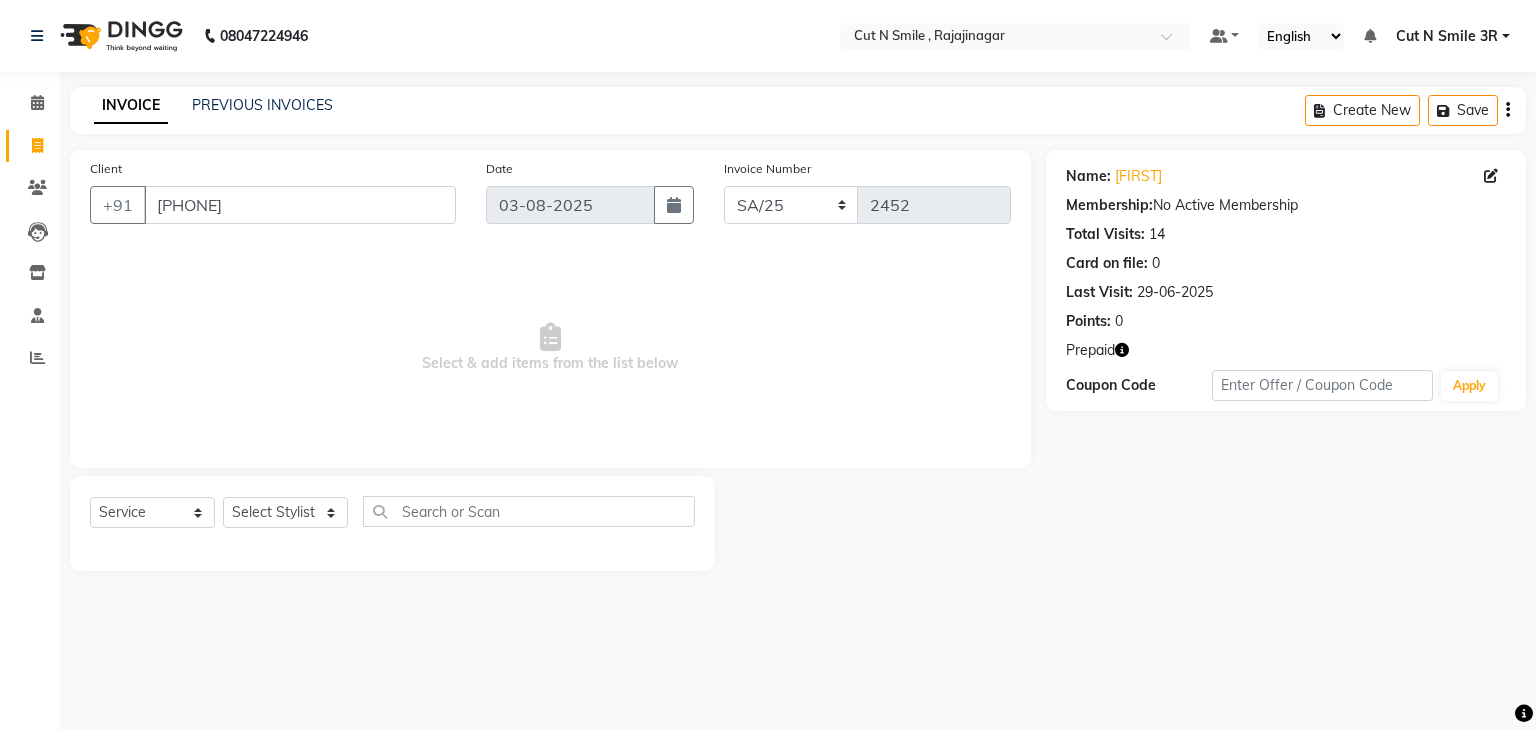 click 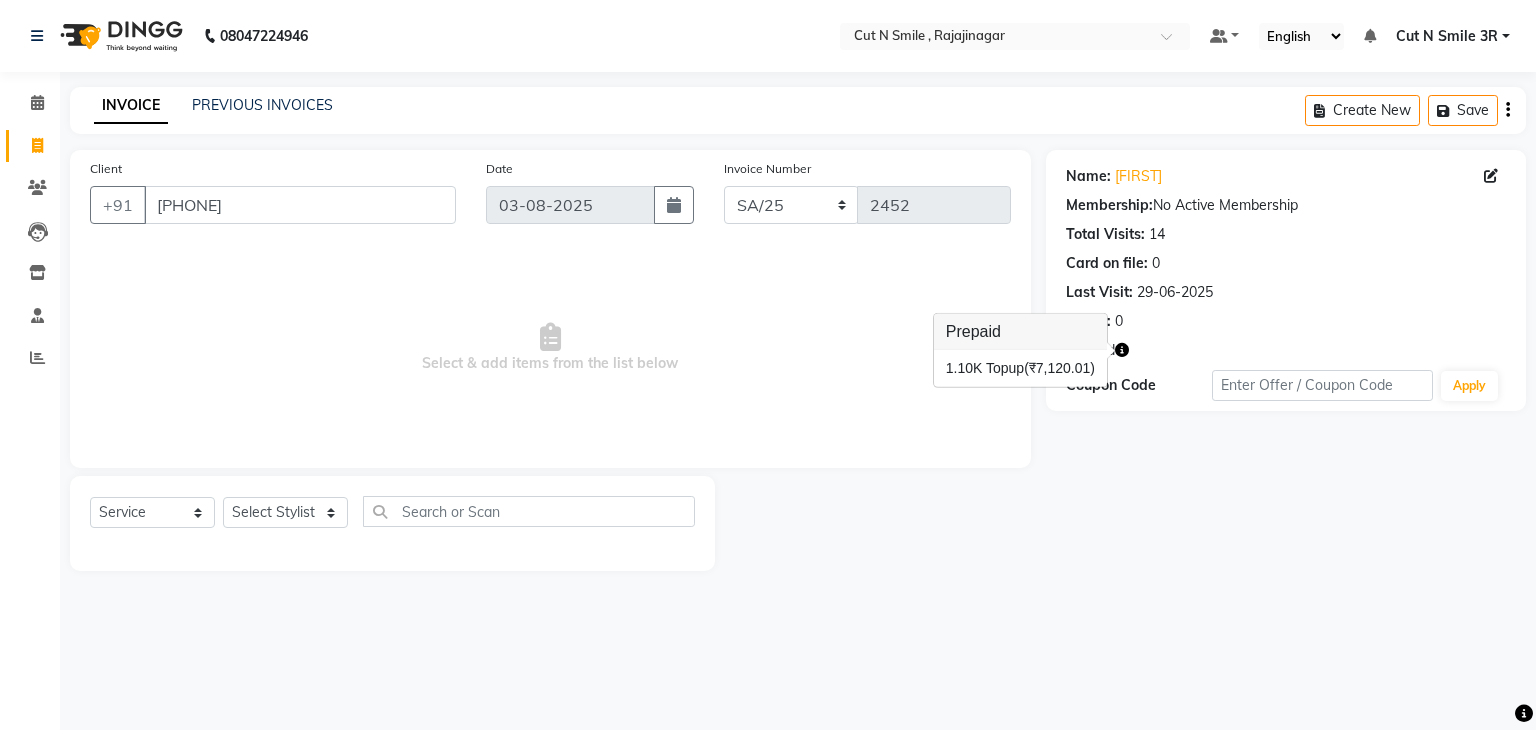 click on "Name: [FIRST]  Membership:  No Active Membership  Total Visits:  14 Card on file:  0 Last Visit:   [DATE] Points:   0  Prepaid Coupon Code Apply" 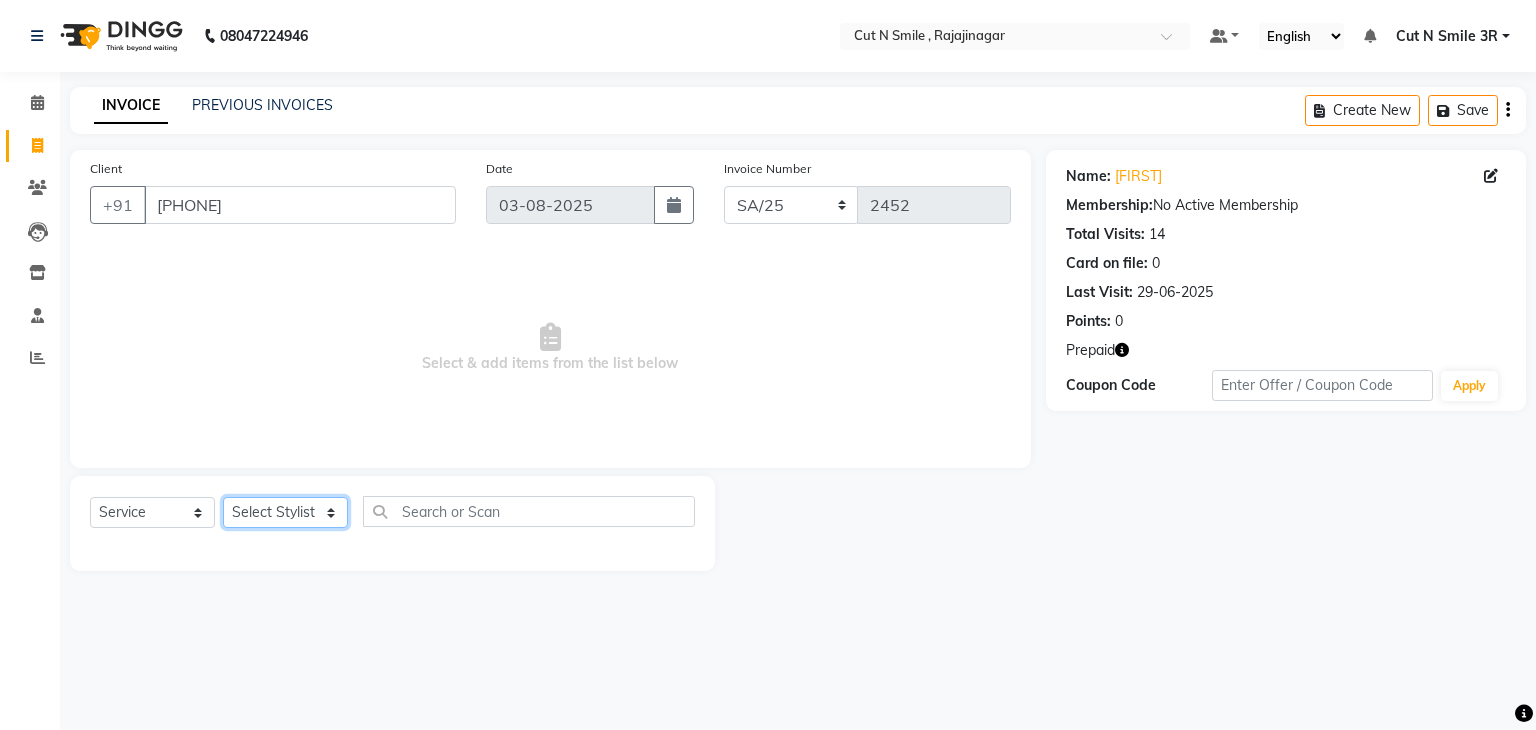 click on "Select Stylist Ali ML Ammu 3R Ankith VN Ash Mohammed 3R Atheek 3R Binitha 3R Bipana 4R CNS BOB  Cut N Smile 17M  Cut N Smile 3R Cut n Smile 4R Cut N Smile 9M Cut N Smile ML Cut N Smile V Fazil Ali 4R Govind VN Hema 4R Jayashree VN Karan VN Love 4R Mani Singh 3R Manu 4R  Muskaan VN Nadeem 4R N D M 4R NDM Alam 4R Noushad VN Pavan 4R Priya BOB Priyanka 3R Rahul 3R Ravi 3R Riya BOB Rohith 4R Roobina 3R Roopa 4R Rubina BOB Sahil Ahmed 3R Sahil Bhatti 4R Sameer 3R Sanajana BOB  Sanjana BOB Sarita VN Shaan 4R Shahid 4R Shakir VN Shanavaaz BOB Shiney 3R Shivu Raj 4R Srijana BOB Sunil Laddi 4R Sunny VN Supriya BOB Sushmitha 4R Vakeel 3R Varas 4R Varas BOB Vishwa VN" 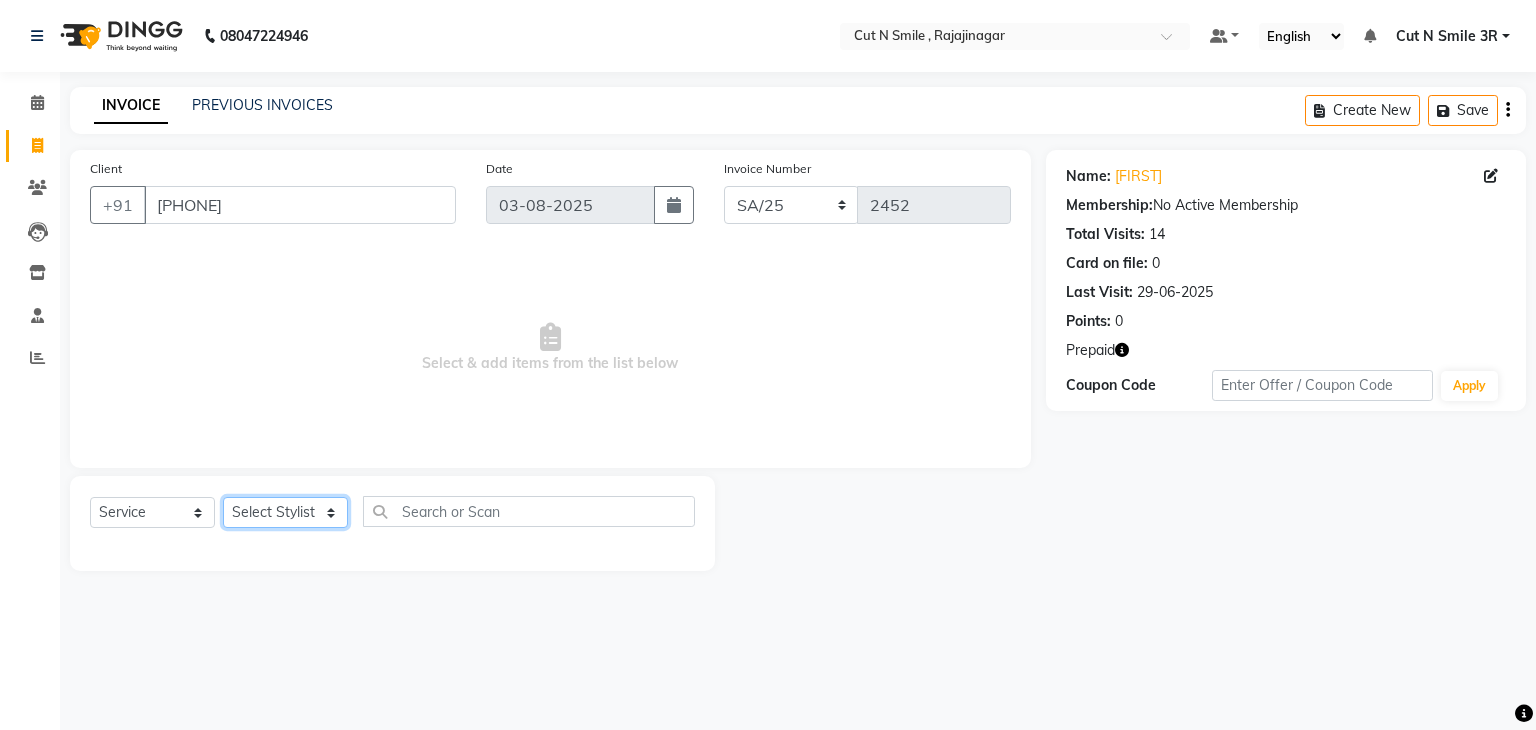select on "58685" 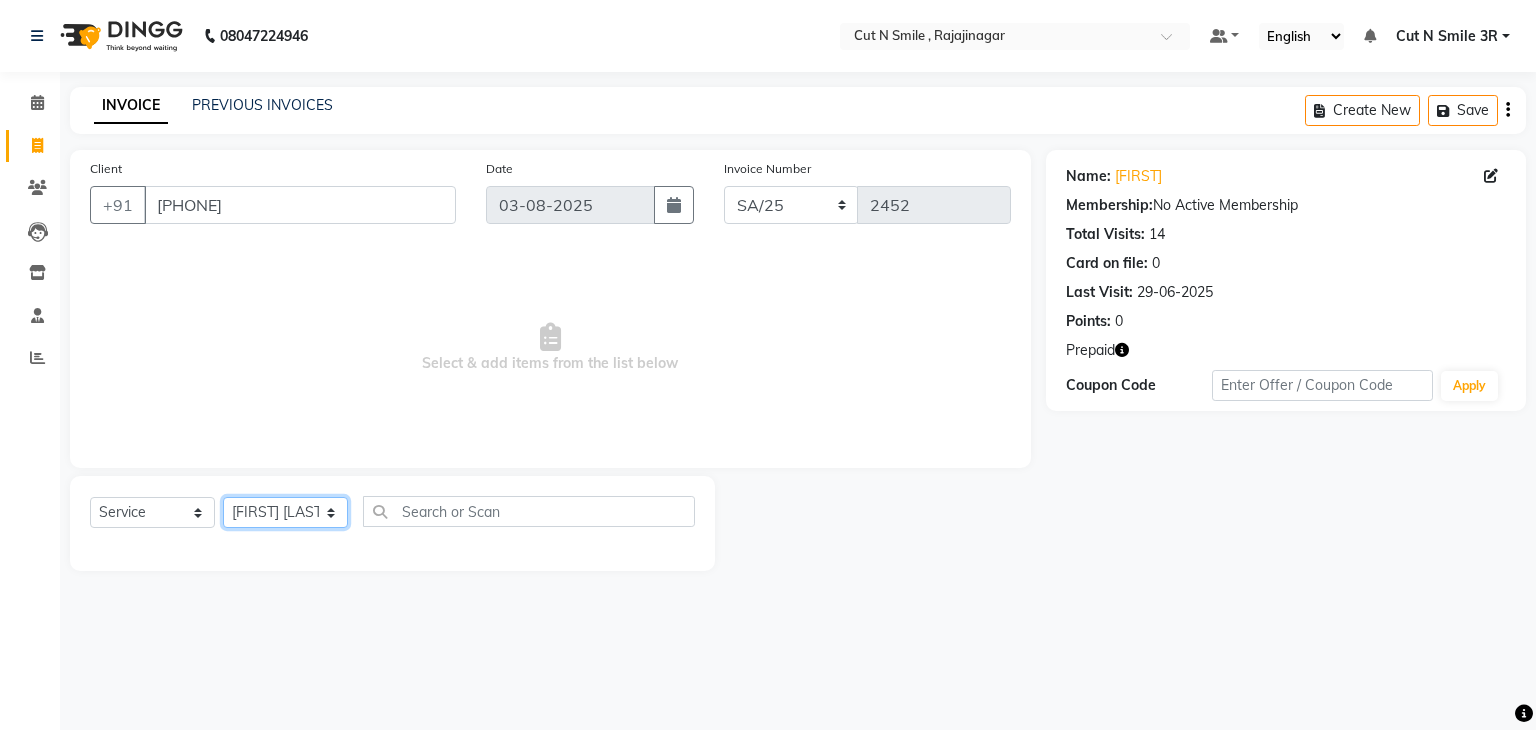 click on "Select Stylist Ali ML Ammu 3R Ankith VN Ash Mohammed 3R Atheek 3R Binitha 3R Bipana 4R CNS BOB  Cut N Smile 17M  Cut N Smile 3R Cut n Smile 4R Cut N Smile 9M Cut N Smile ML Cut N Smile V Fazil Ali 4R Govind VN Hema 4R Jayashree VN Karan VN Love 4R Mani Singh 3R Manu 4R  Muskaan VN Nadeem 4R N D M 4R NDM Alam 4R Noushad VN Pavan 4R Priya BOB Priyanka 3R Rahul 3R Ravi 3R Riya BOB Rohith 4R Roobina 3R Roopa 4R Rubina BOB Sahil Ahmed 3R Sahil Bhatti 4R Sameer 3R Sanajana BOB  Sanjana BOB Sarita VN Shaan 4R Shahid 4R Shakir VN Shanavaaz BOB Shiney 3R Shivu Raj 4R Srijana BOB Sunil Laddi 4R Sunny VN Supriya BOB Sushmitha 4R Vakeel 3R Varas 4R Varas BOB Vishwa VN" 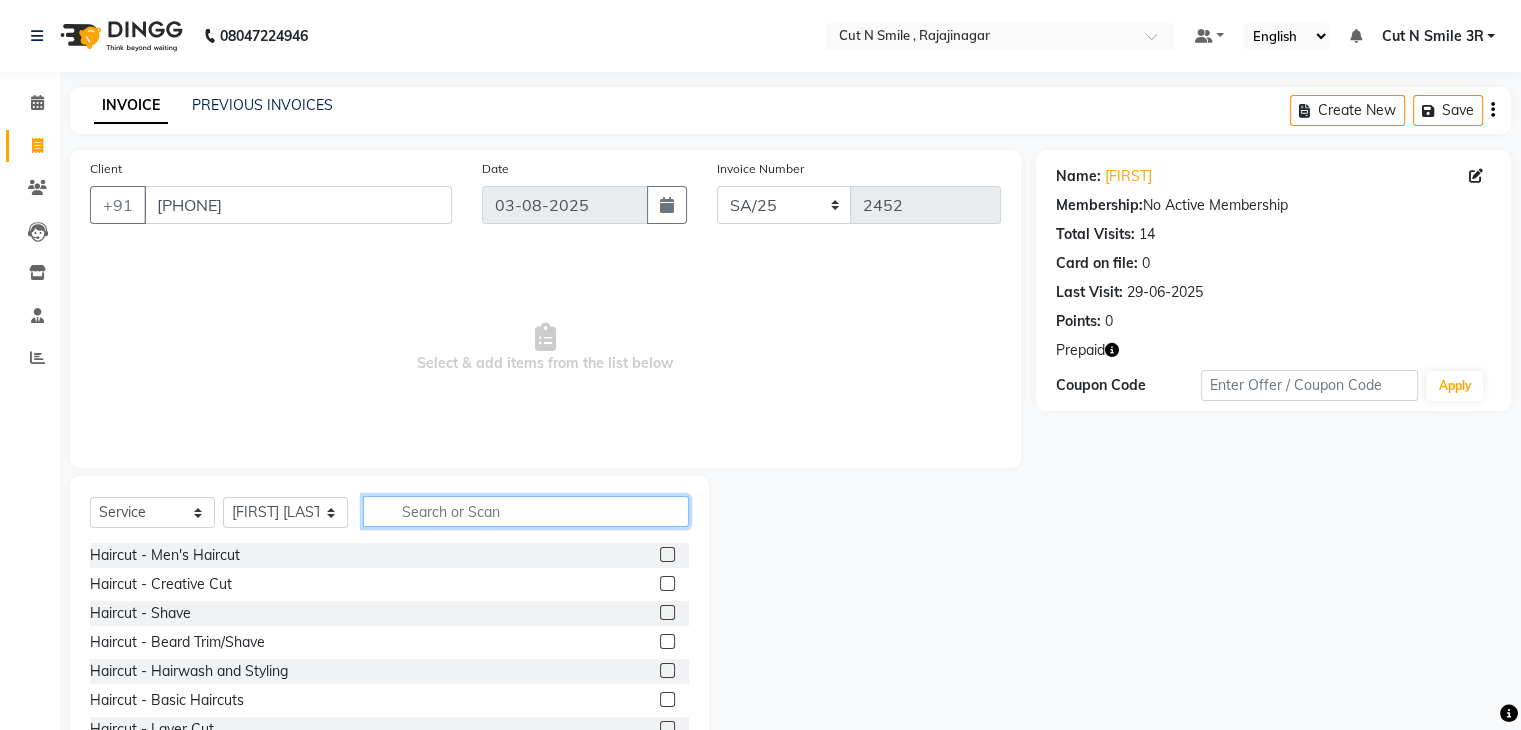 click 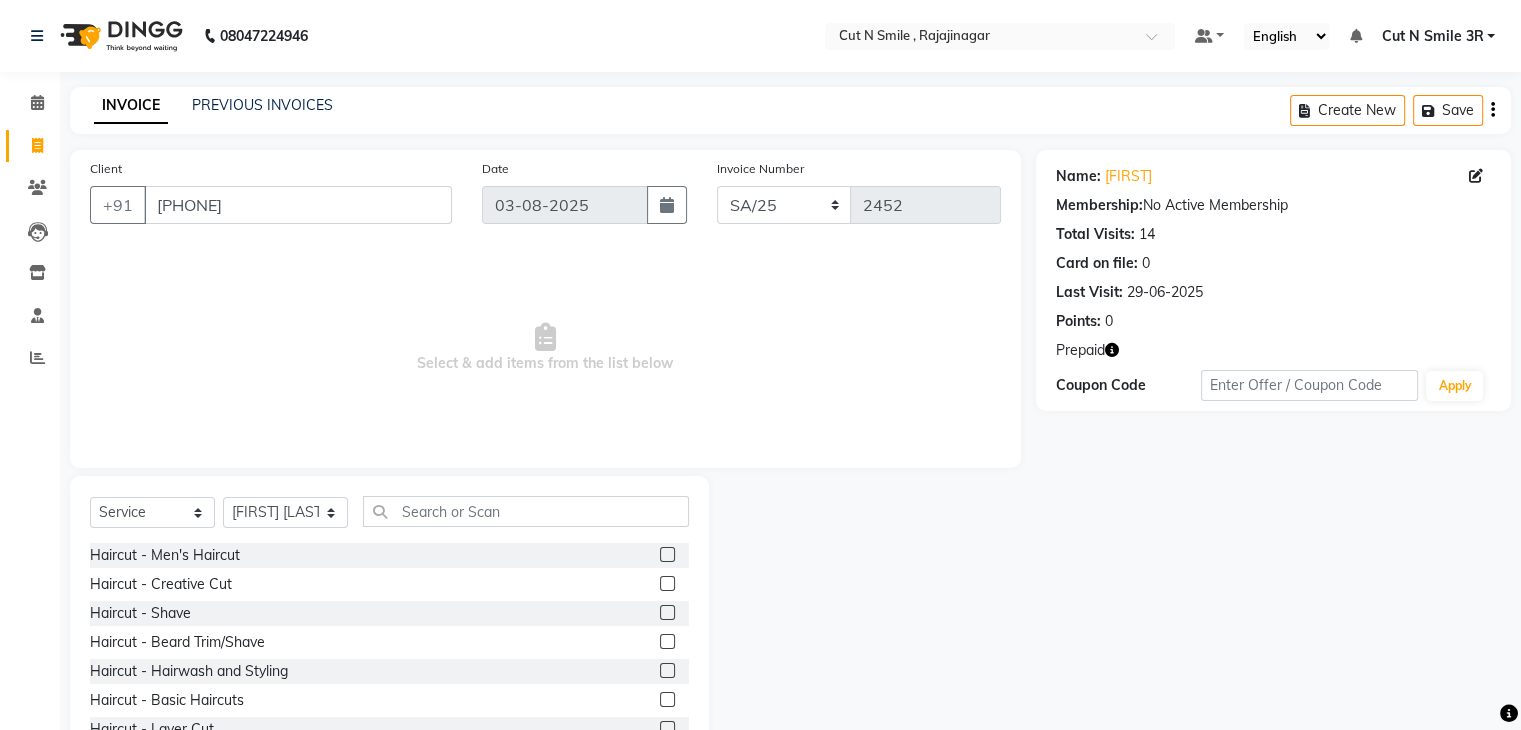 click 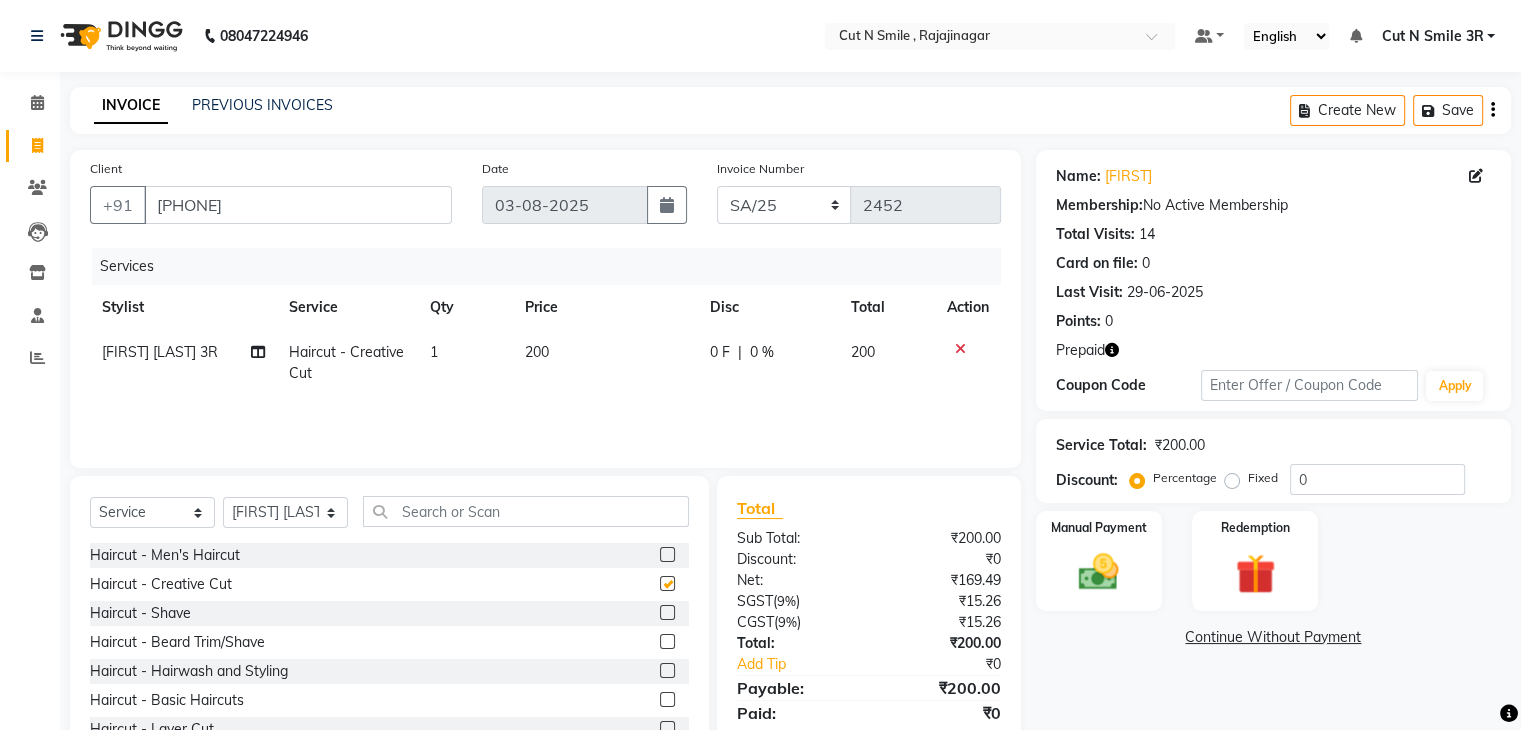 checkbox on "false" 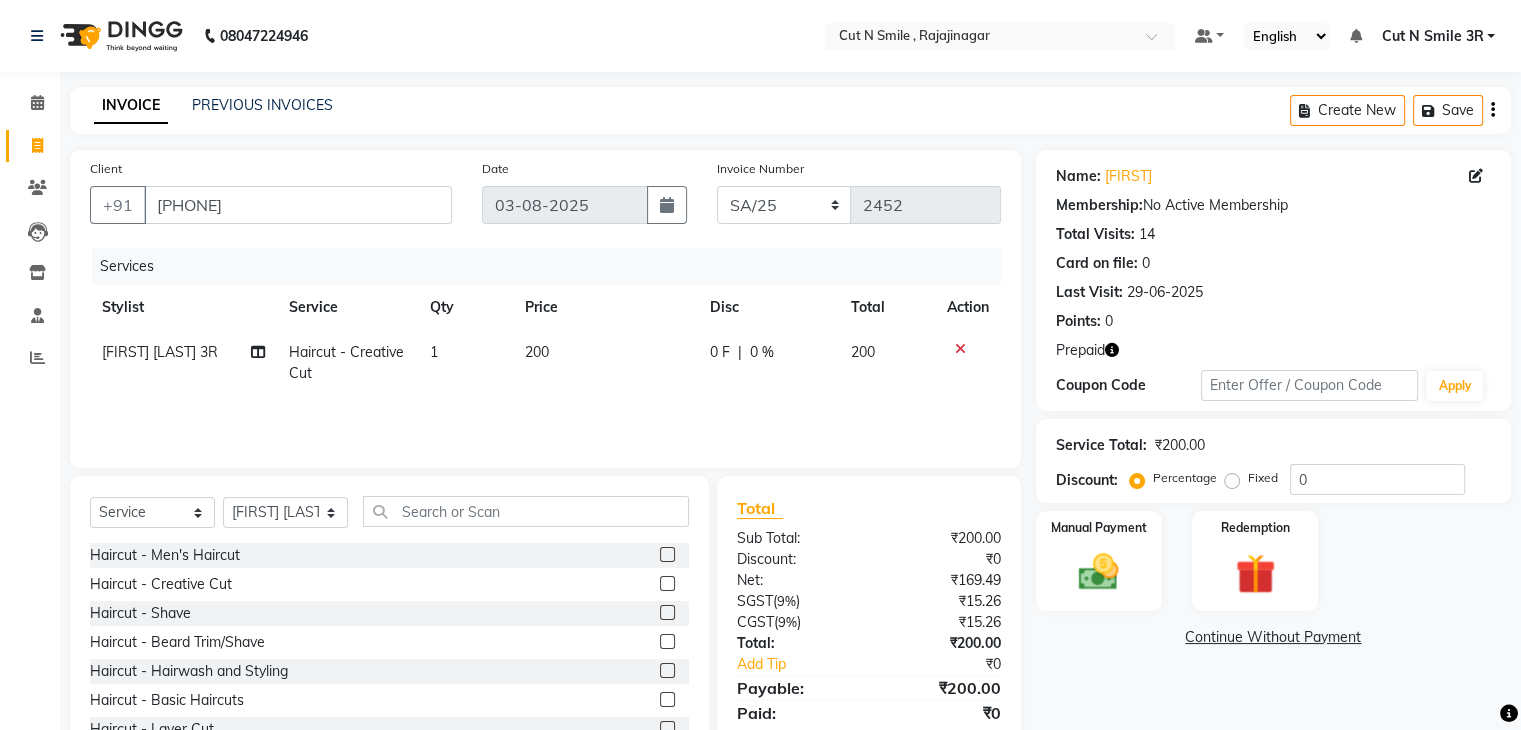 click 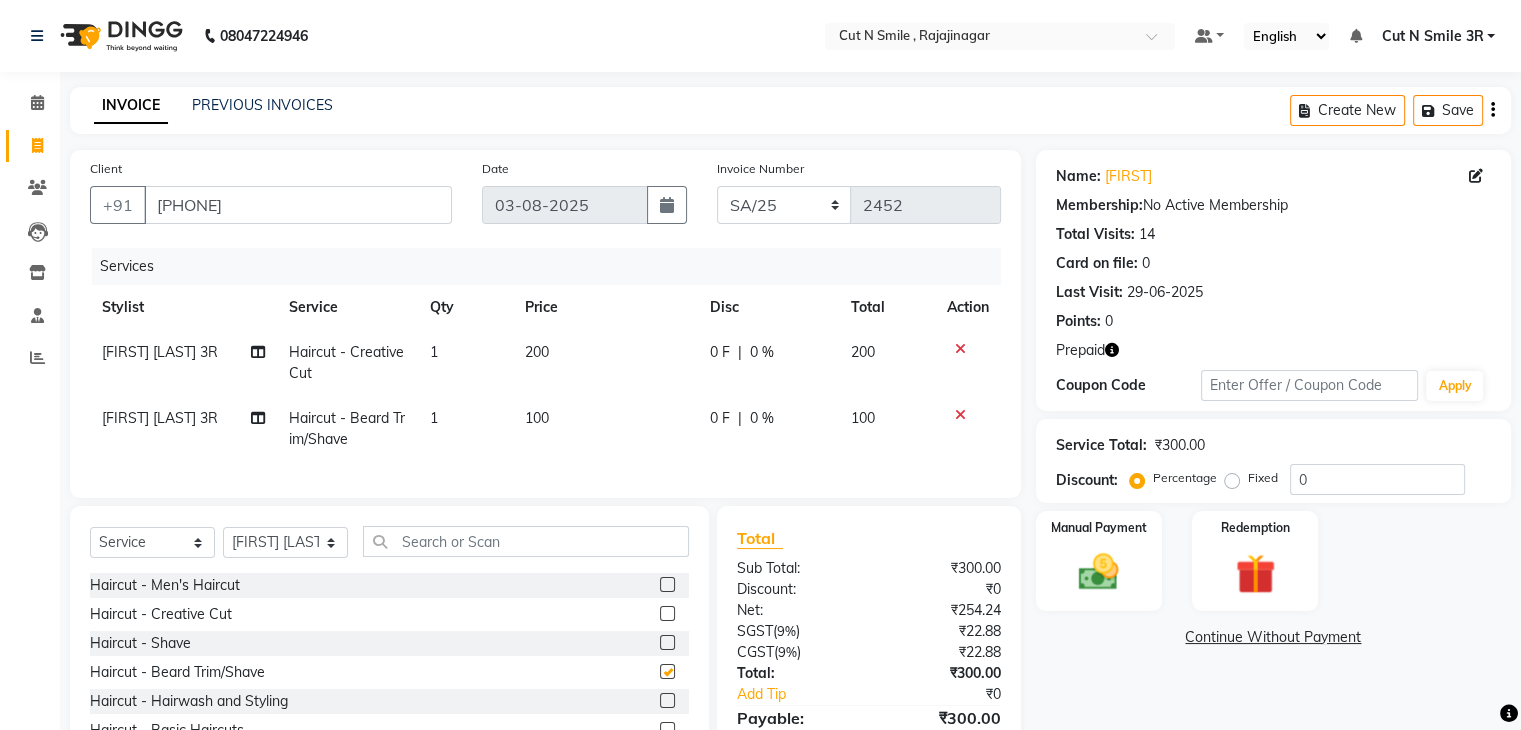 checkbox on "false" 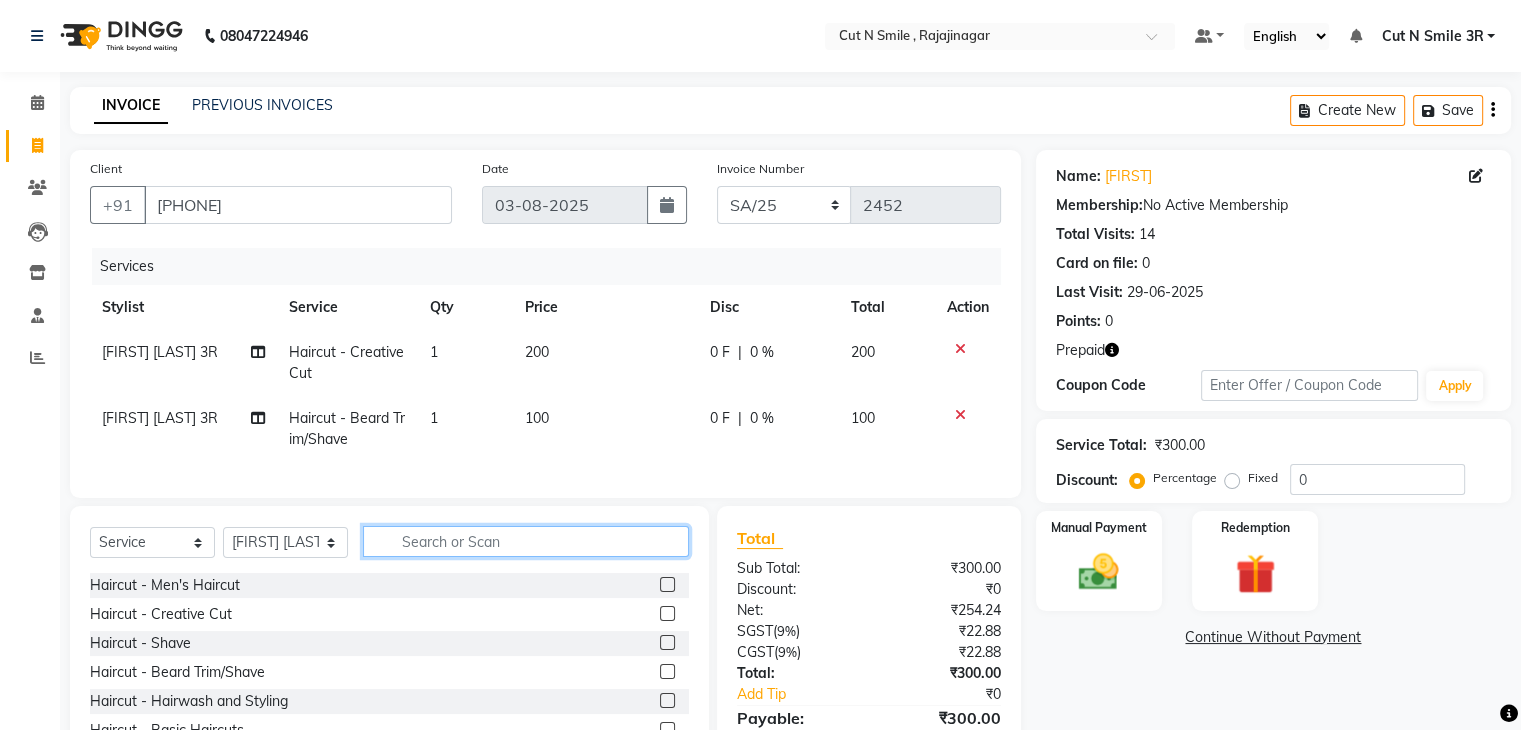 click 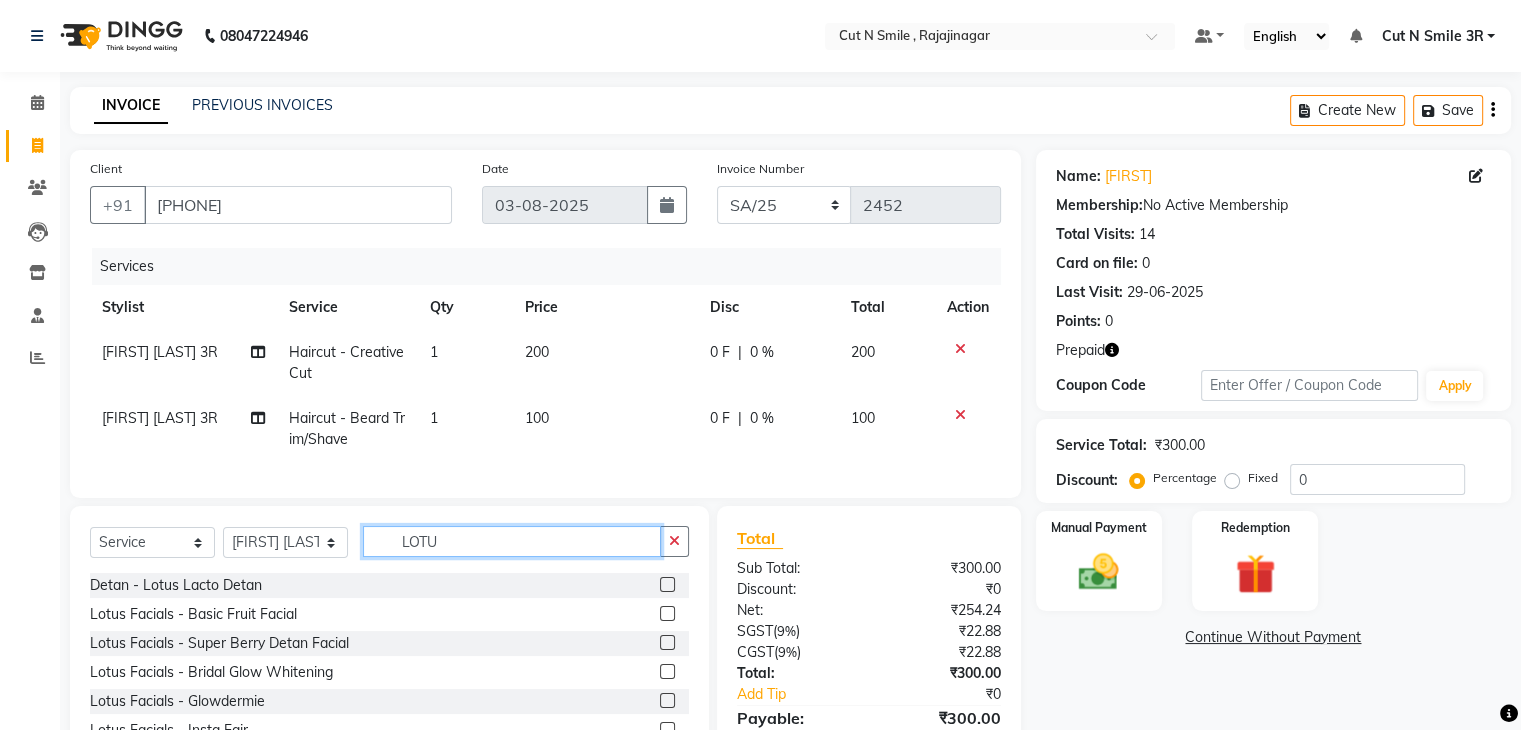 type on "LOTU" 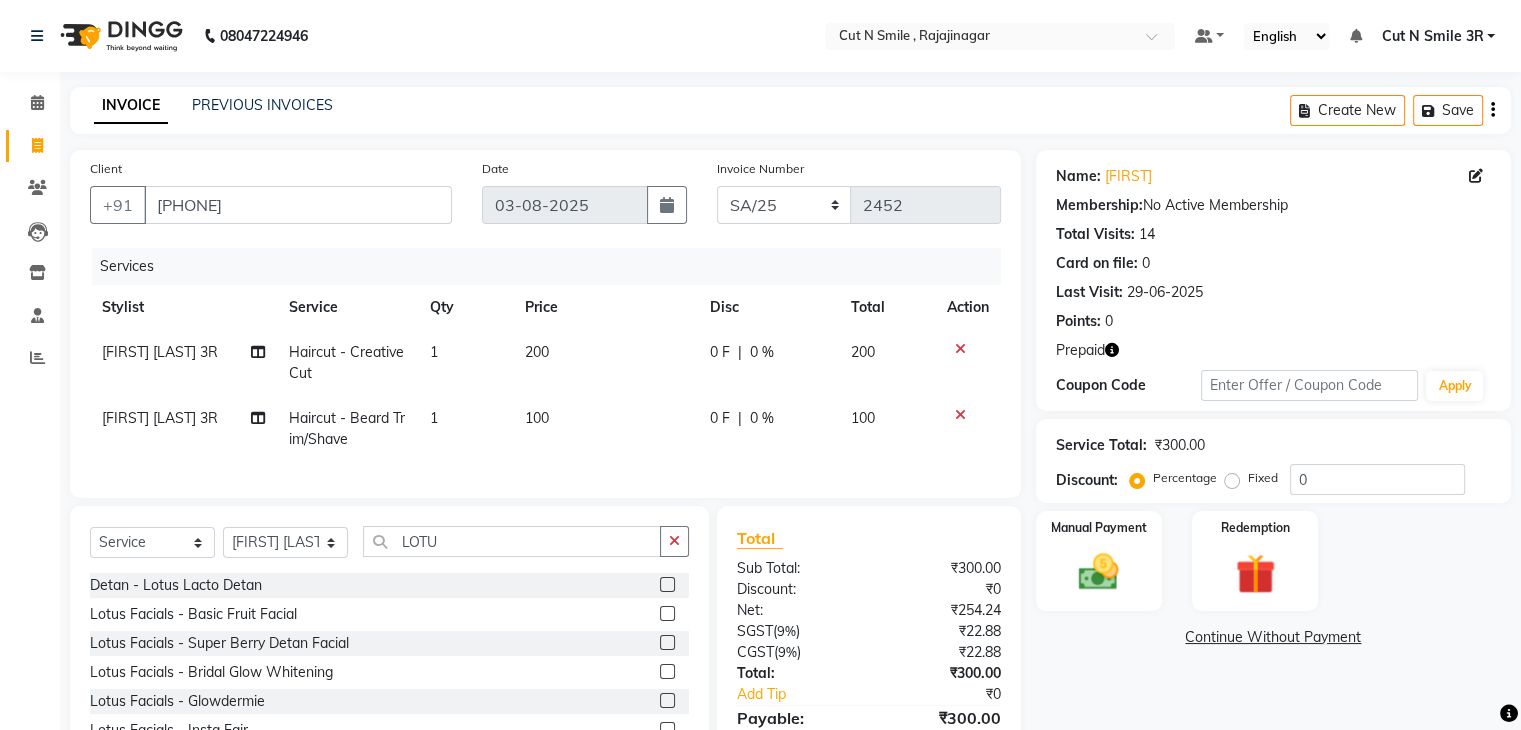 click 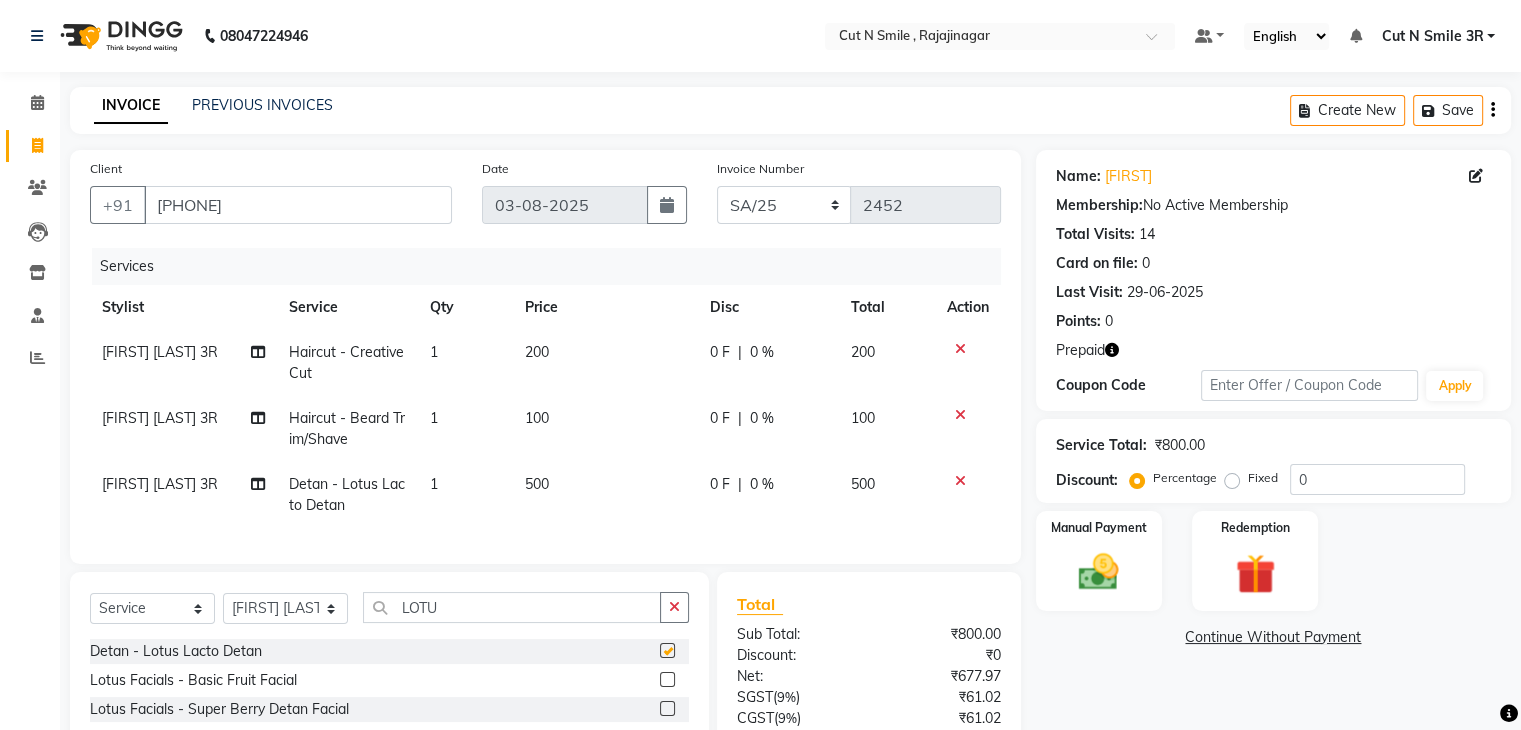checkbox on "false" 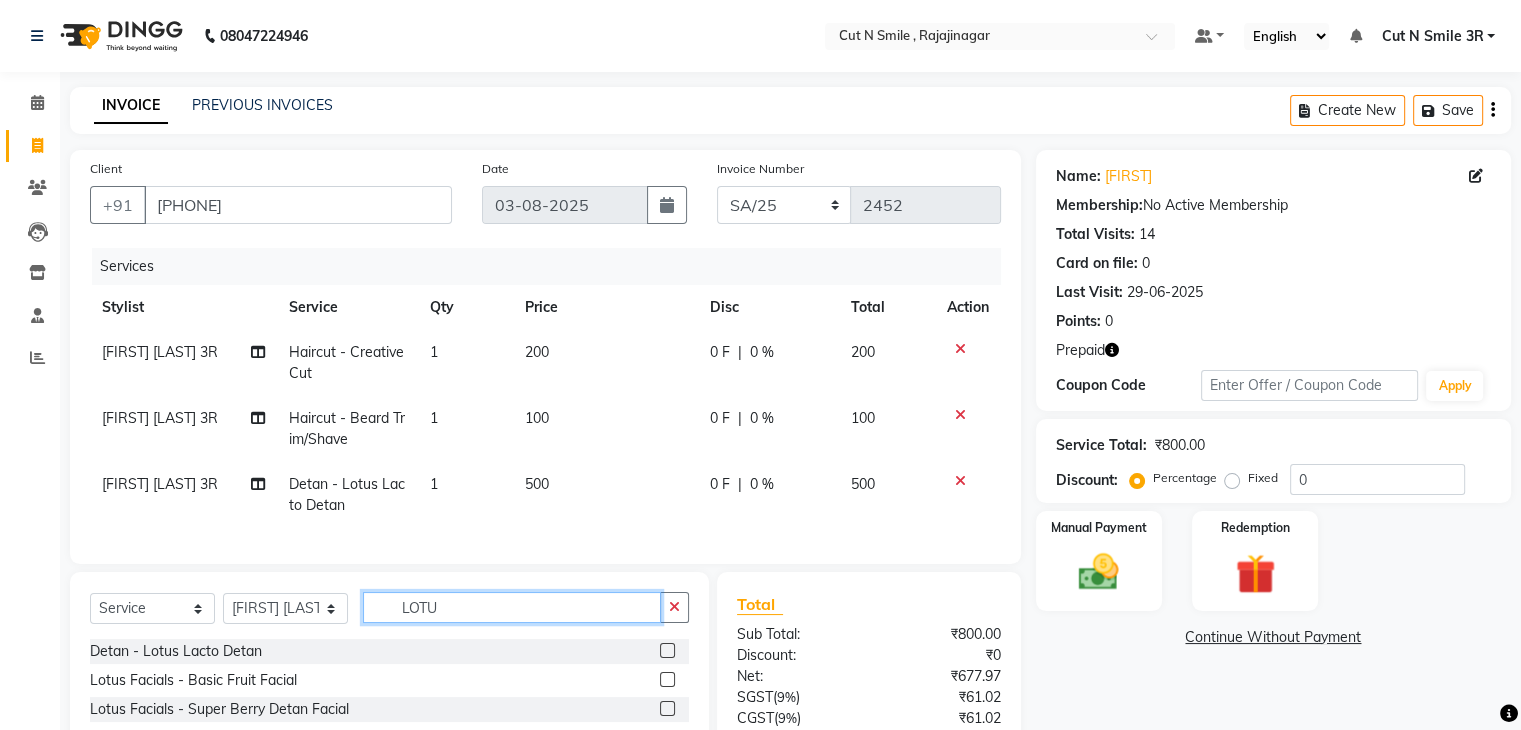 click on "LOTU" 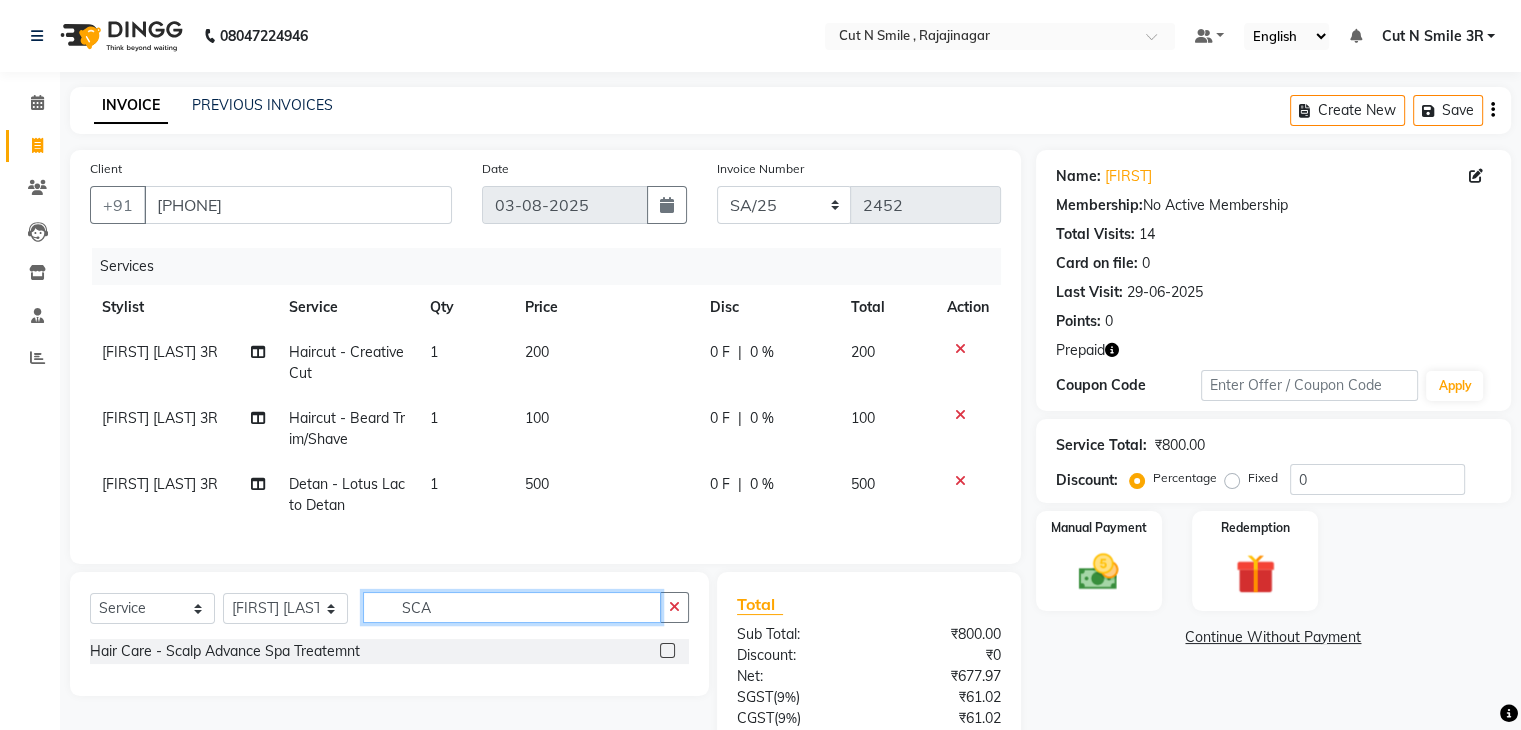 type on "SCA" 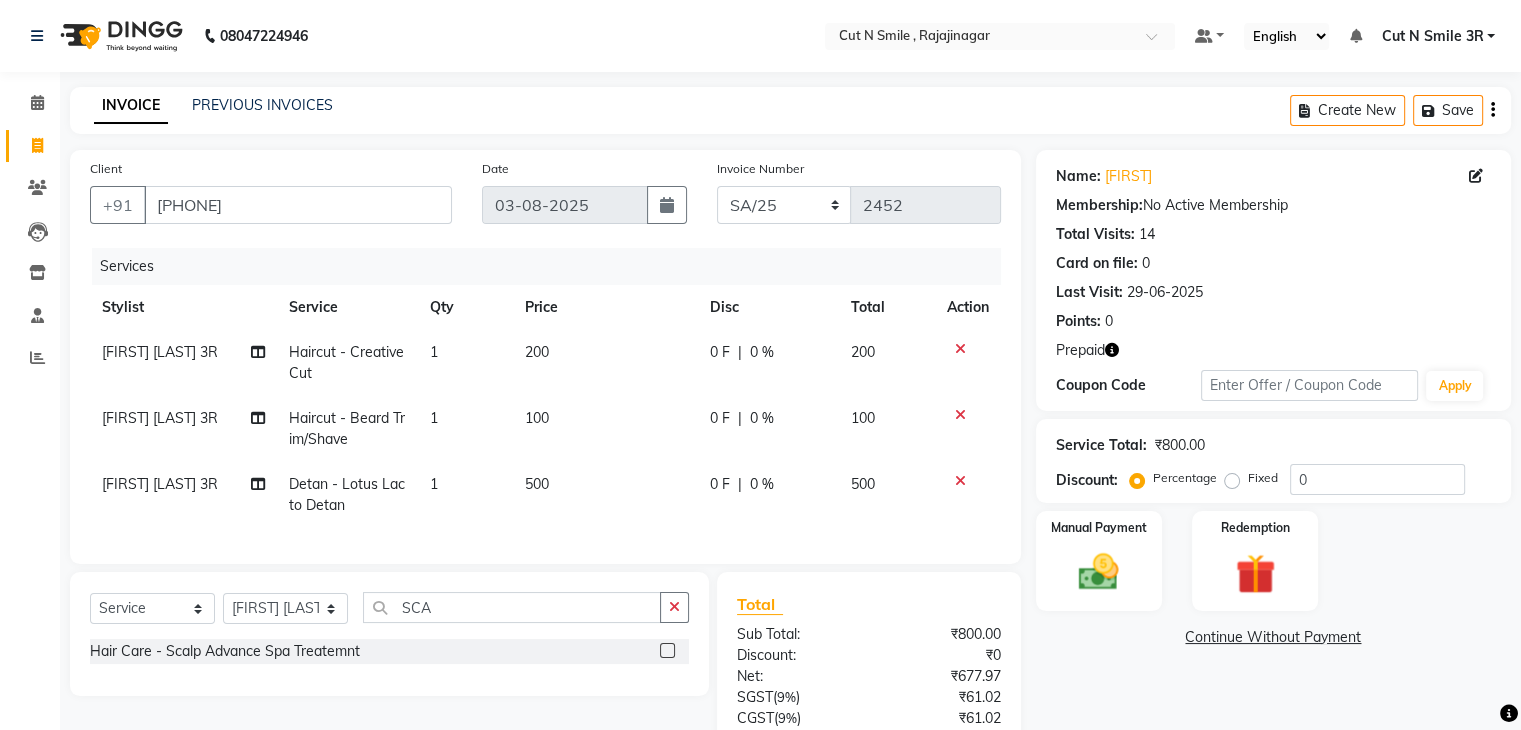click 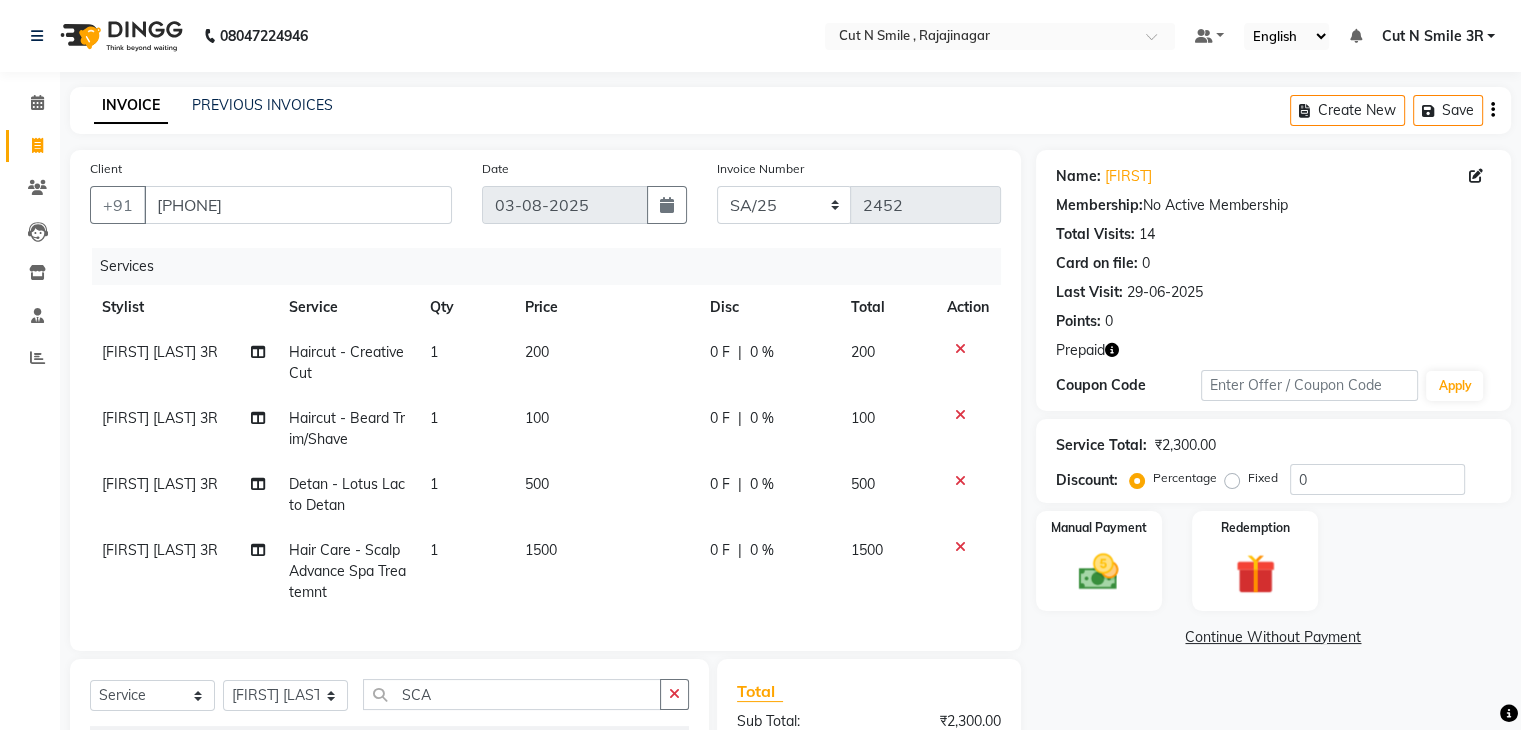 checkbox on "false" 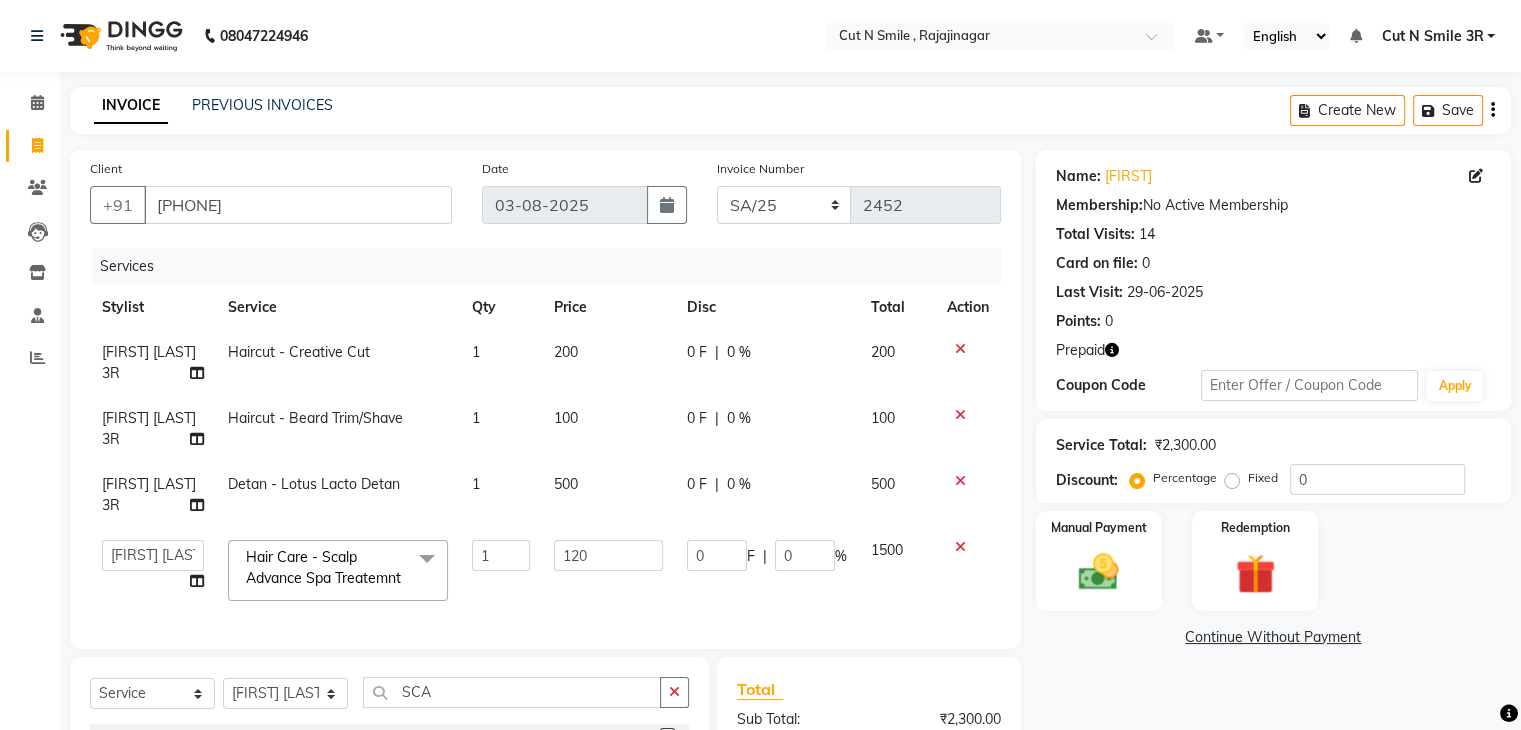 type on "1200" 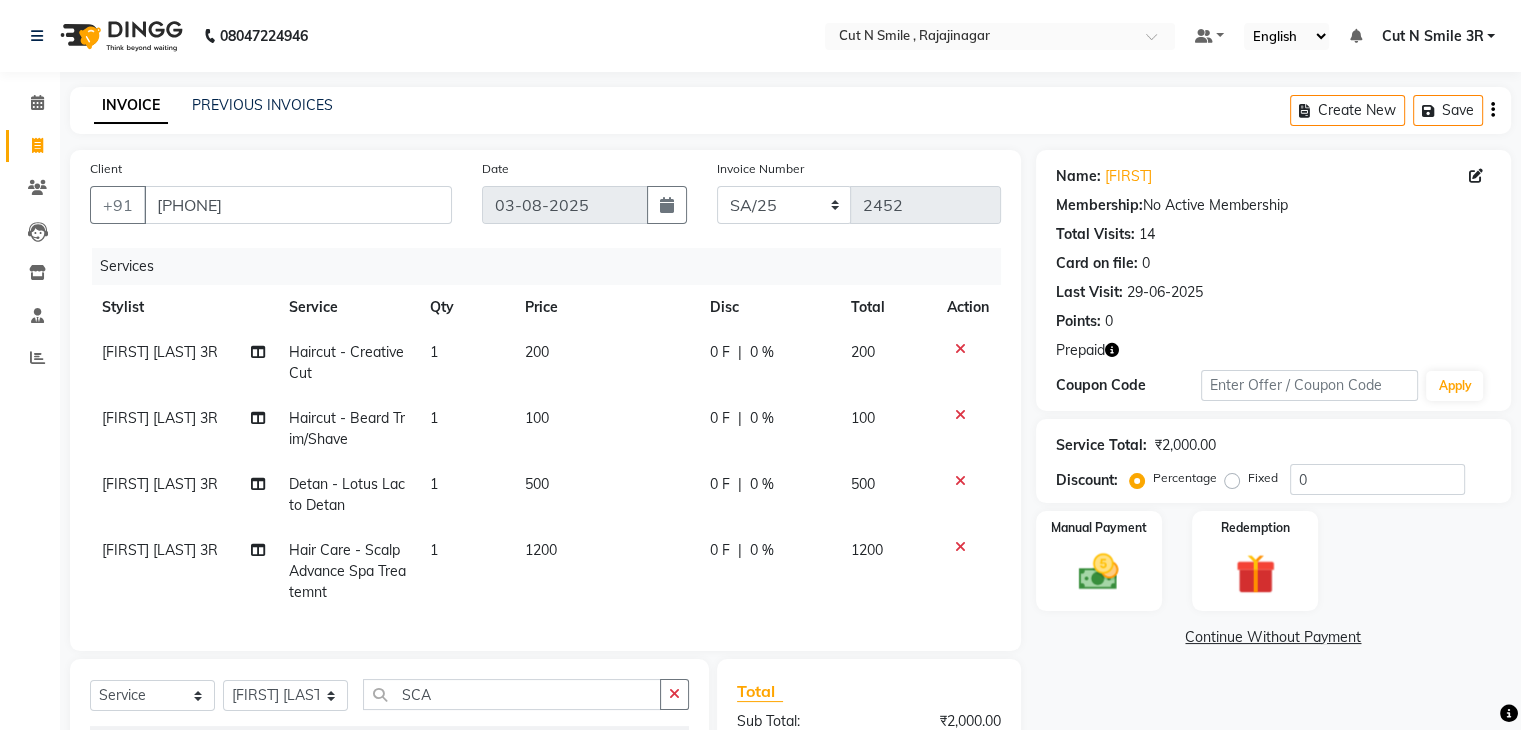 click on "Name: [FIRST]  Membership:  No Active Membership  Total Visits:  14 Card on file:  0 Last Visit:   [DATE] Points:   0  Prepaid Coupon Code Apply Service Total:  ₹2,000.00  Discount:  Percentage   Fixed  0 Manual Payment Redemption  Continue Without Payment" 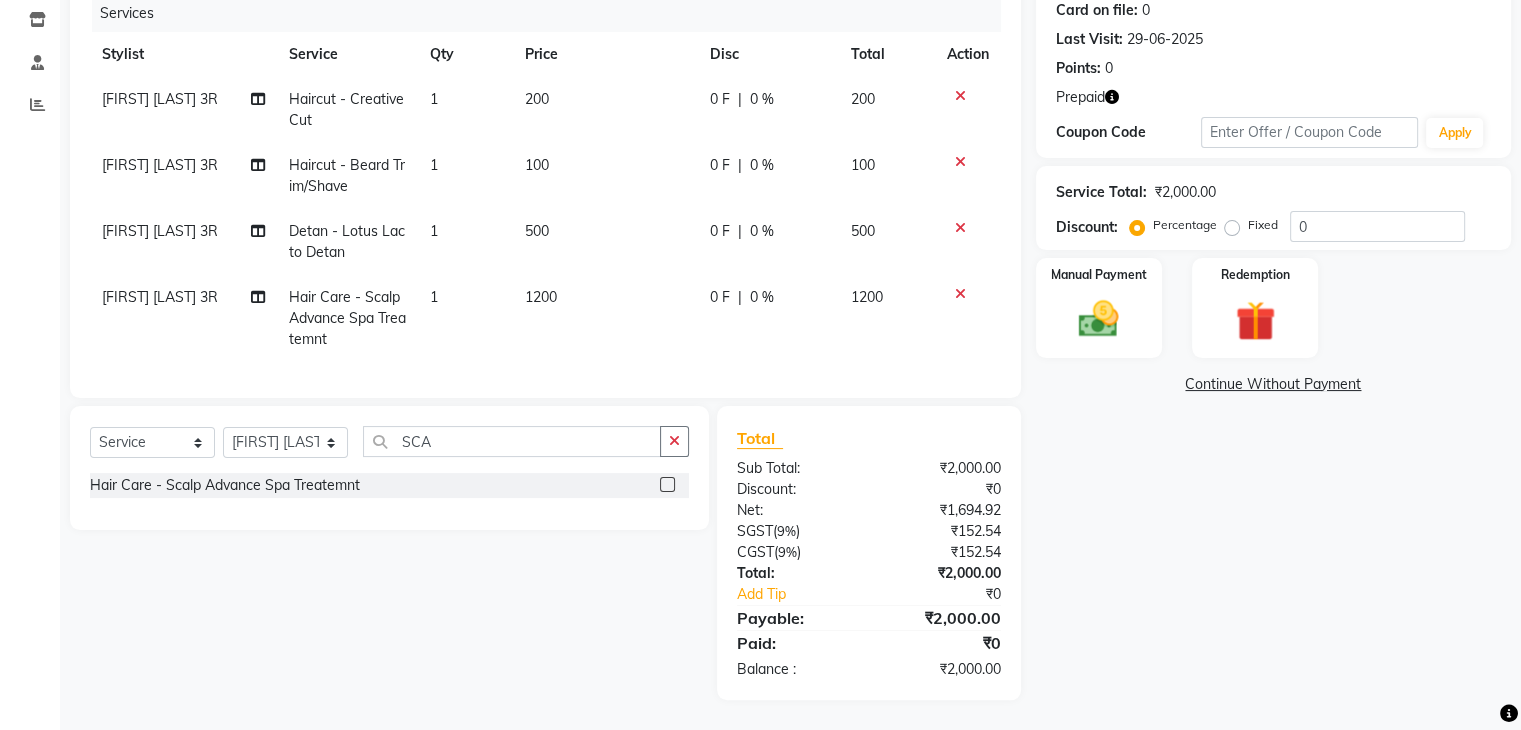 click on "Fixed" 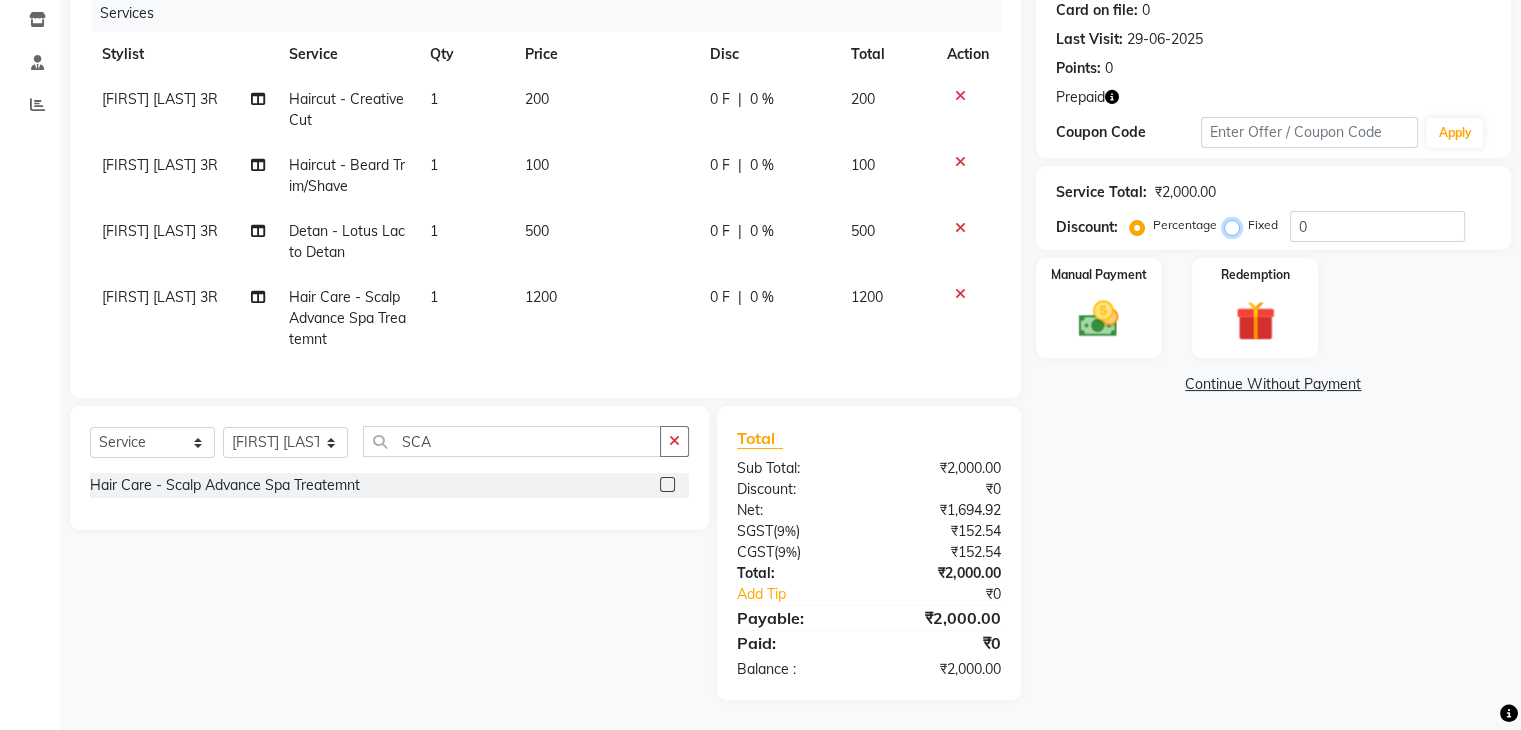 click on "Fixed" at bounding box center (1236, 225) 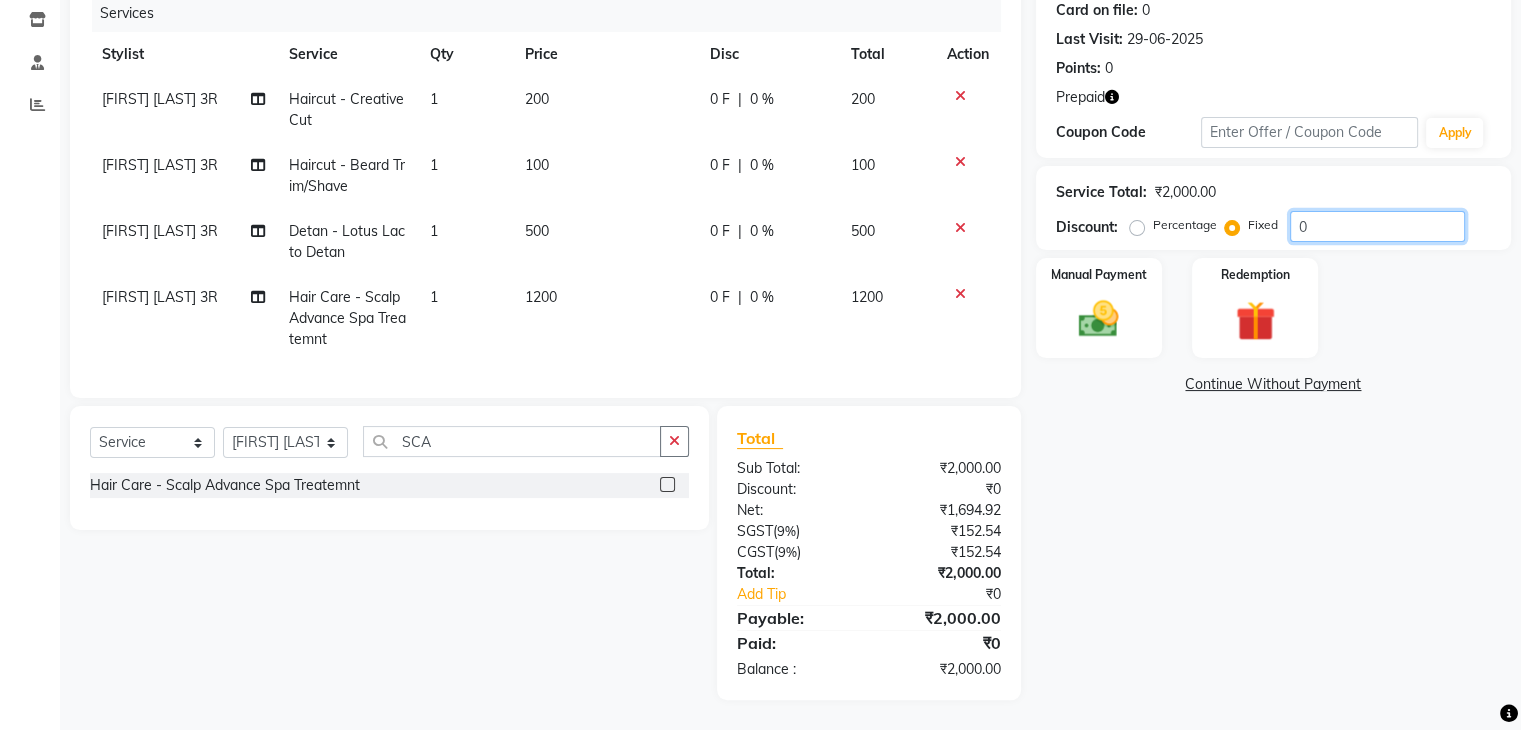 click on "0" 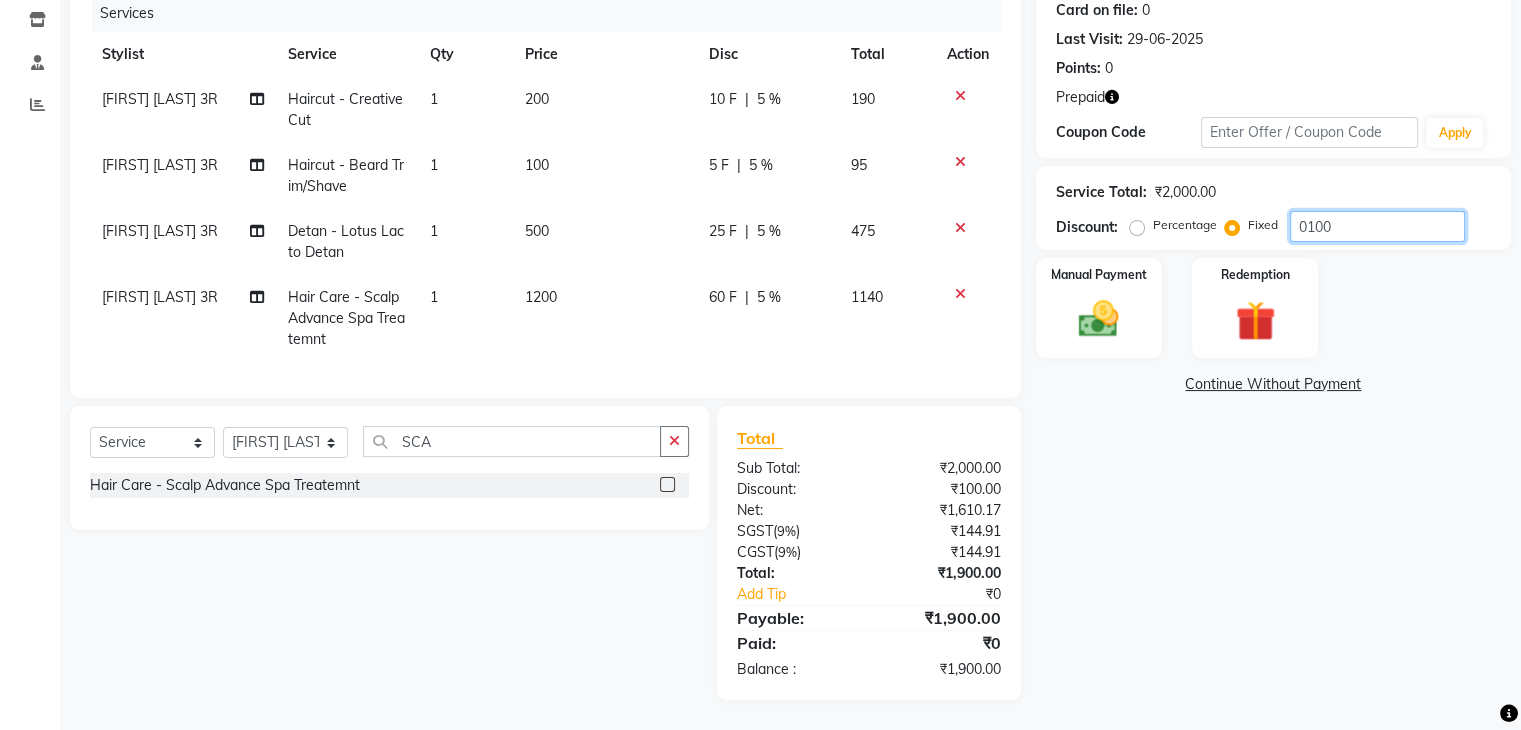 type on "0100" 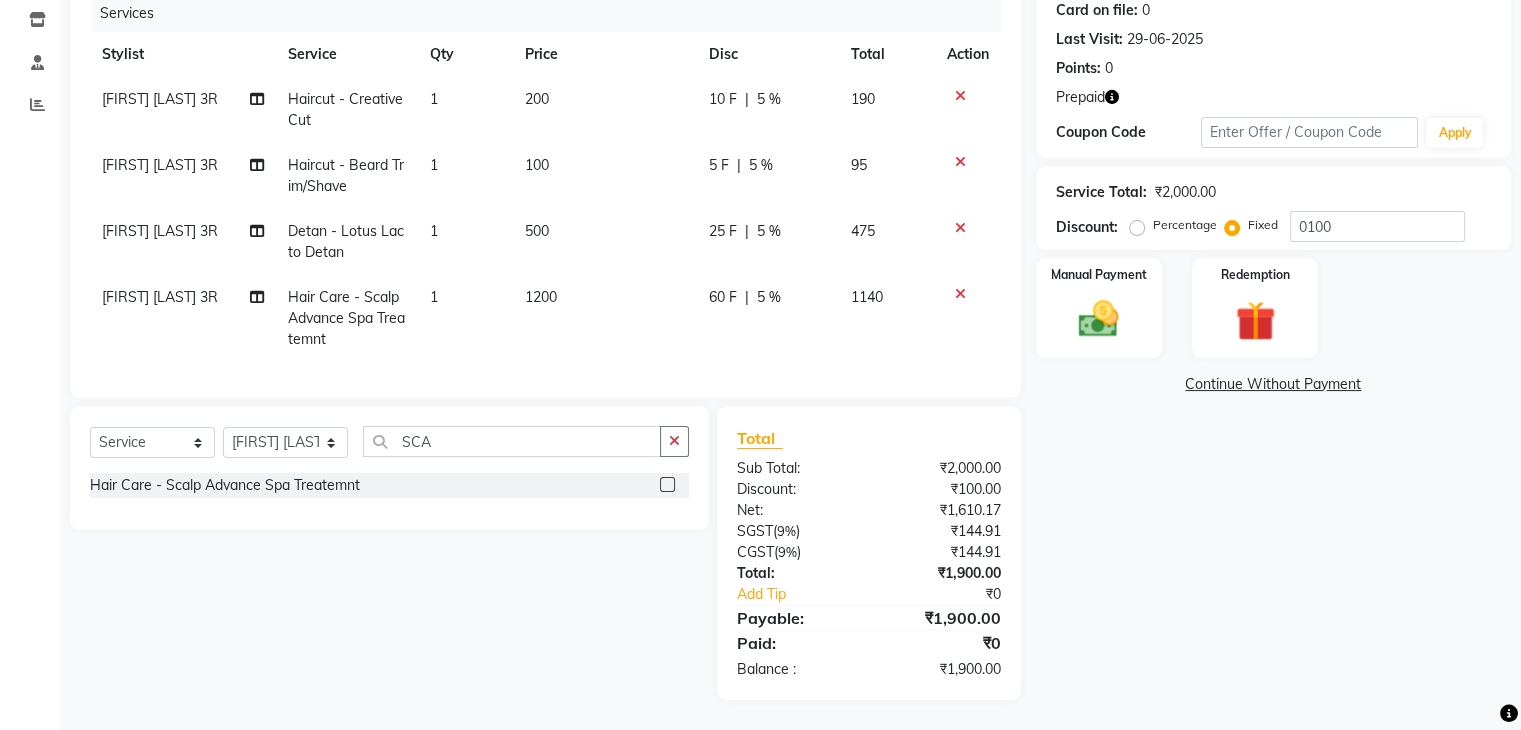 click on "Name: [FIRST]  Membership:  No Active Membership  Total Visits:  14 Card on file:  0 Last Visit:   [DATE] Points:   0  Prepaid Coupon Code Apply Service Total:  ₹2,000.00  Discount:  Percentage   Fixed  0100 Manual Payment Redemption  Continue Without Payment" 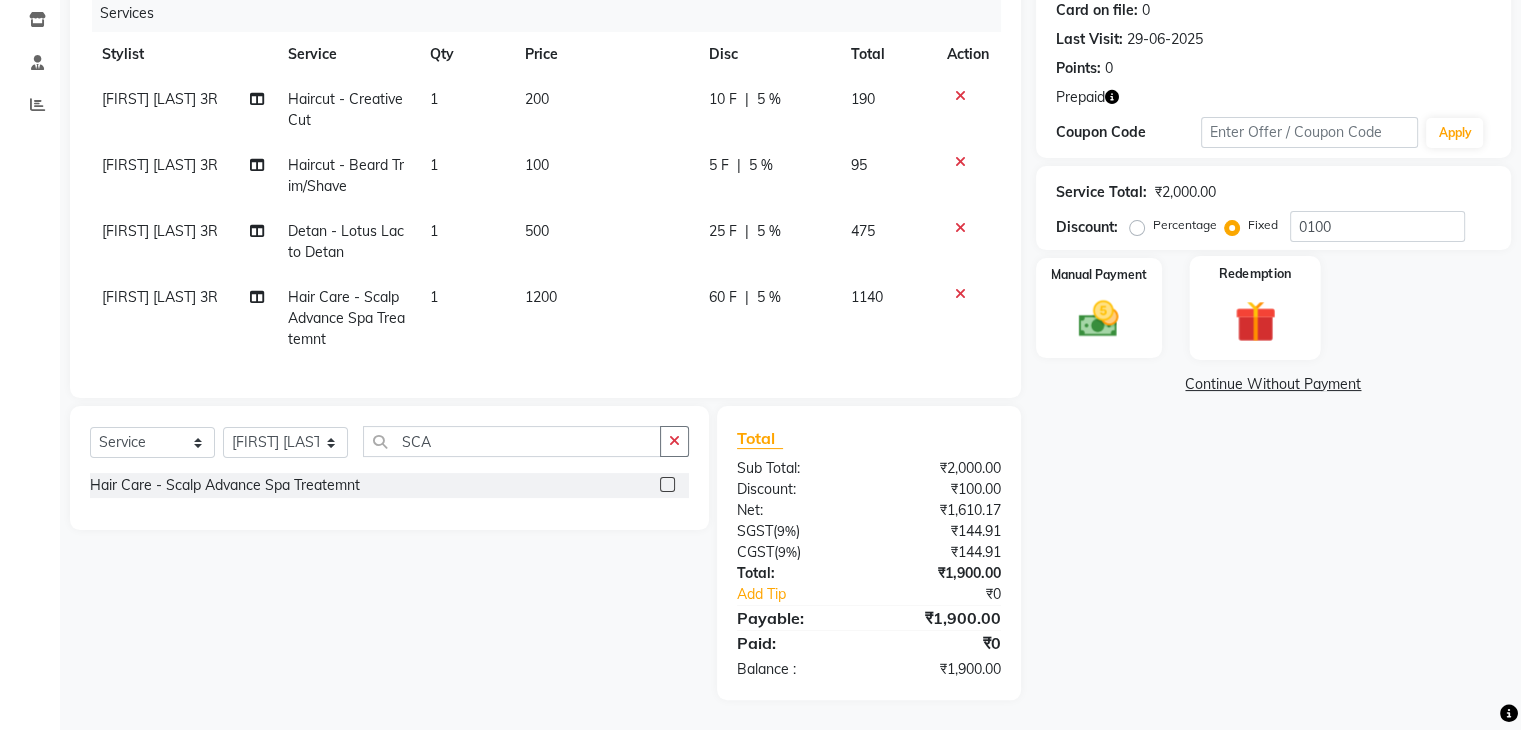 click 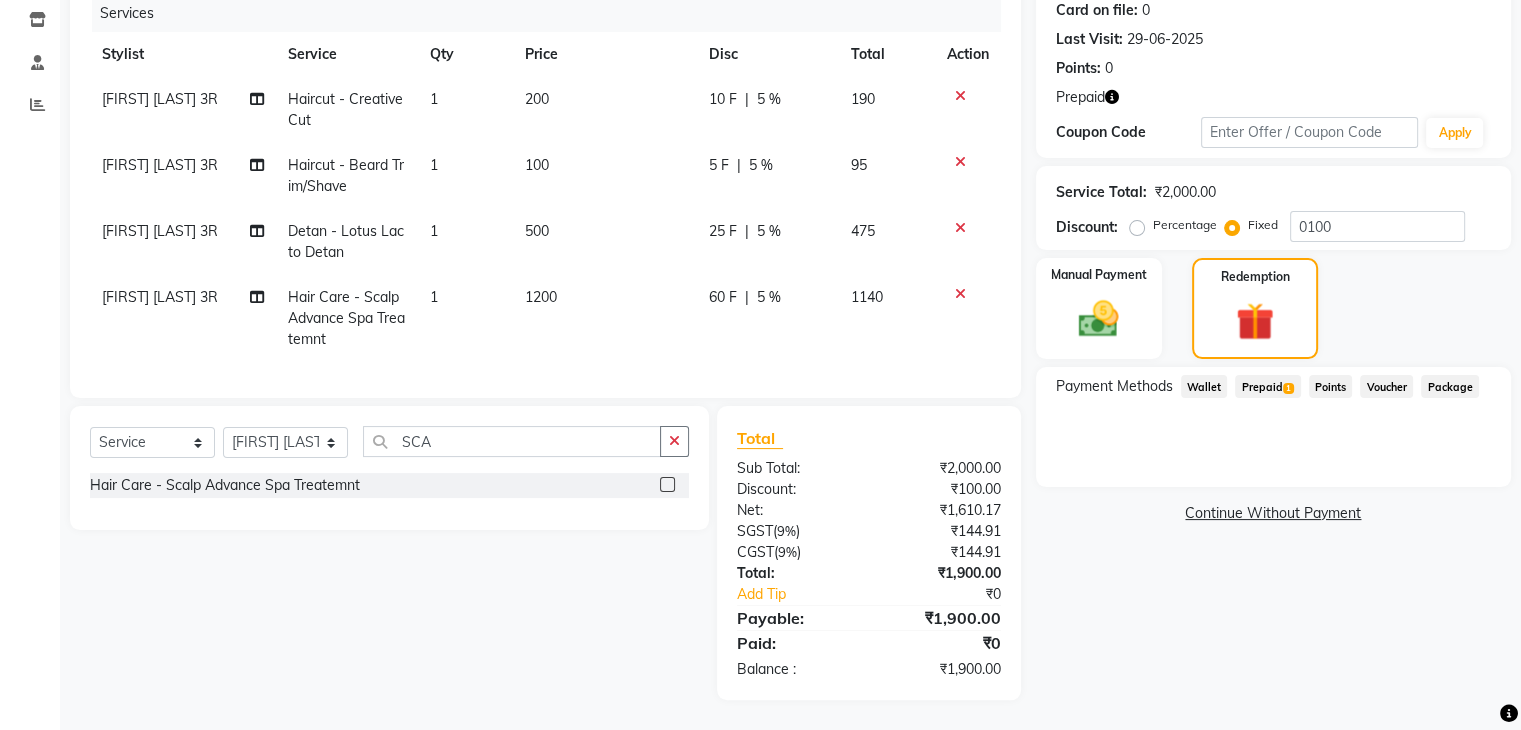 click on "Prepaid  1" 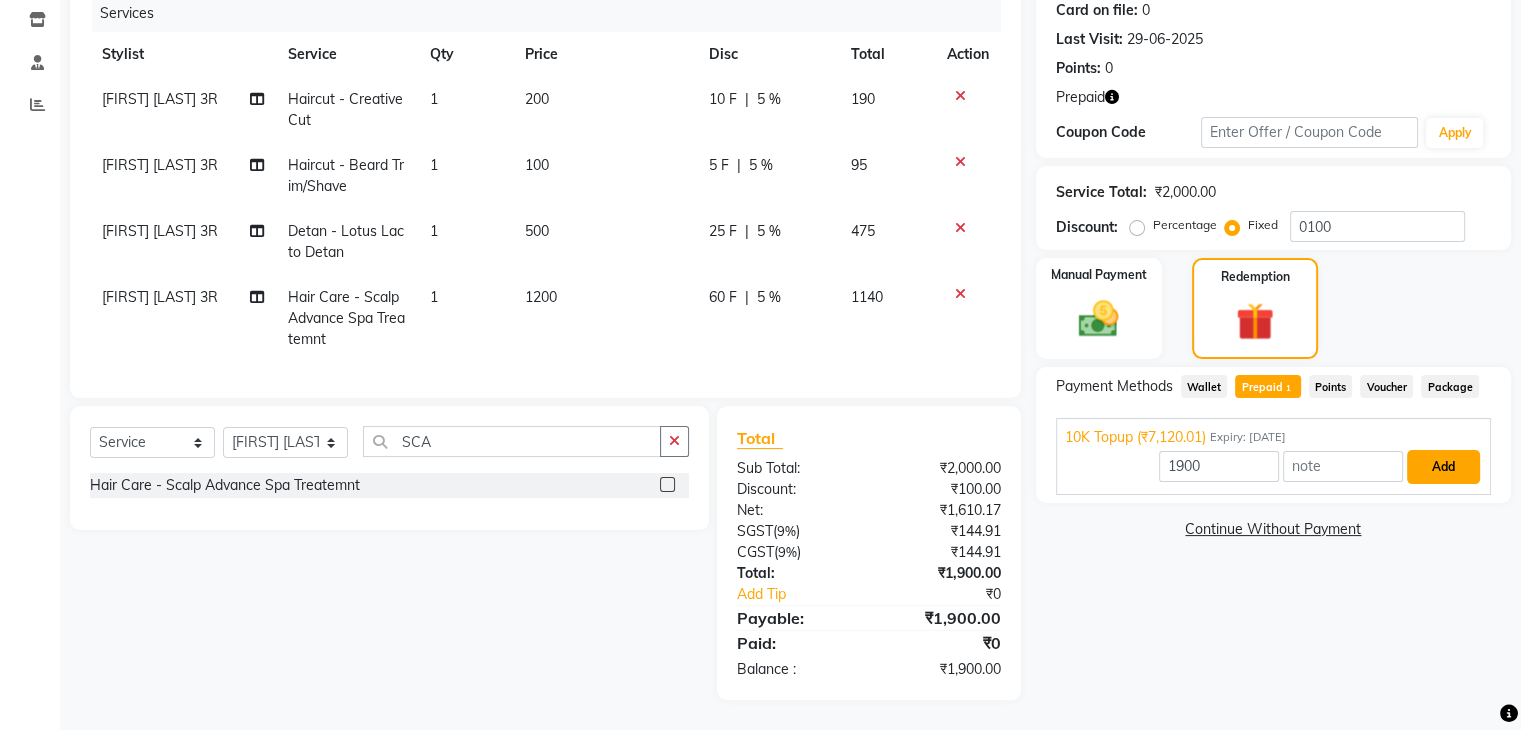 click on "Add" at bounding box center (1443, 467) 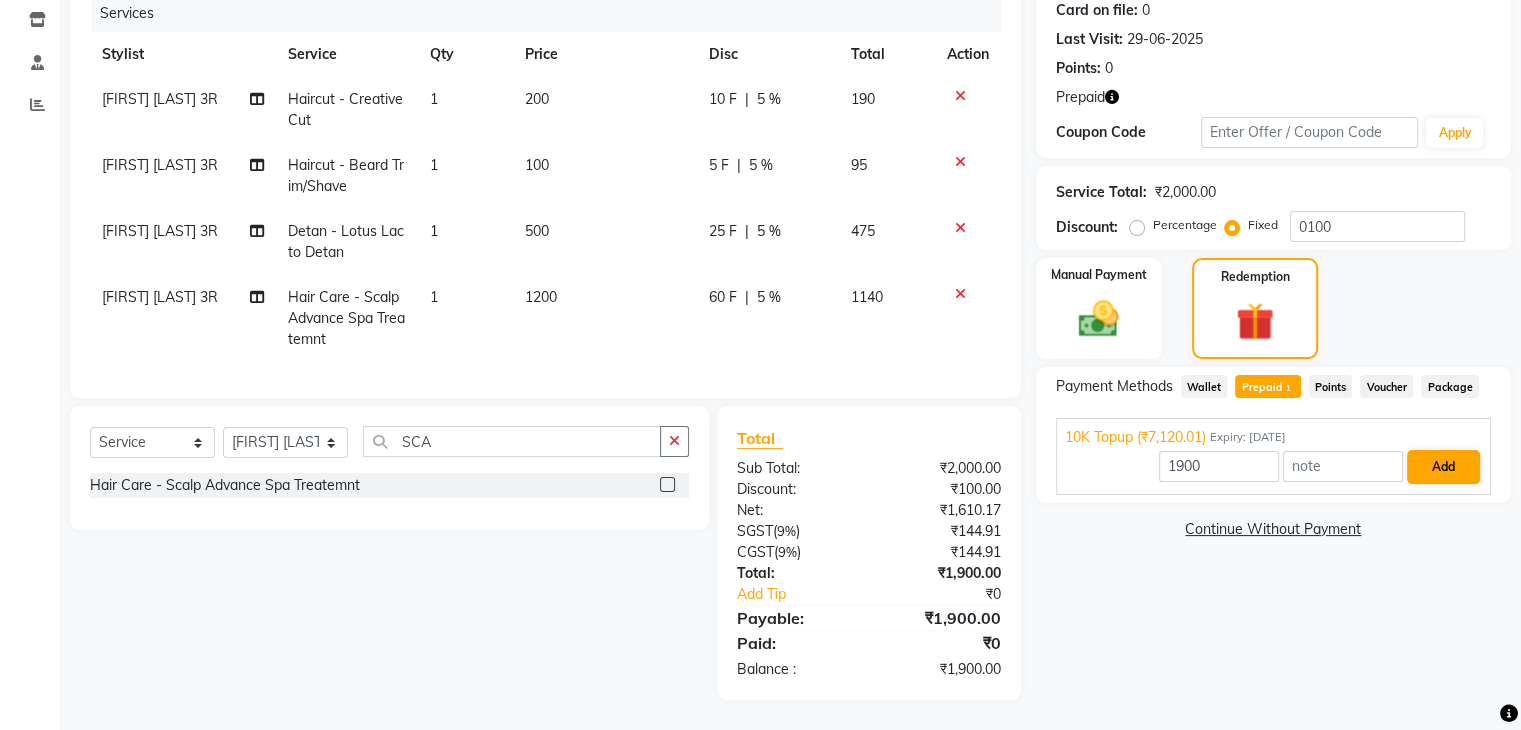 scroll, scrollTop: 268, scrollLeft: 0, axis: vertical 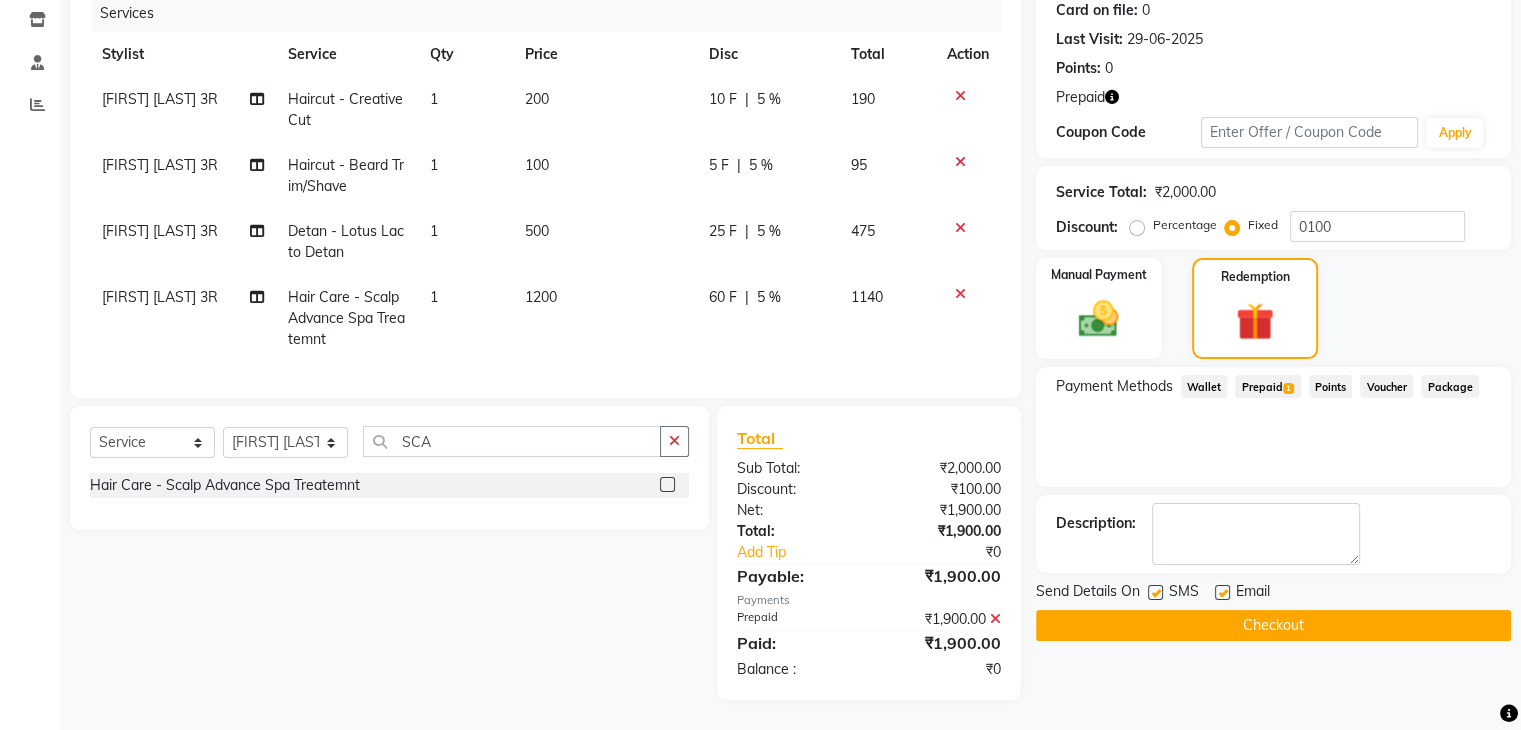 click on "Checkout" 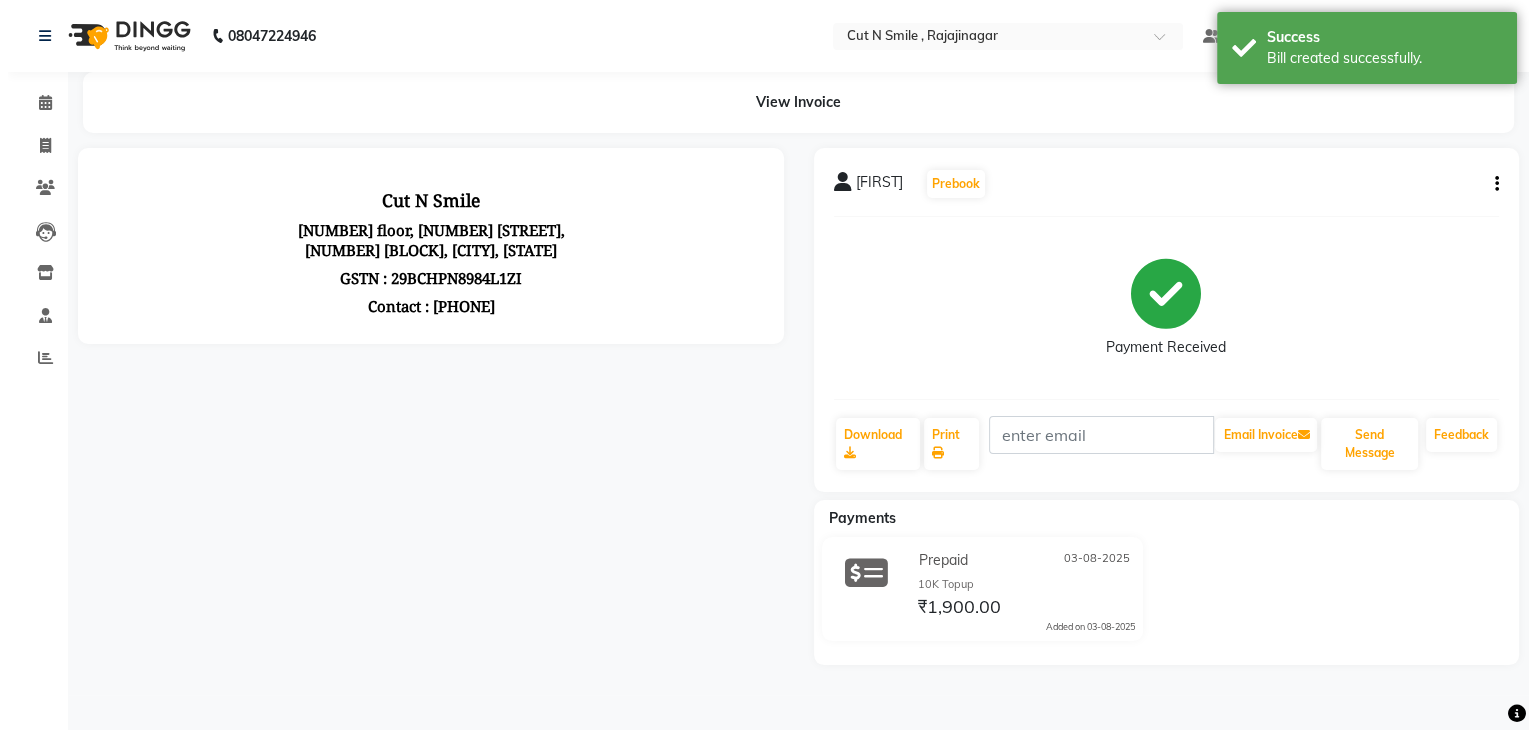 scroll, scrollTop: 0, scrollLeft: 0, axis: both 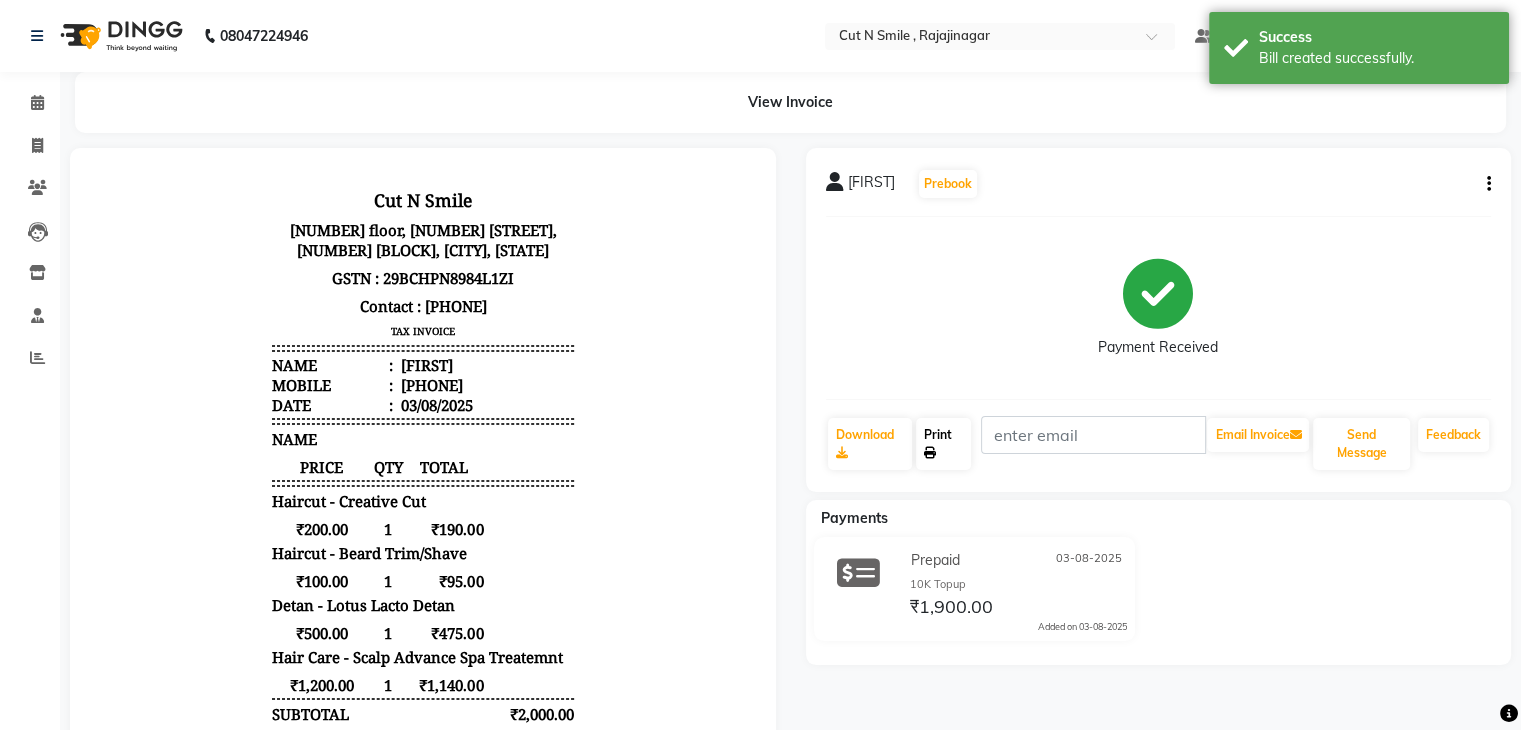 click on "Print" 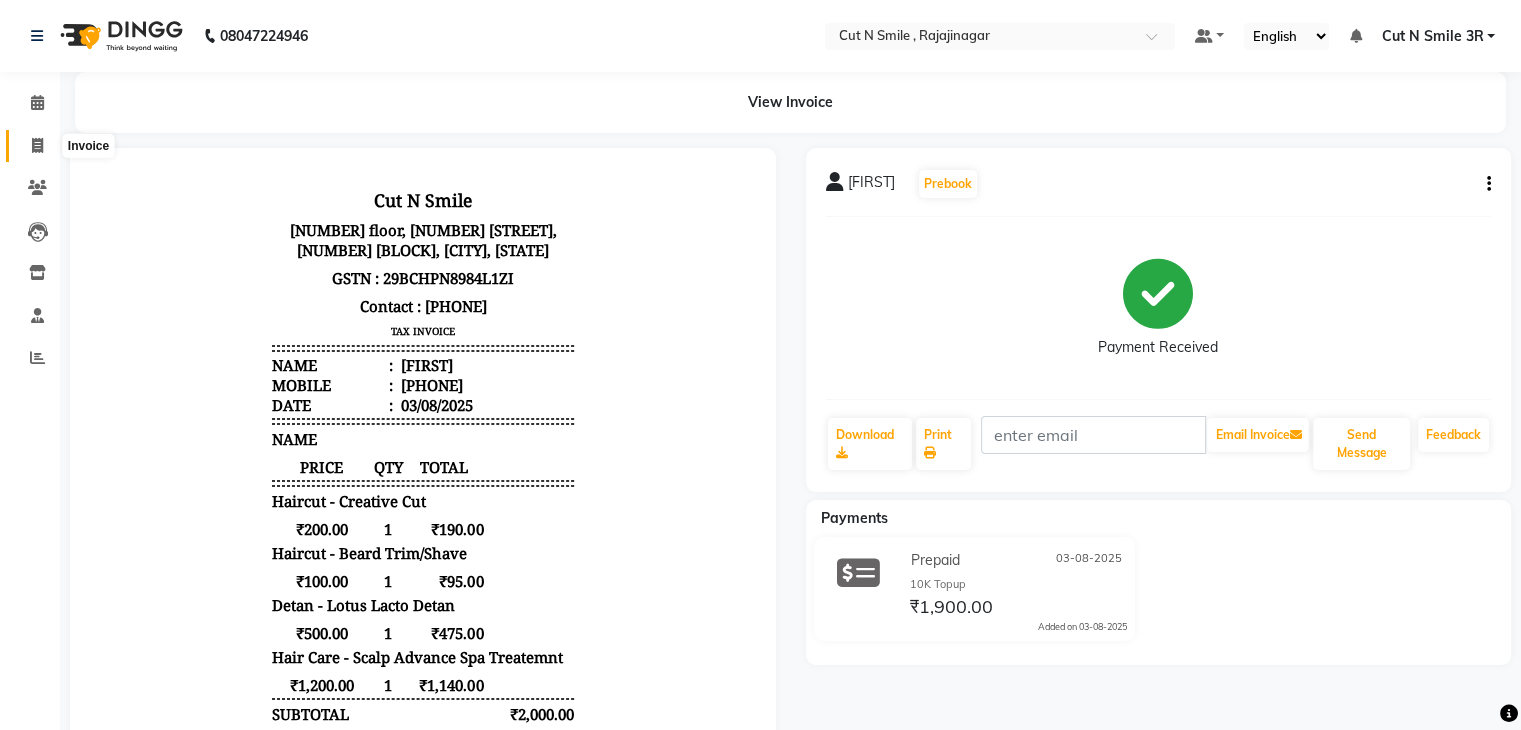 click 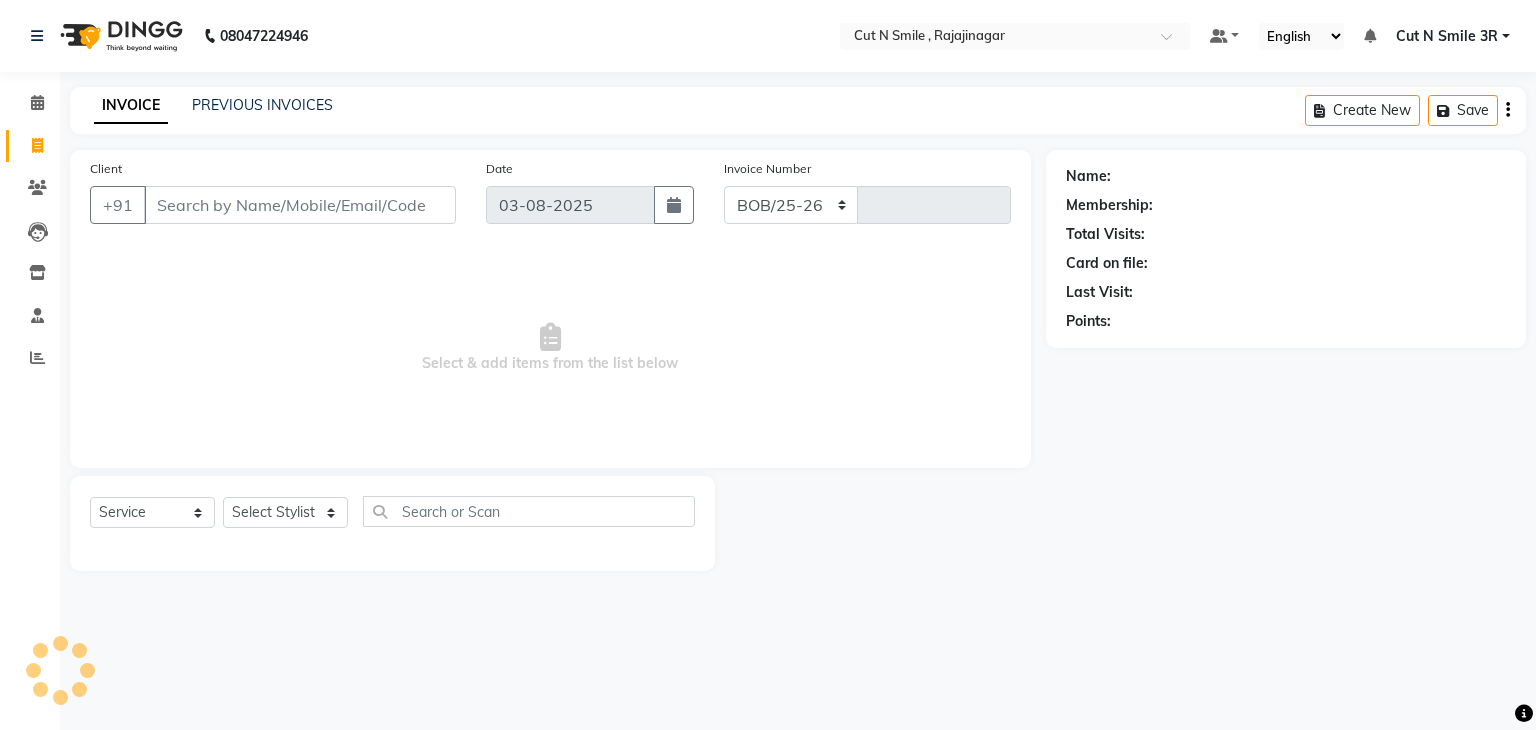 select on "7187" 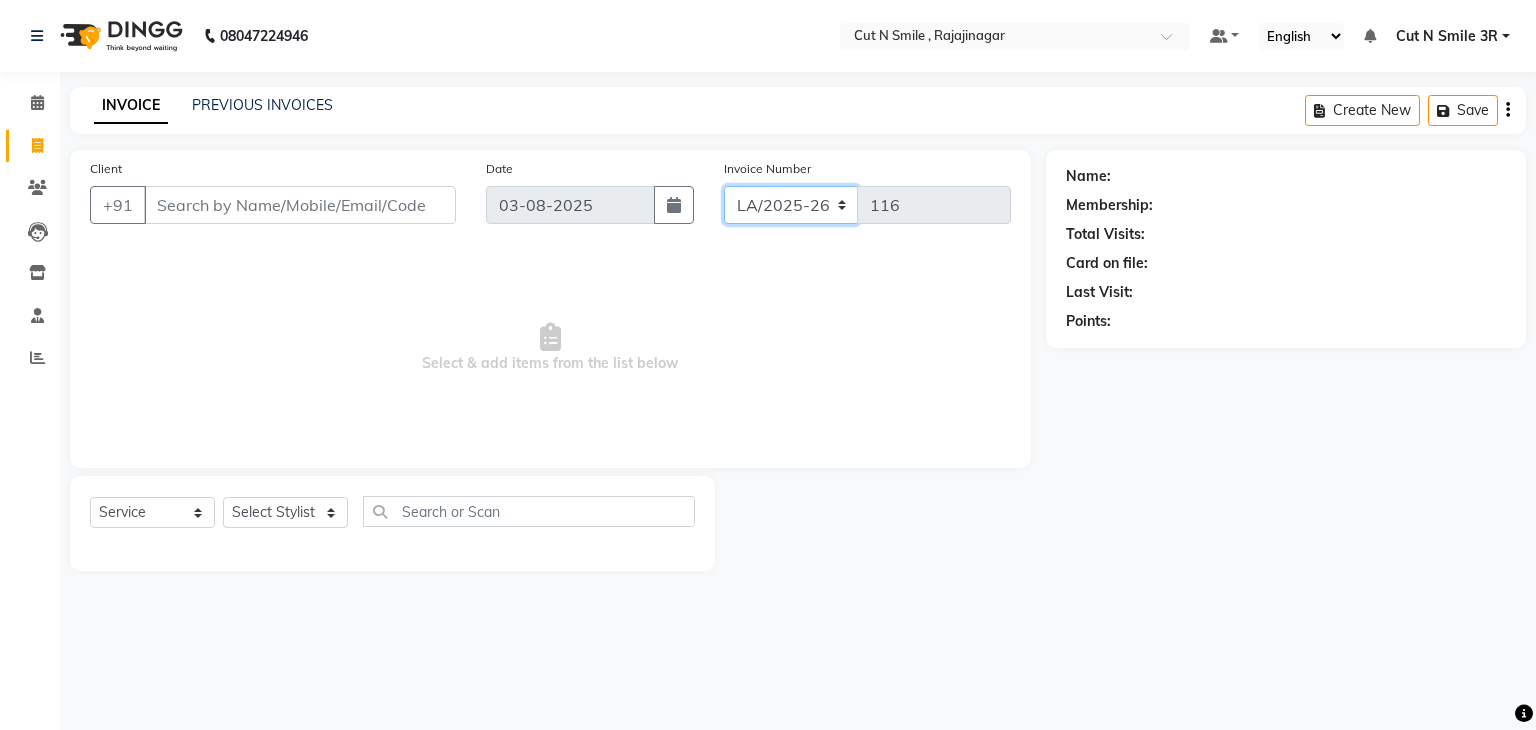 click on "BOB/25-26 LA/2025-26 SH/25 CH/25 SA/25" 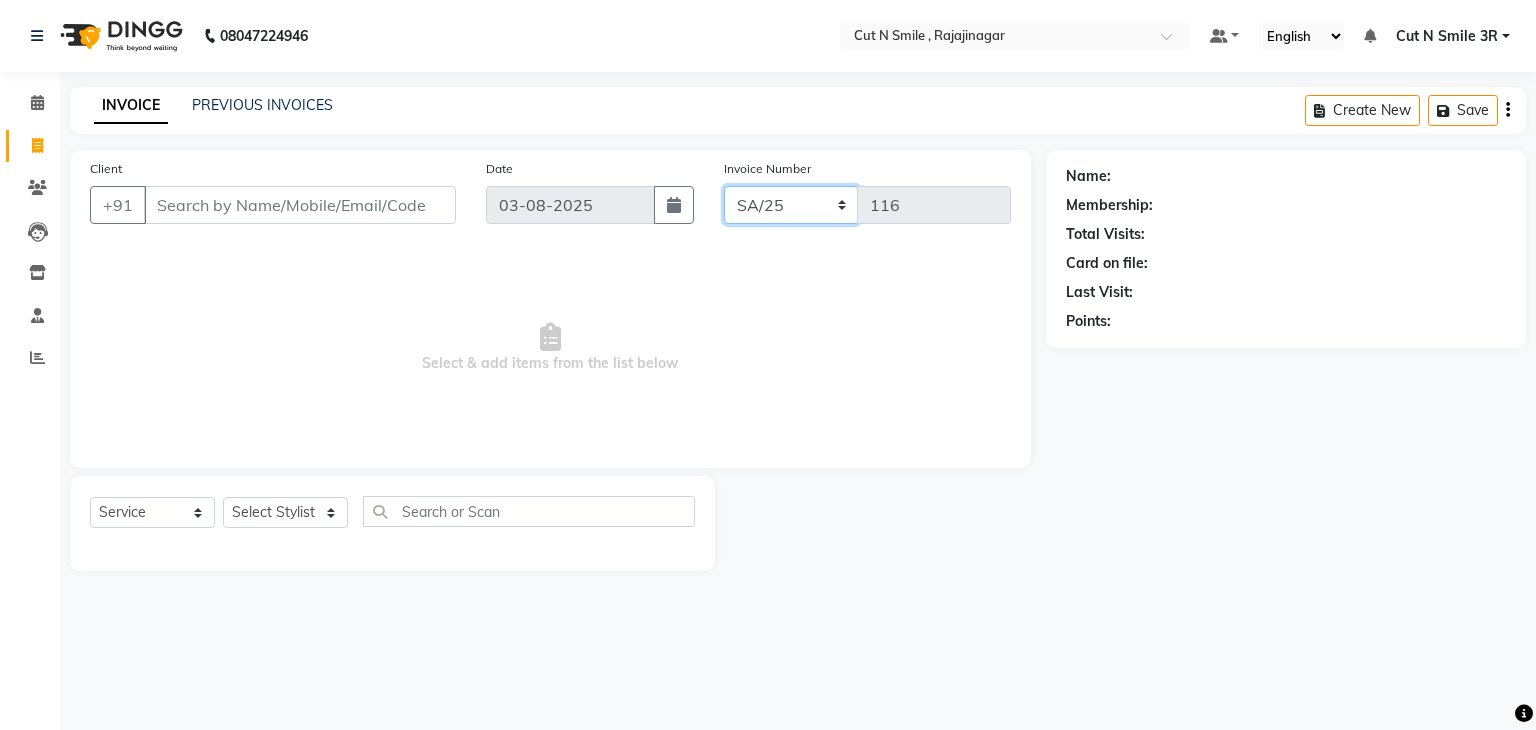 click on "BOB/25-26 LA/2025-26 SH/25 CH/25 SA/25" 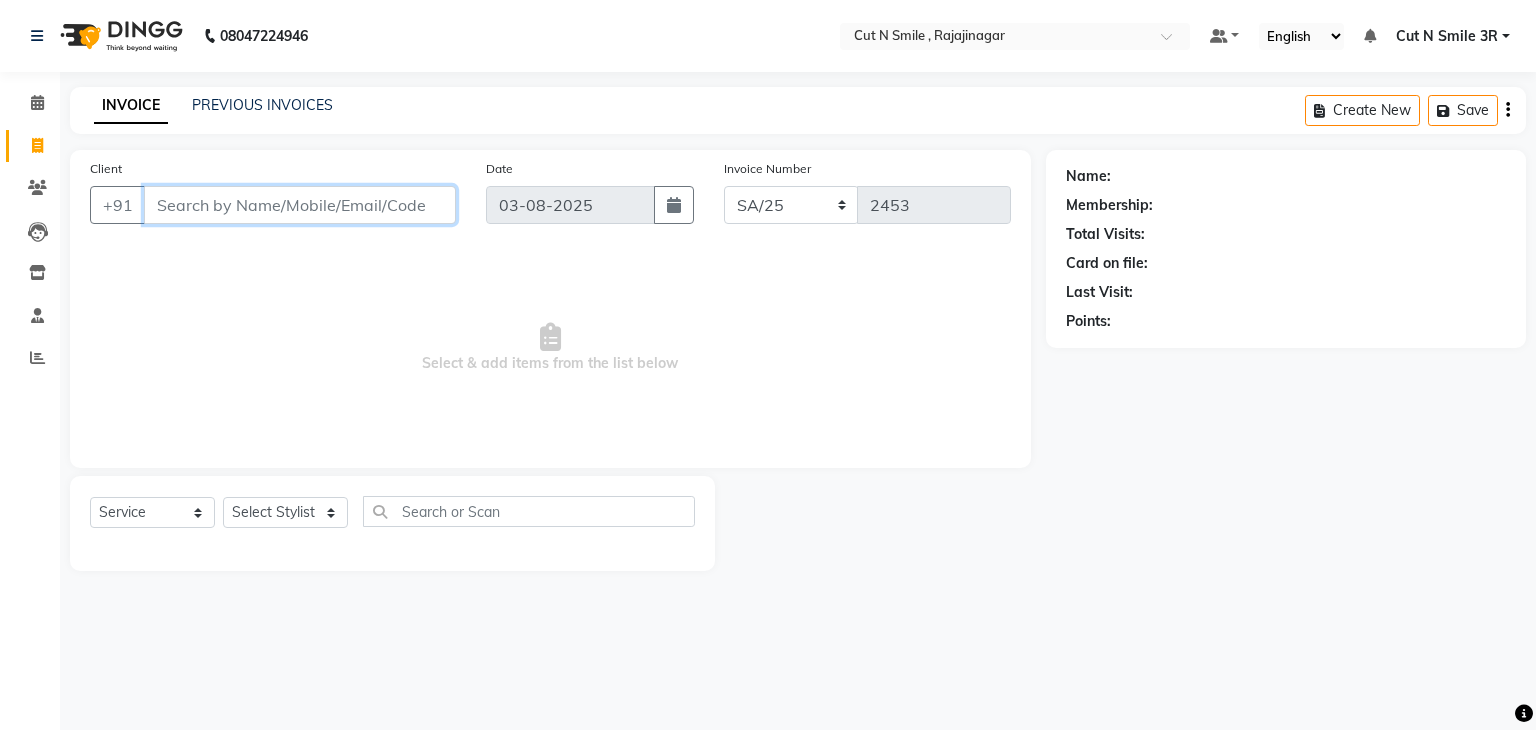click on "Client" at bounding box center [300, 205] 